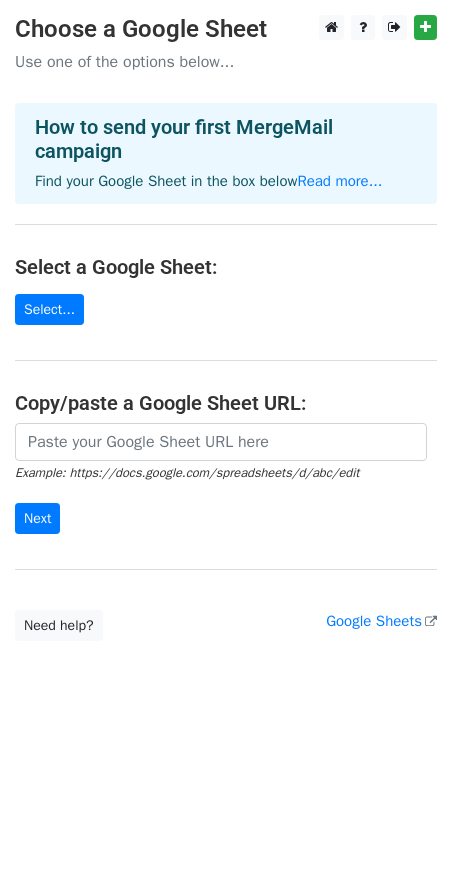 scroll, scrollTop: 0, scrollLeft: 0, axis: both 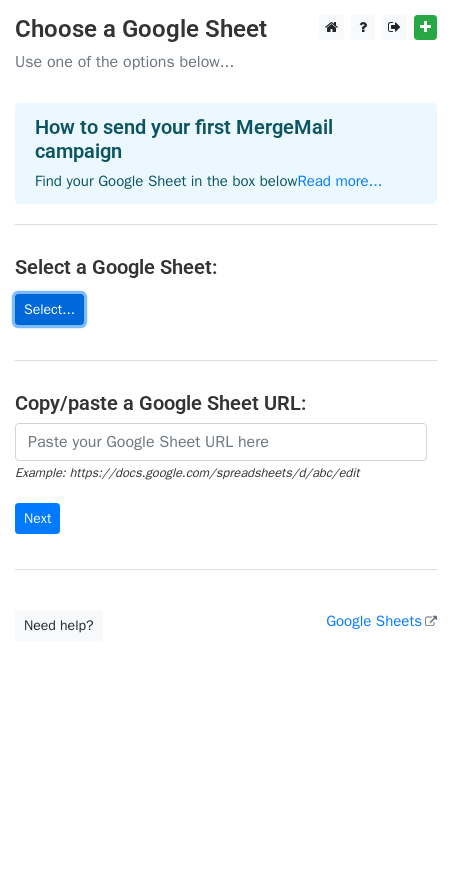 click on "Select..." at bounding box center (49, 309) 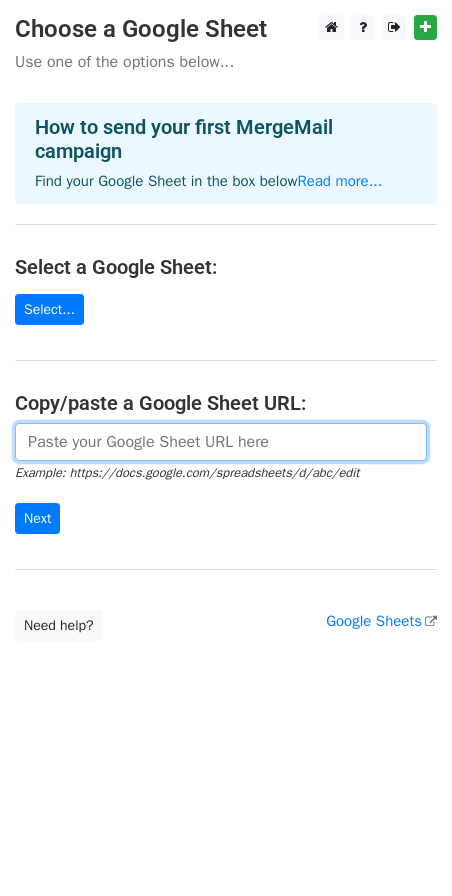 click at bounding box center [221, 442] 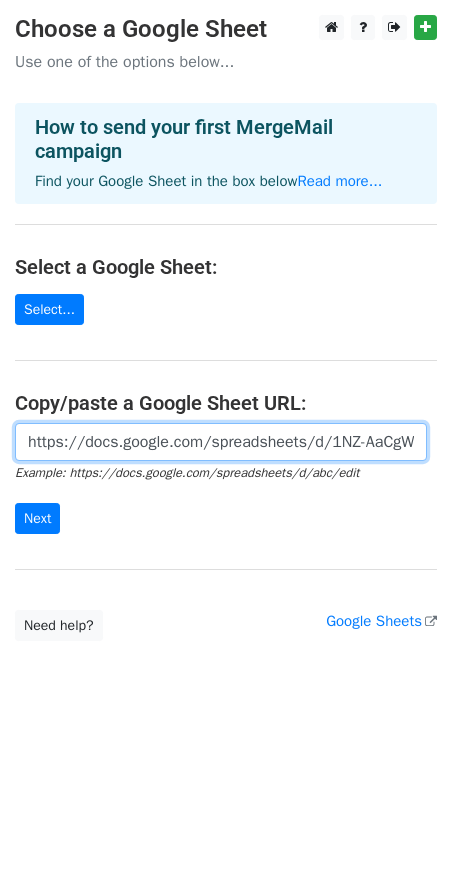 scroll, scrollTop: 0, scrollLeft: 440, axis: horizontal 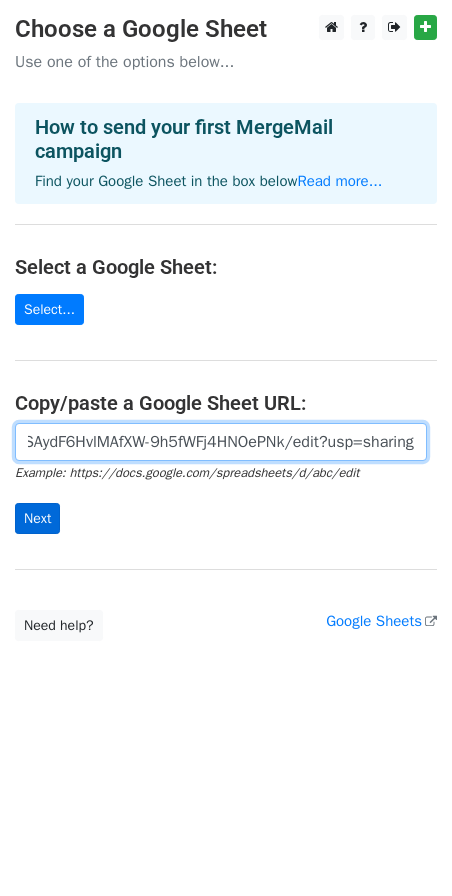 type on "https://docs.google.com/spreadsheets/d/1NZ-AaCgW9kxRESAydF6HvlMAfXW-9h5fWFj4HNOePNk/edit?usp=sharing" 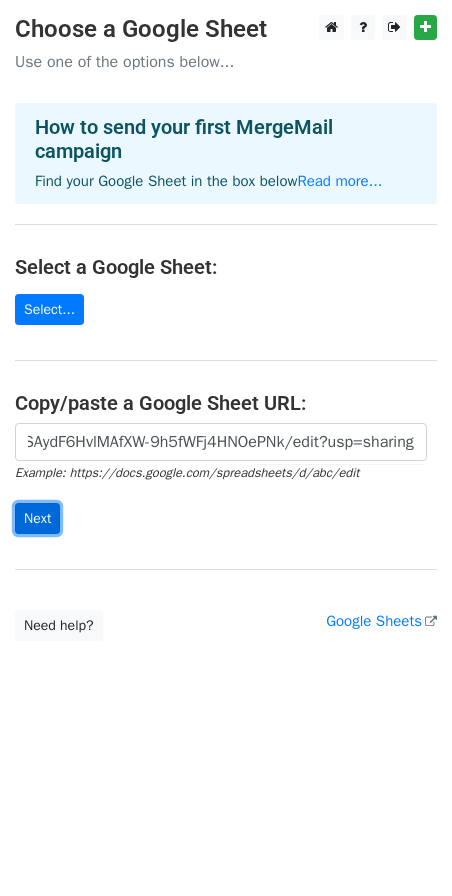 click on "Next" at bounding box center (37, 518) 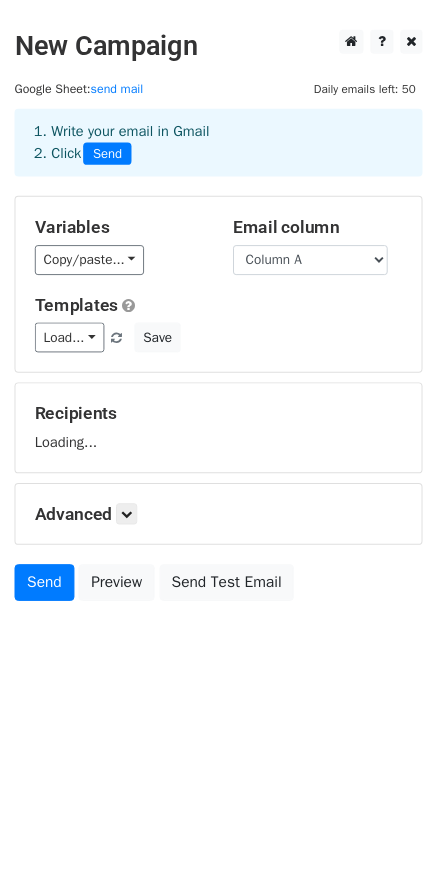 scroll, scrollTop: 0, scrollLeft: 0, axis: both 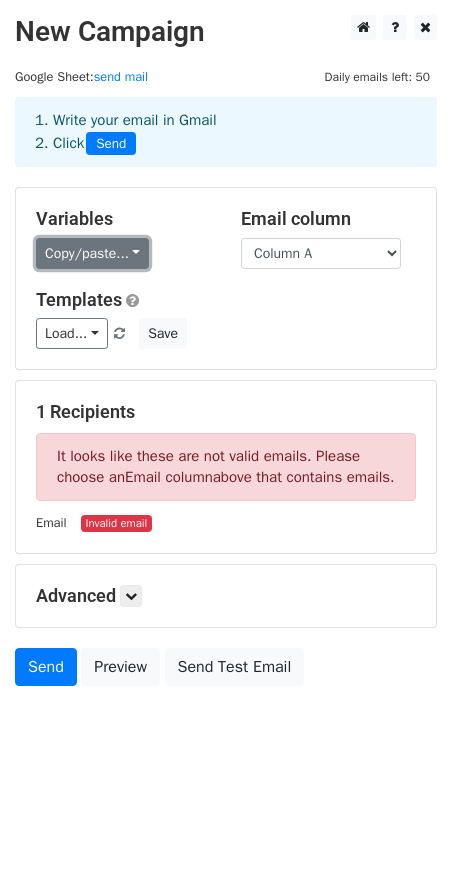 click on "Copy/paste..." at bounding box center (92, 253) 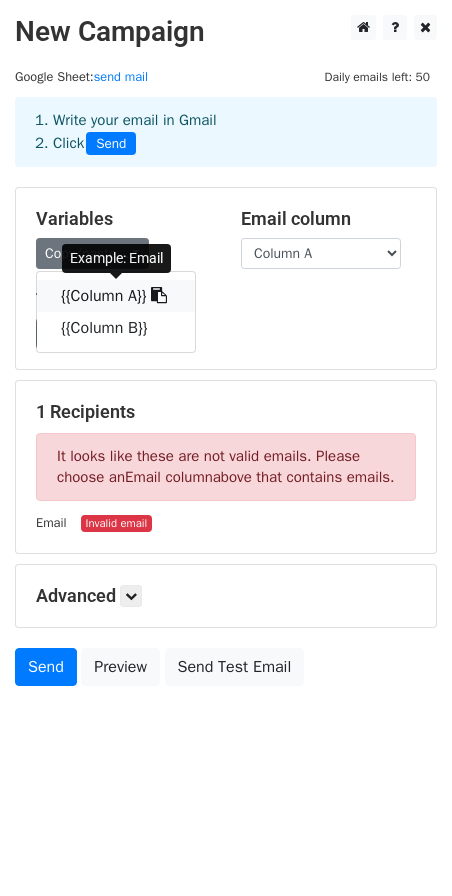 click on "{{Column A}}" at bounding box center (116, 296) 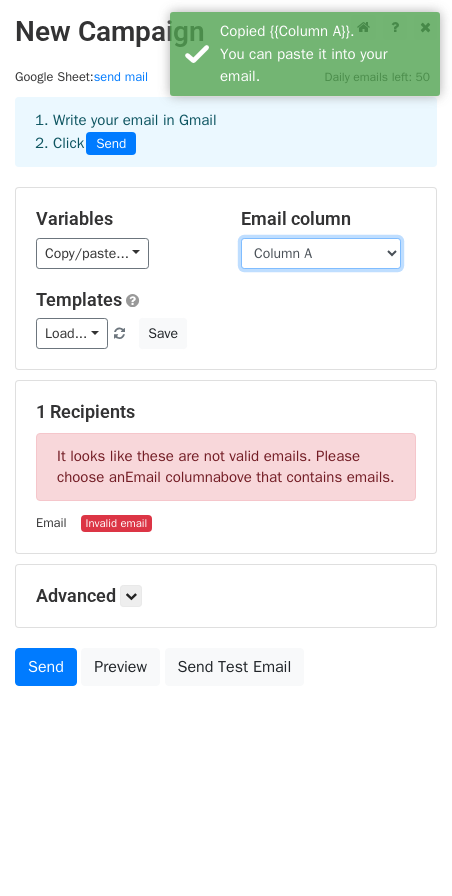 click on "Column A
Column B" at bounding box center (321, 253) 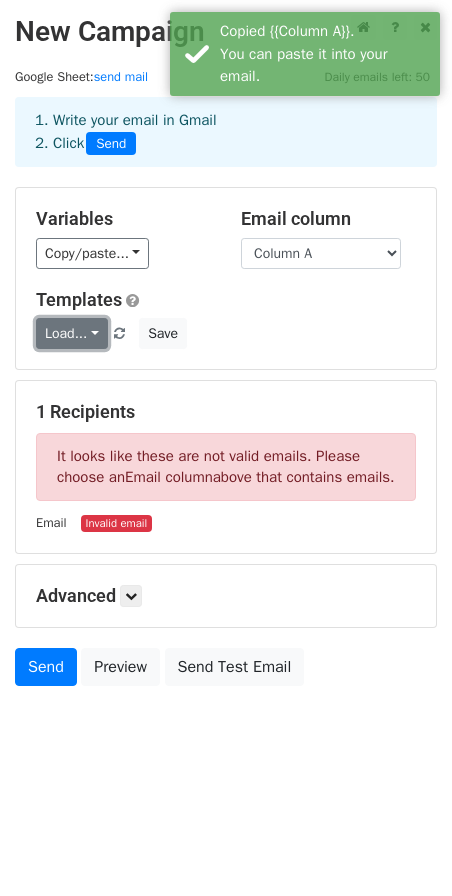 click on "Load..." at bounding box center [72, 333] 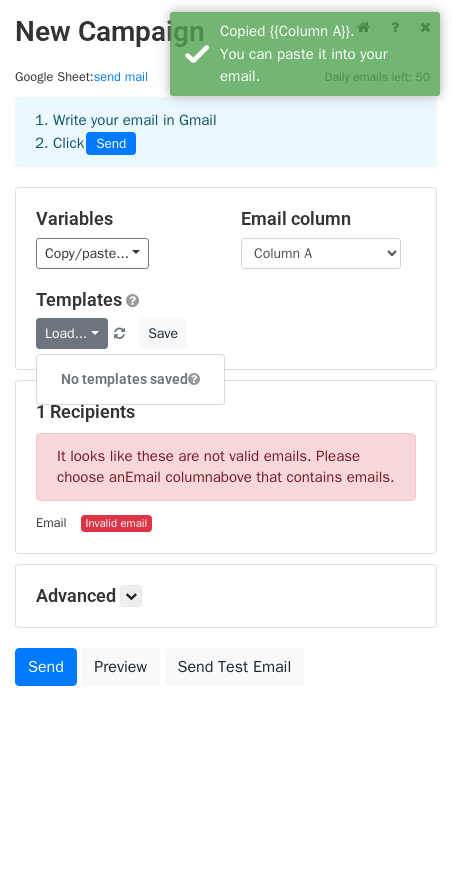 click on "Load...
No templates saved
Save" at bounding box center [226, 333] 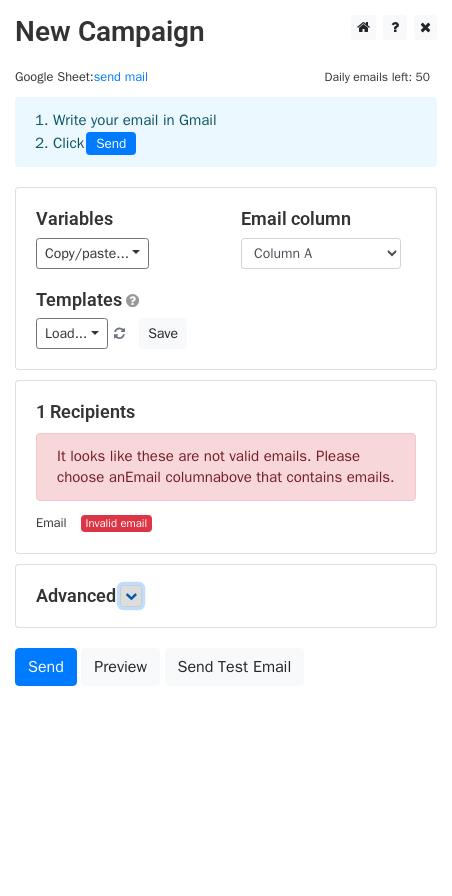 click at bounding box center (131, 596) 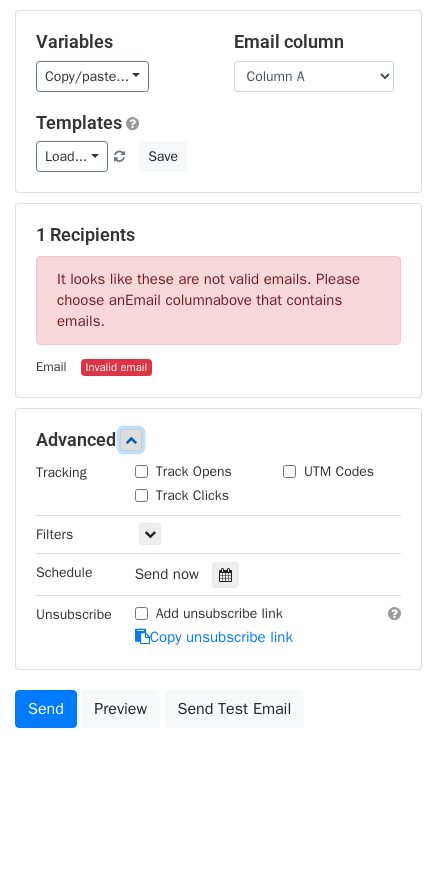 scroll, scrollTop: 0, scrollLeft: 0, axis: both 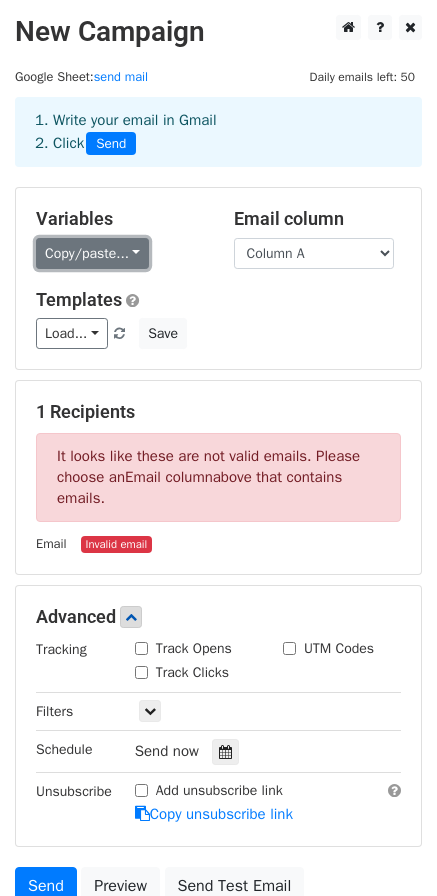 click on "Copy/paste..." at bounding box center (92, 253) 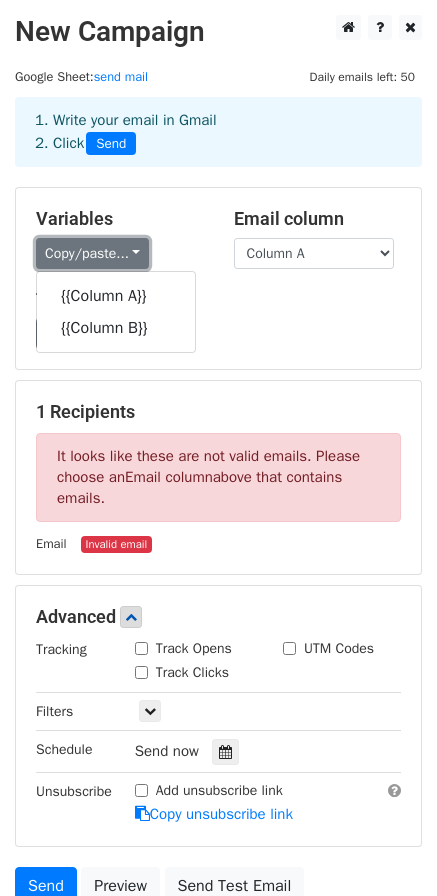 click on "Copy/paste..." at bounding box center (92, 253) 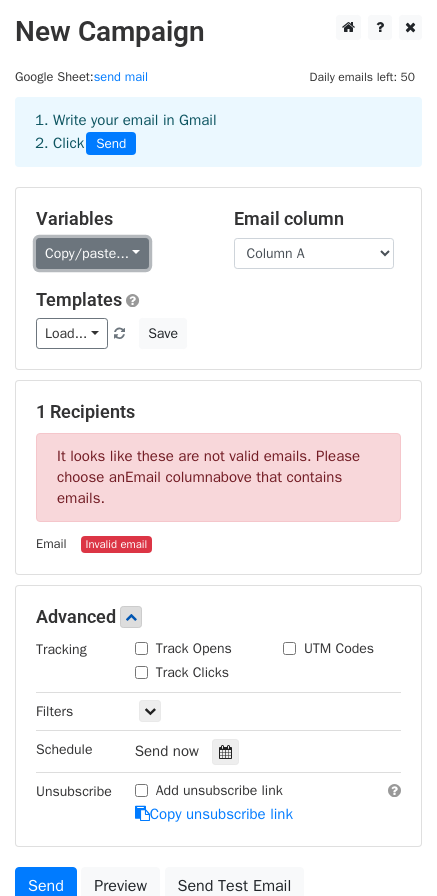 click on "Copy/paste..." at bounding box center (92, 253) 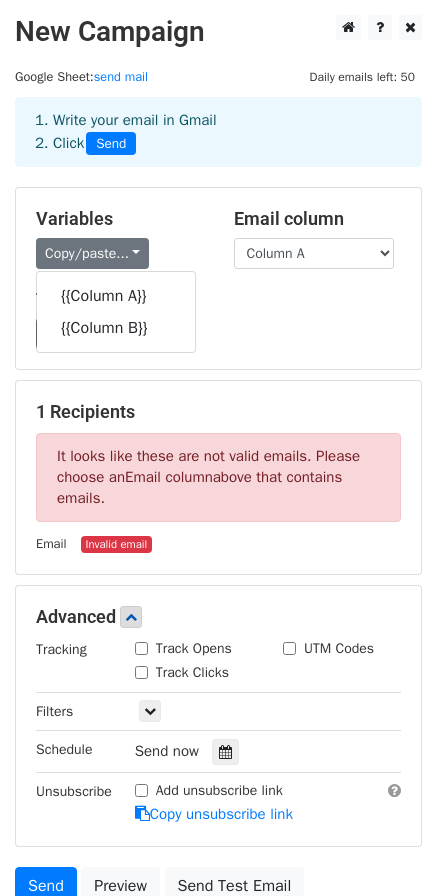 click on "Templates" at bounding box center [218, 300] 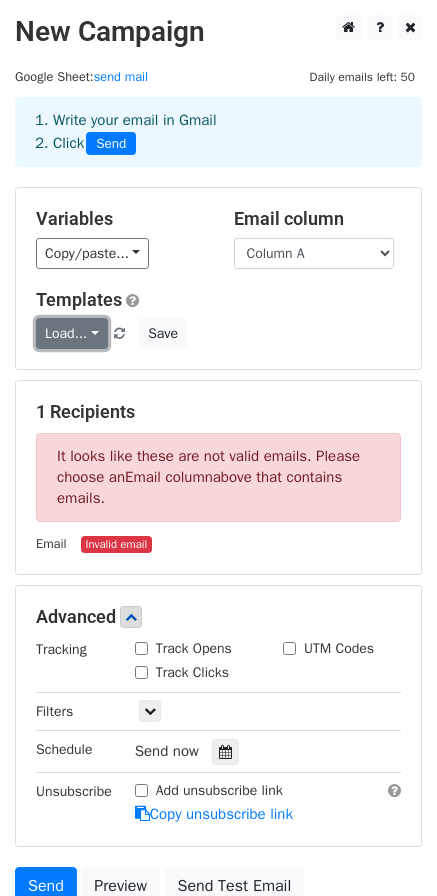 click on "Load..." at bounding box center (72, 333) 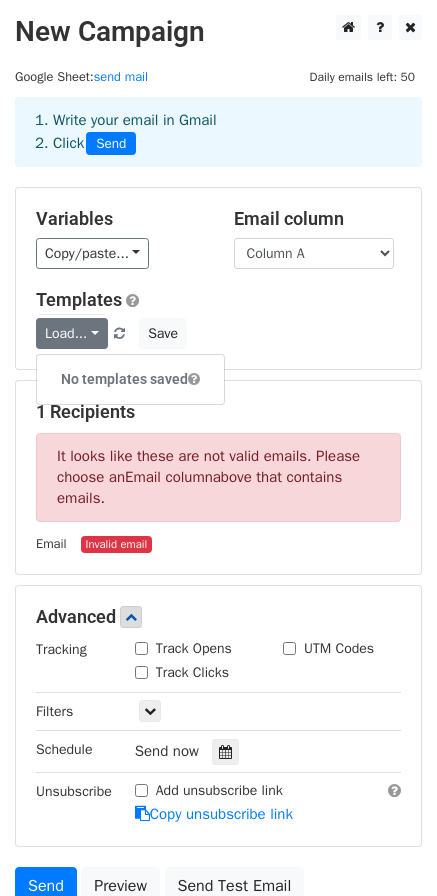 click on "No templates saved" at bounding box center [130, 379] 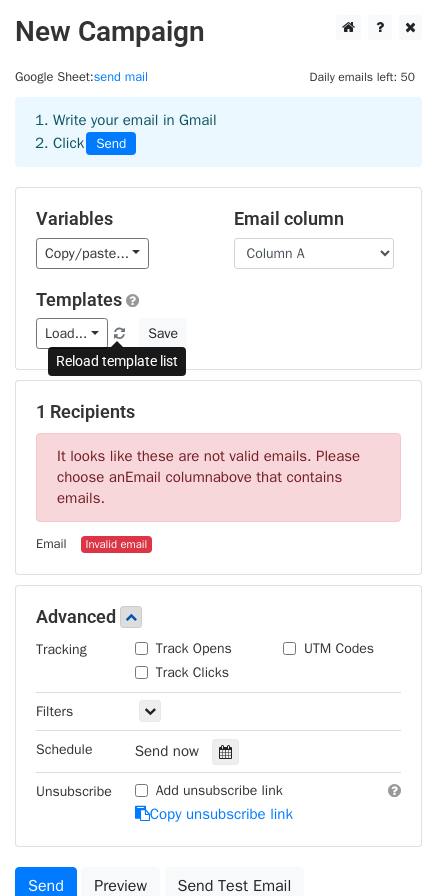 click at bounding box center [119, 334] 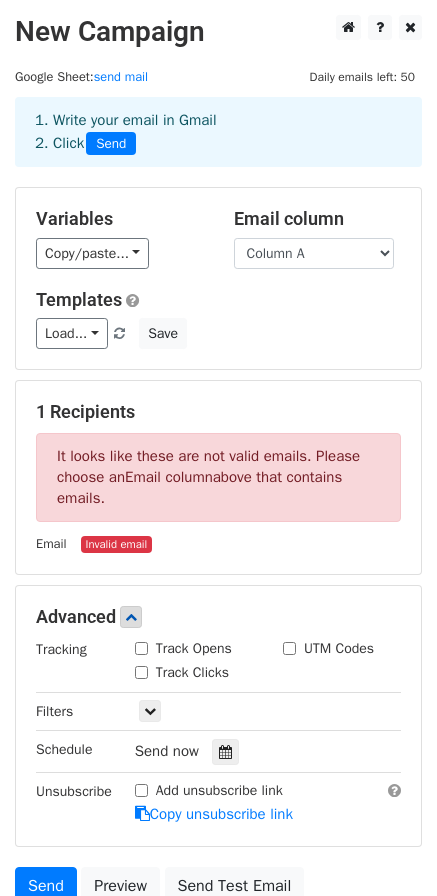scroll, scrollTop: 177, scrollLeft: 0, axis: vertical 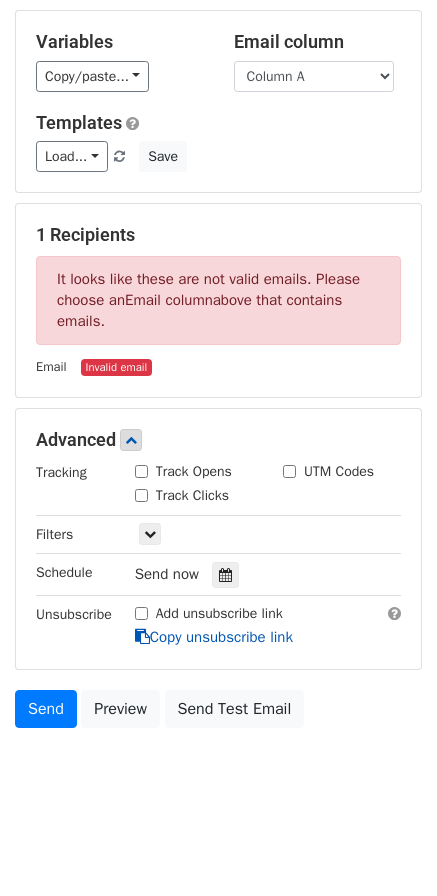 click on "Copy unsubscribe link" at bounding box center [214, 637] 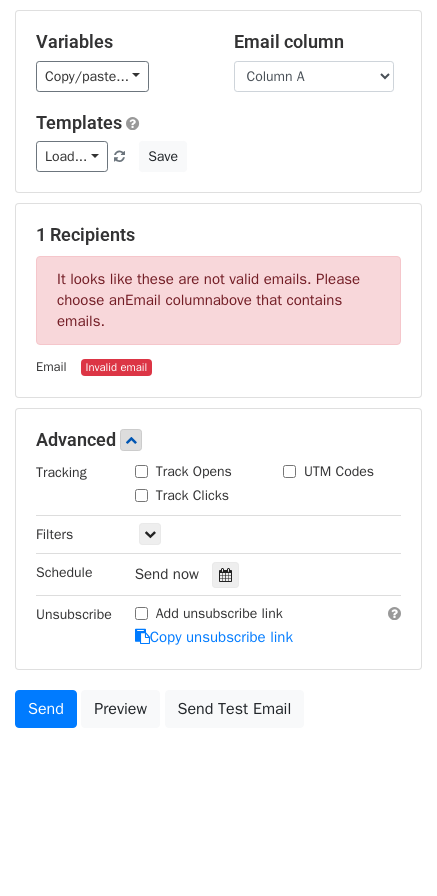 scroll, scrollTop: 0, scrollLeft: 0, axis: both 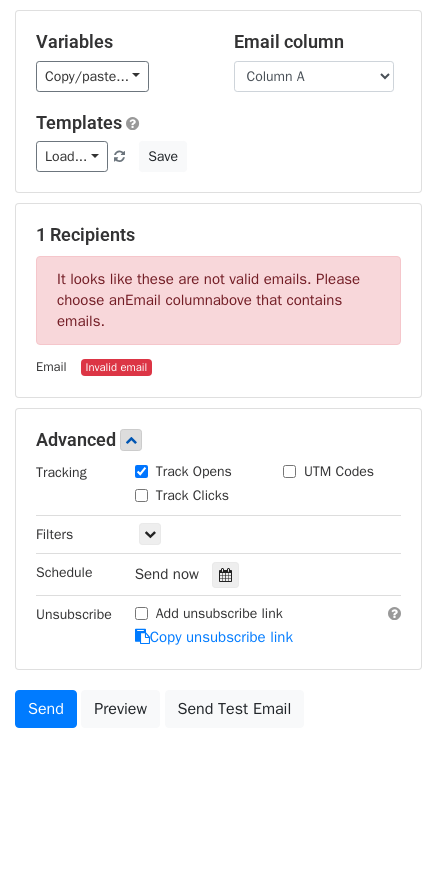 click on "Track Clicks" at bounding box center (192, 495) 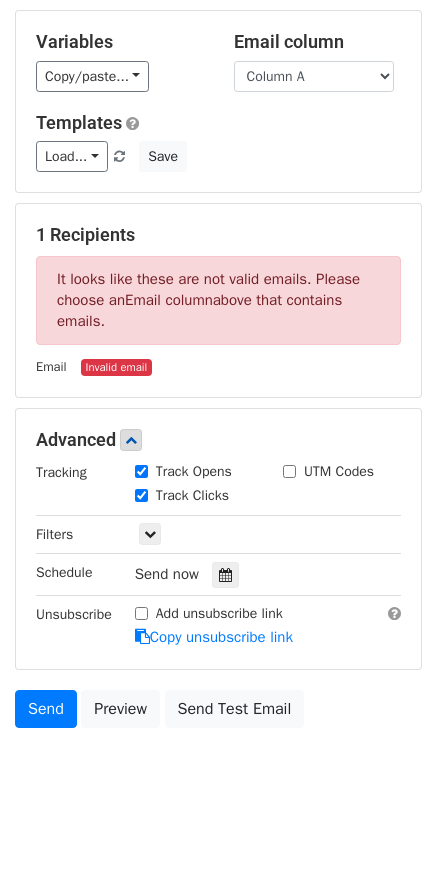 click on "UTM Codes" at bounding box center (342, 473) 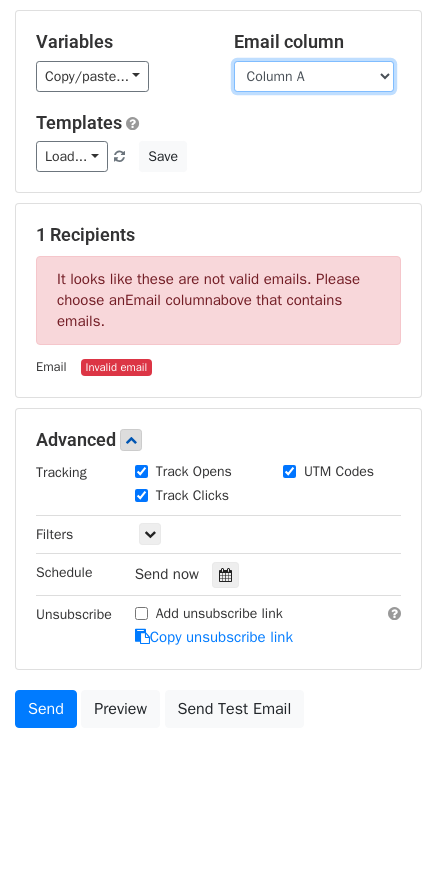 click on "Column A
Column B" at bounding box center [314, 76] 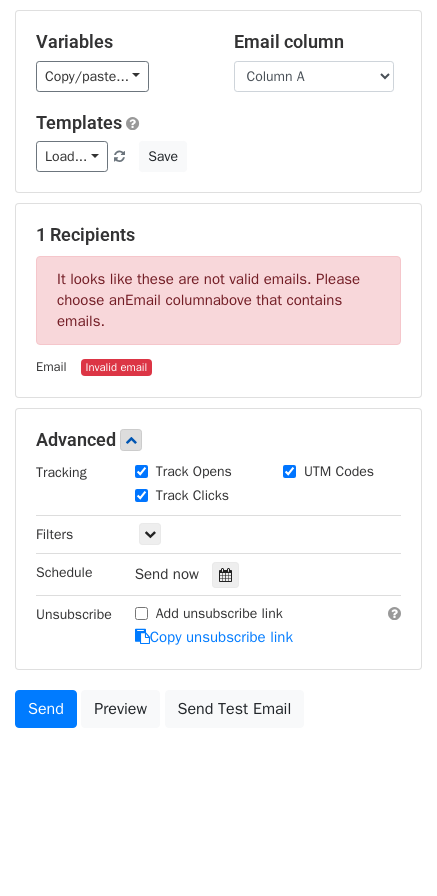 click on "Templates" at bounding box center (218, 123) 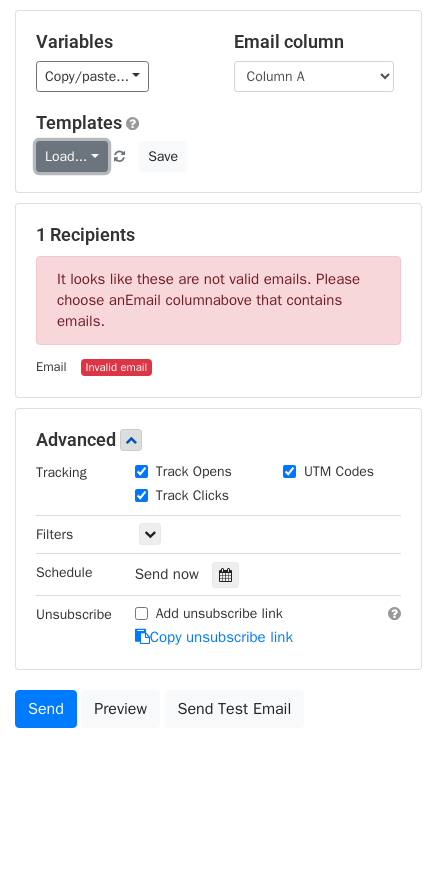 click on "Load..." at bounding box center [72, 156] 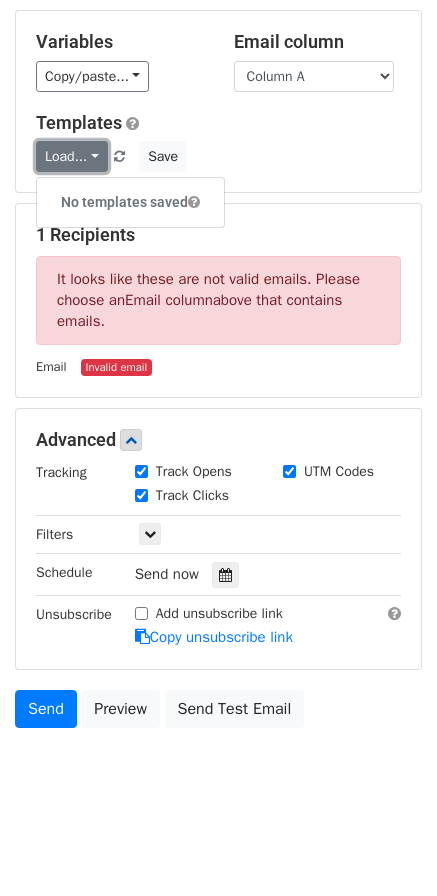 click on "Load..." at bounding box center [72, 156] 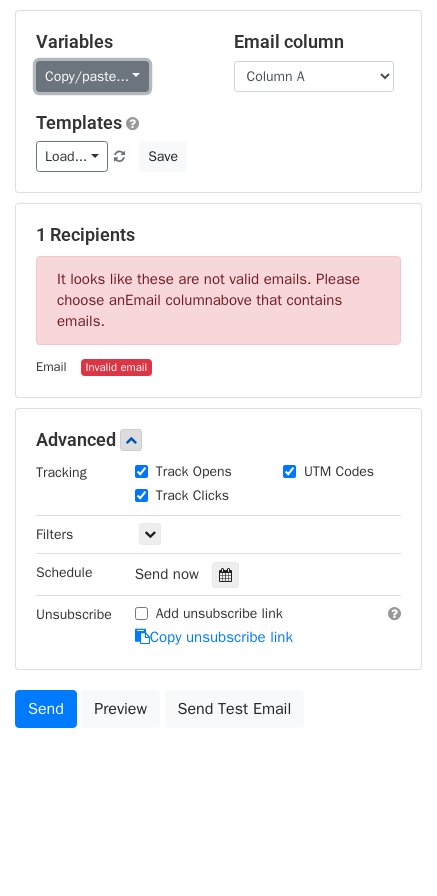 click on "Copy/paste..." at bounding box center (92, 76) 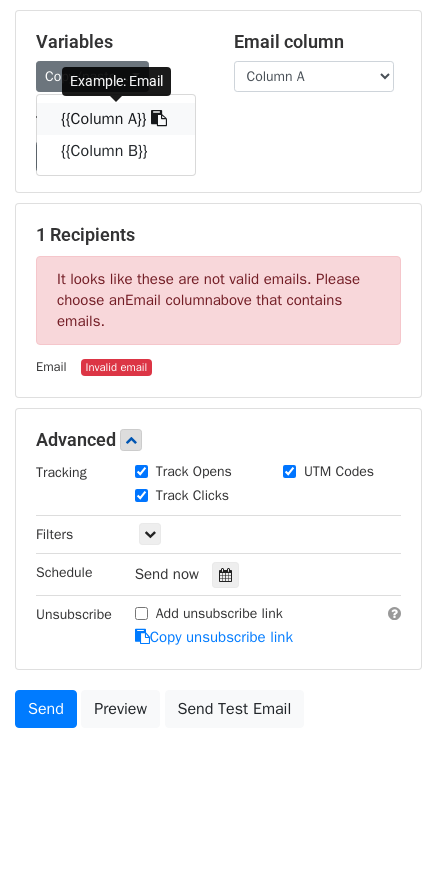 click on "{{Column A}}" at bounding box center [116, 119] 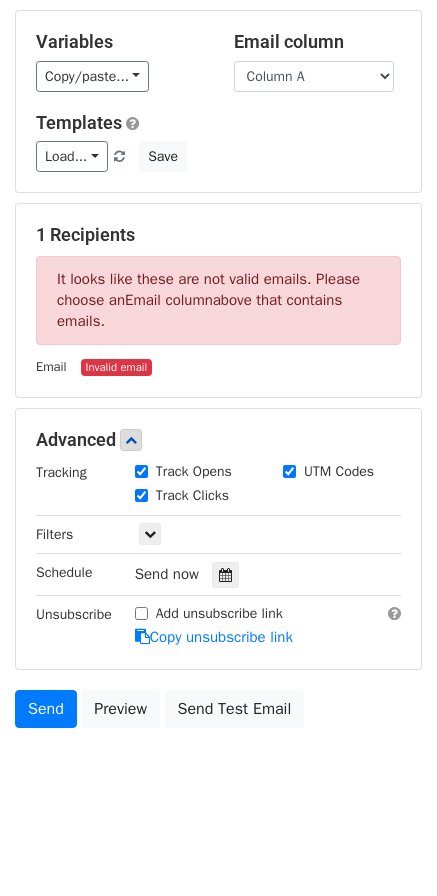 click on "It looks like these are not valid emails. Please choose an  Email column  above that contains emails." at bounding box center [218, 300] 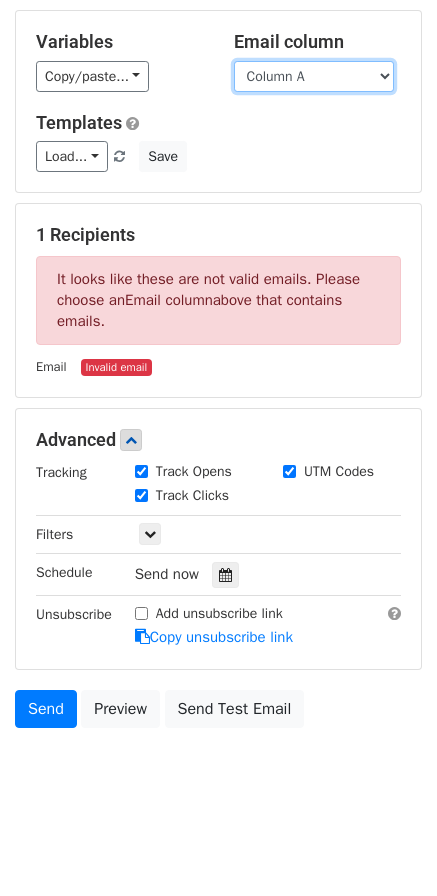 click on "Column A
Column B" at bounding box center (314, 76) 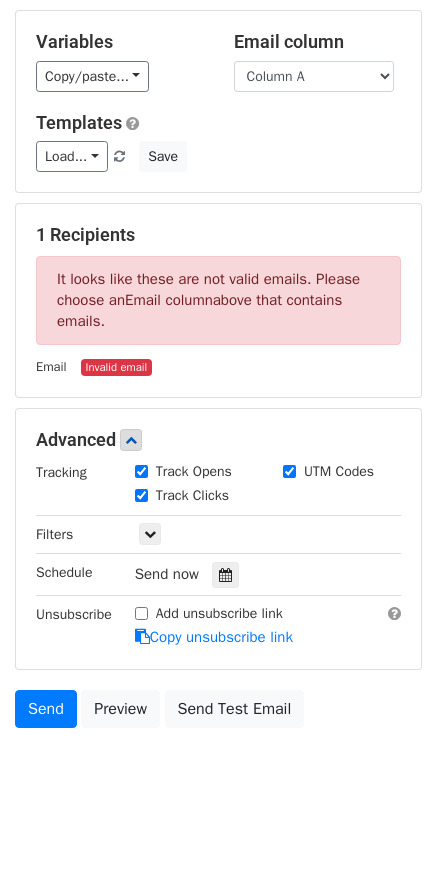 click on "1 Recipients
It looks like these are not valid emails. Please choose an  Email column  above that contains emails.
Email
Invalid email" at bounding box center (218, 300) 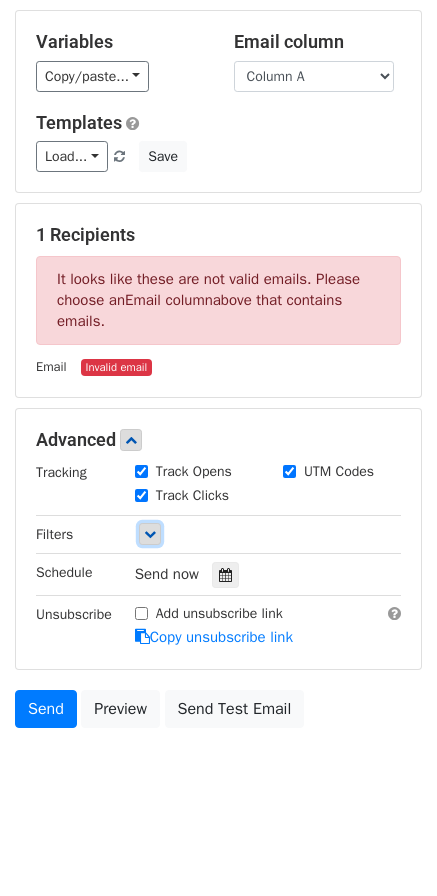 click at bounding box center (150, 534) 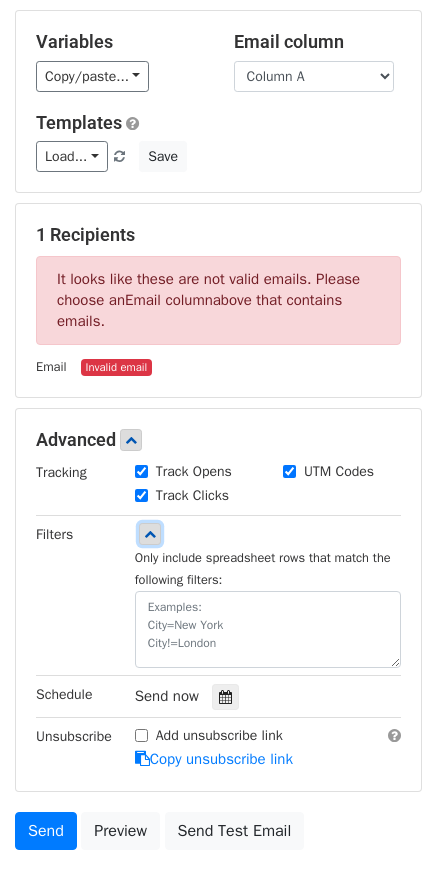 click at bounding box center (150, 534) 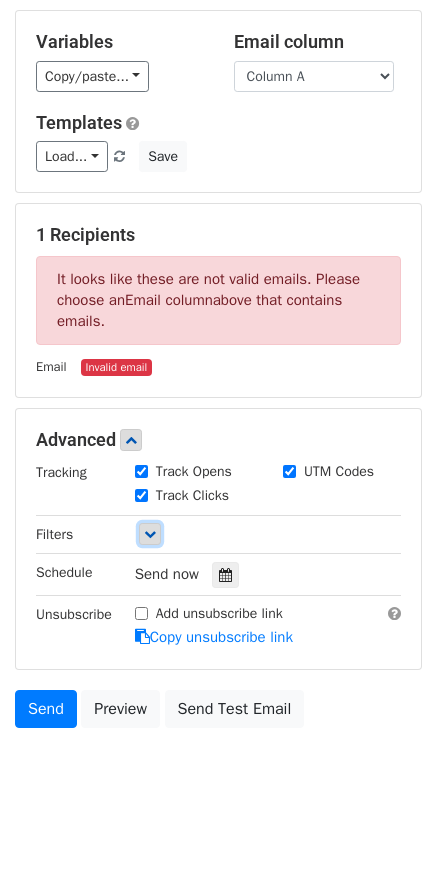 click at bounding box center [150, 534] 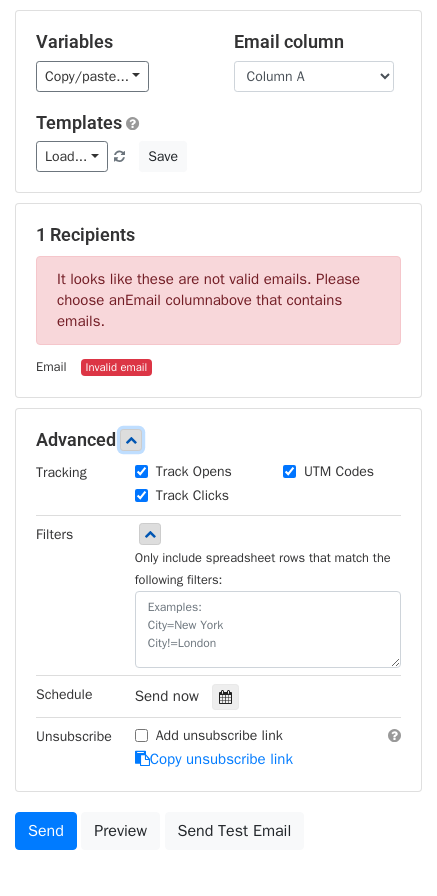 click at bounding box center [131, 440] 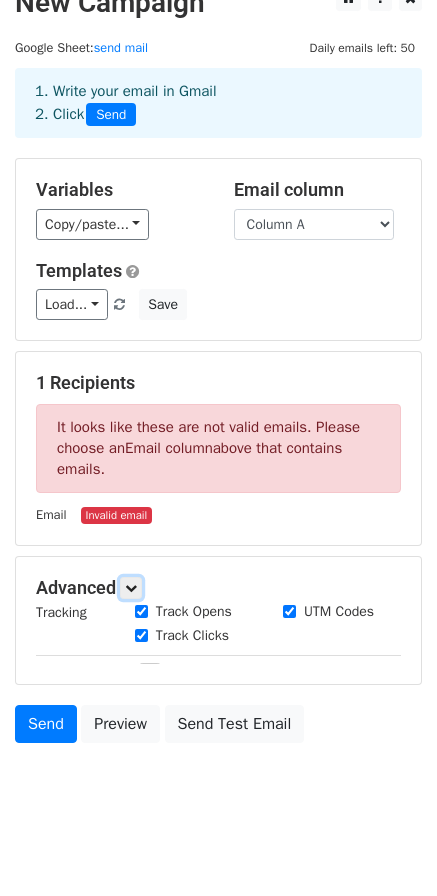 scroll, scrollTop: 0, scrollLeft: 0, axis: both 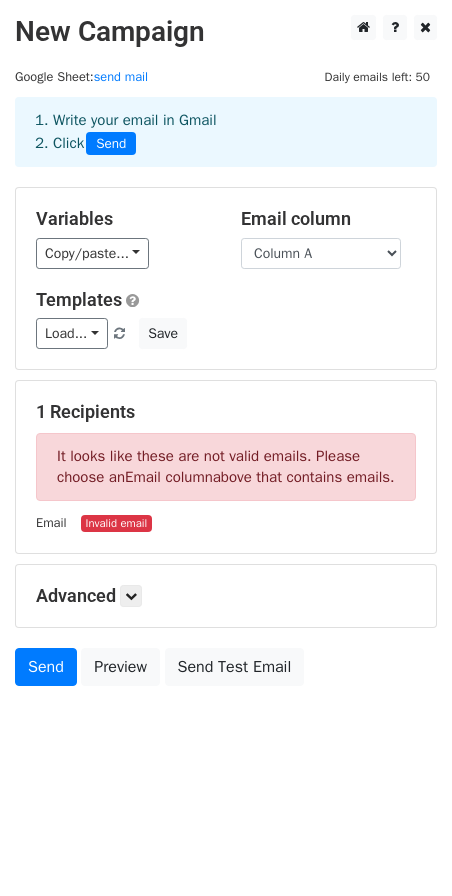 click on "Advanced" at bounding box center [226, 596] 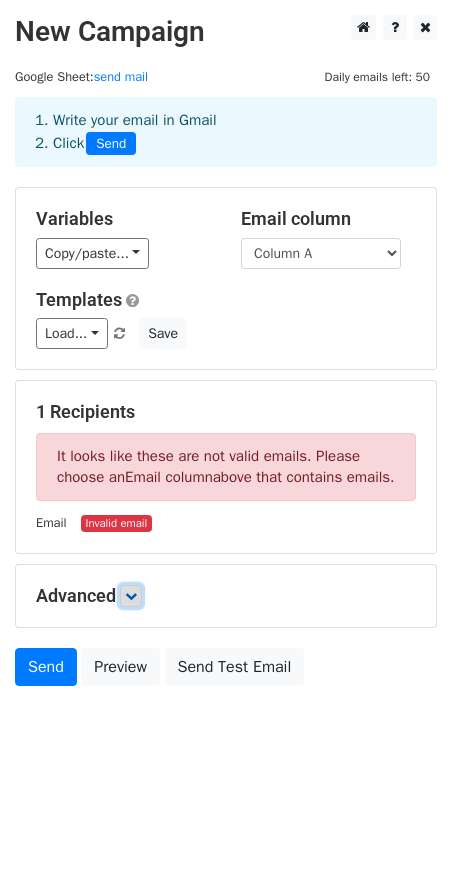 click at bounding box center [131, 596] 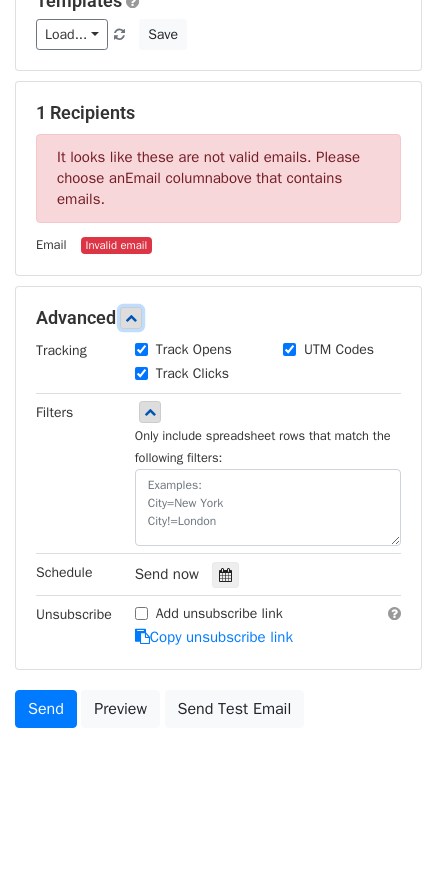 scroll, scrollTop: 0, scrollLeft: 0, axis: both 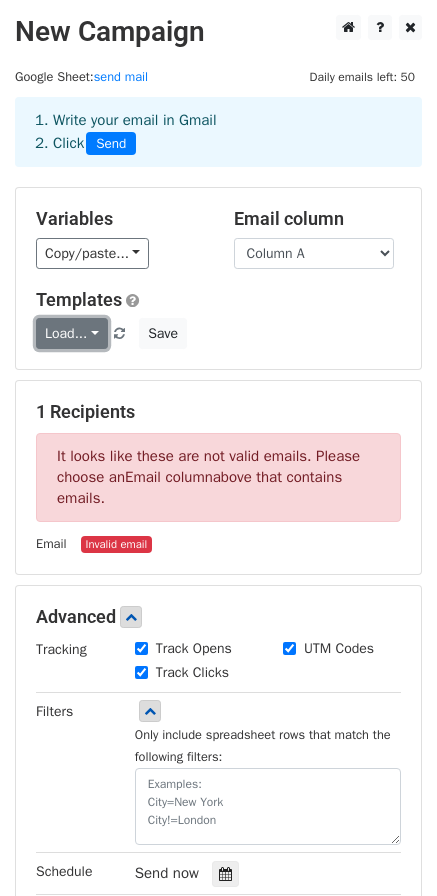 click on "Load..." at bounding box center [72, 333] 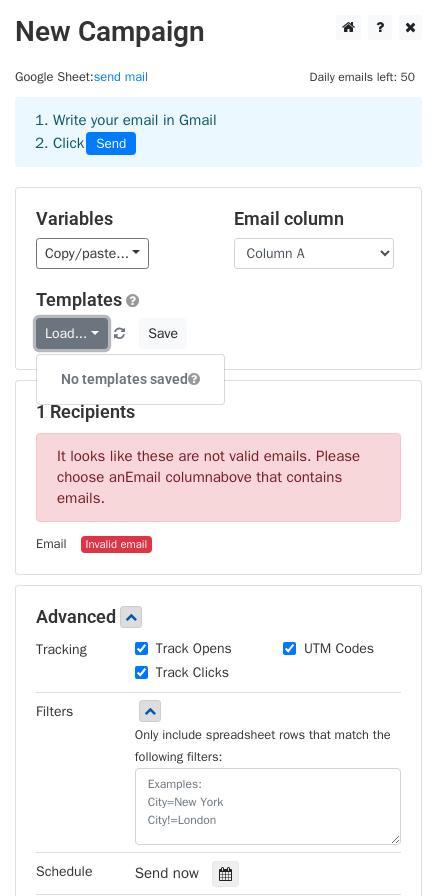 click on "Load..." at bounding box center [72, 333] 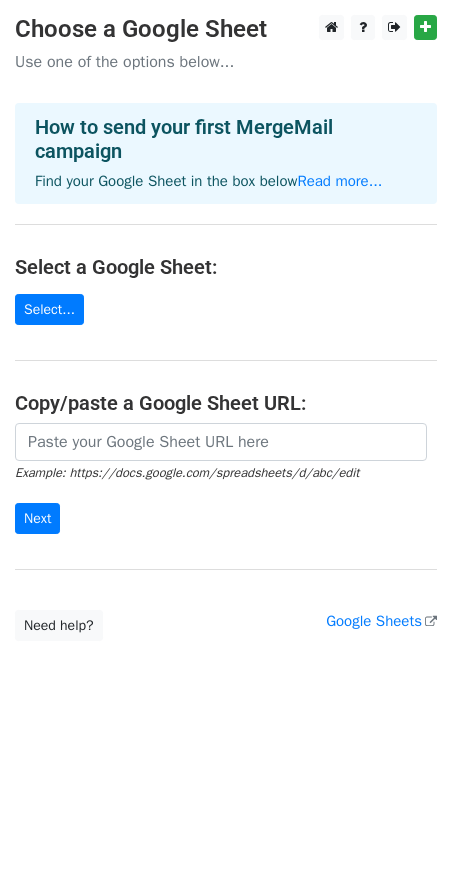 scroll, scrollTop: 0, scrollLeft: 0, axis: both 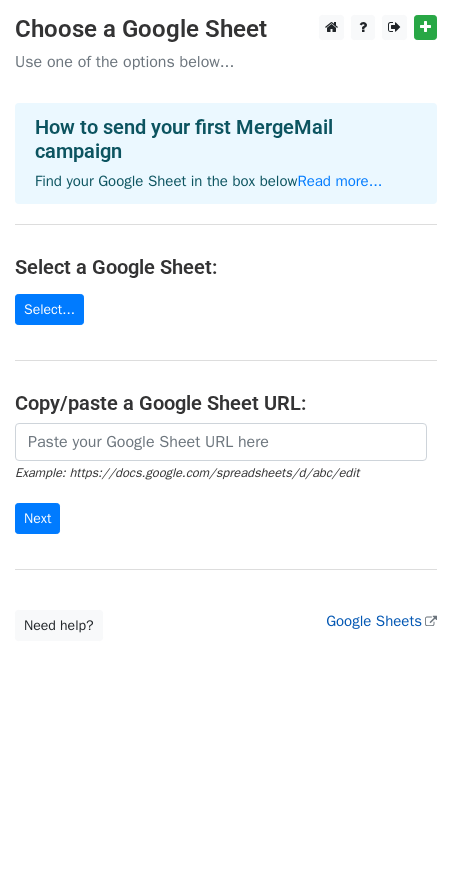 click on "Google Sheets" at bounding box center [381, 621] 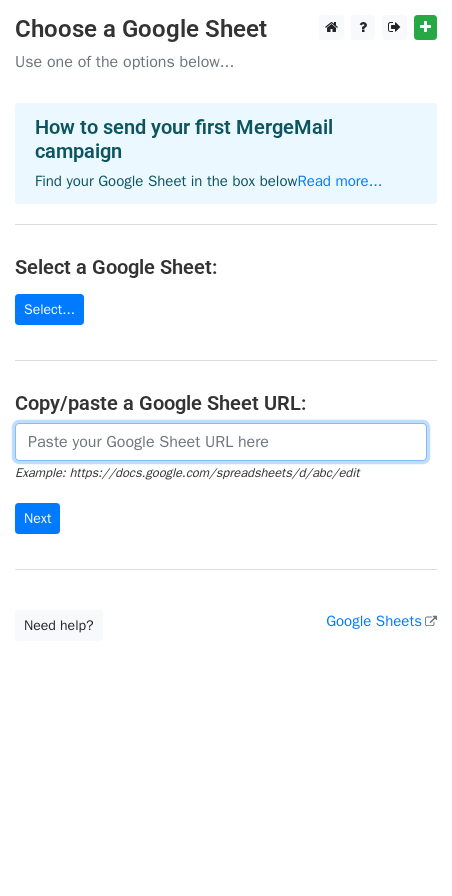 click at bounding box center (221, 442) 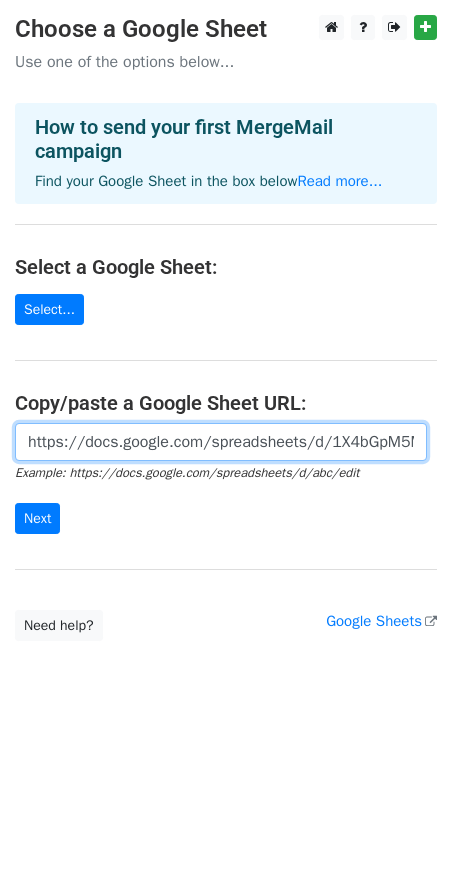 scroll, scrollTop: 0, scrollLeft: 406, axis: horizontal 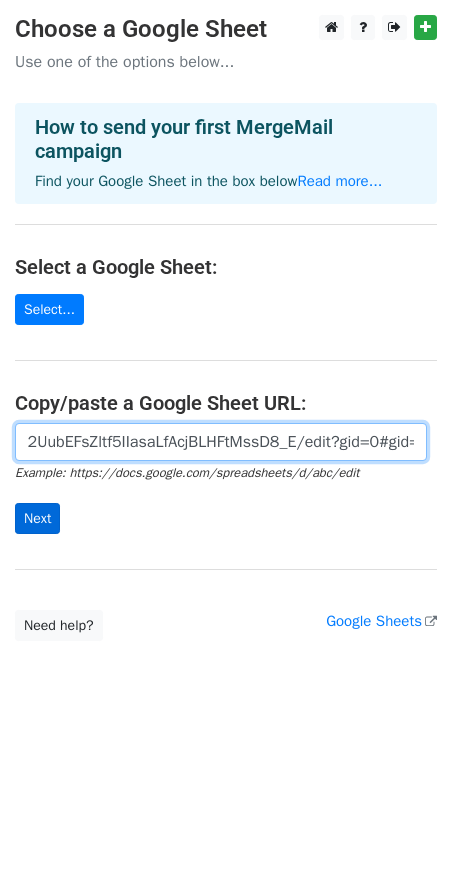 type on "https://docs.google.com/spreadsheets/d/1X4bGpM5MB2UubEFsZltf5IIasaLfAcjBLHFtMssD8_E/edit?gid=0#gid=0" 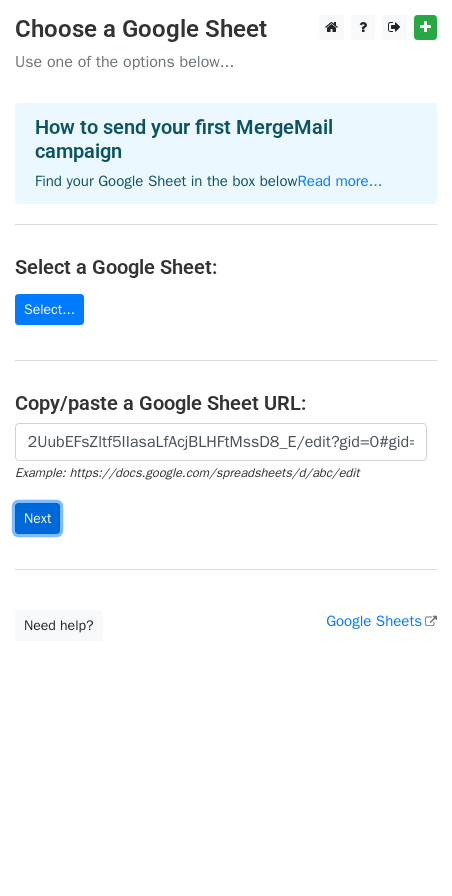 click on "Next" at bounding box center [37, 518] 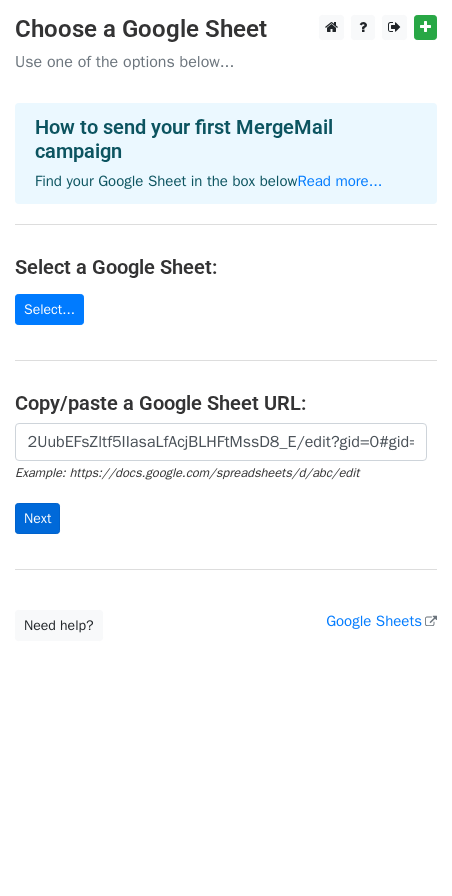 scroll, scrollTop: 0, scrollLeft: 0, axis: both 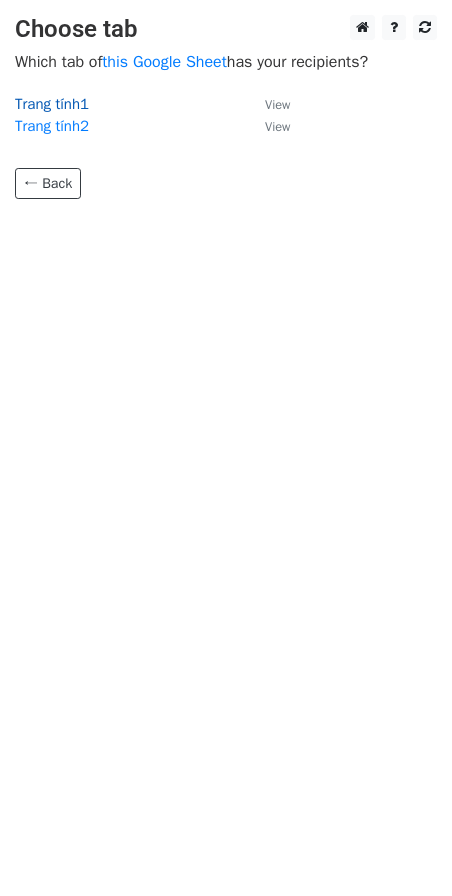 click on "Trang tính1" at bounding box center (52, 104) 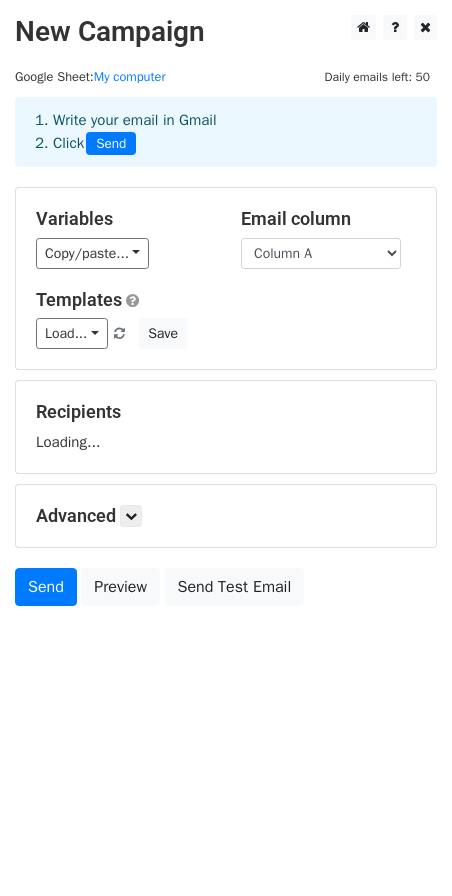 scroll, scrollTop: 0, scrollLeft: 0, axis: both 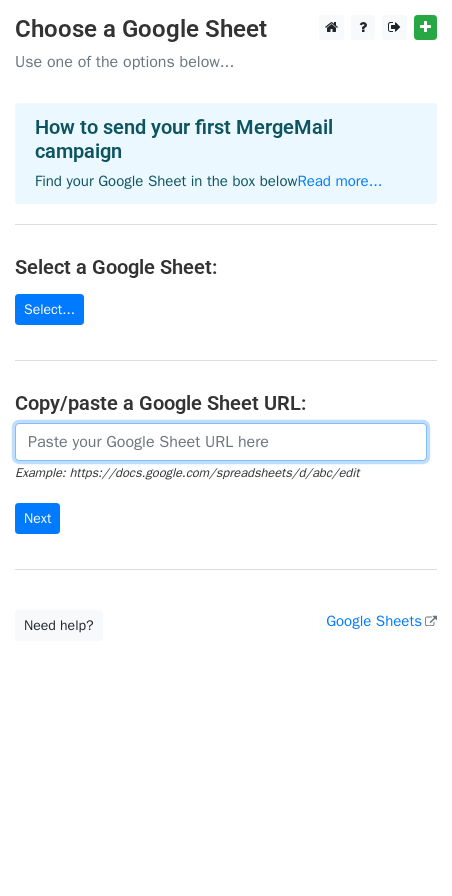 drag, startPoint x: 113, startPoint y: 449, endPoint x: 90, endPoint y: 487, distance: 44.418465 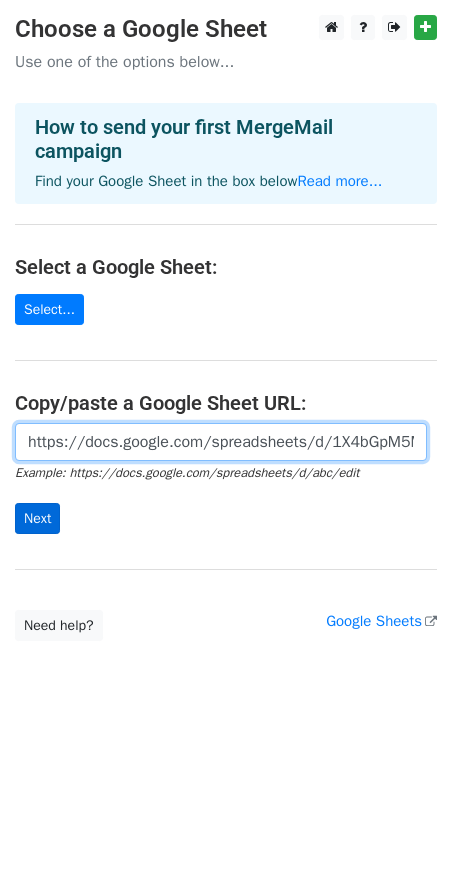 scroll, scrollTop: 0, scrollLeft: 406, axis: horizontal 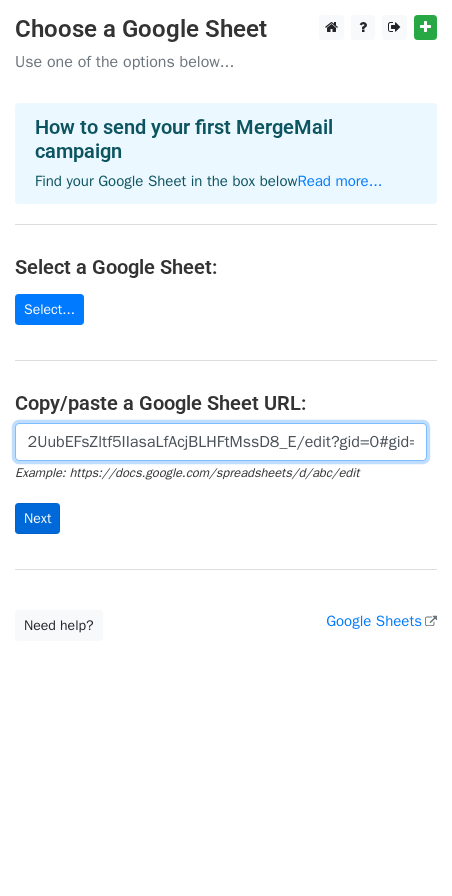 type on "https://docs.google.com/spreadsheets/d/1X4bGpM5MB2UubEFsZltf5IIasaLfAcjBLHFtMssD8_E/edit?gid=0#gid=0" 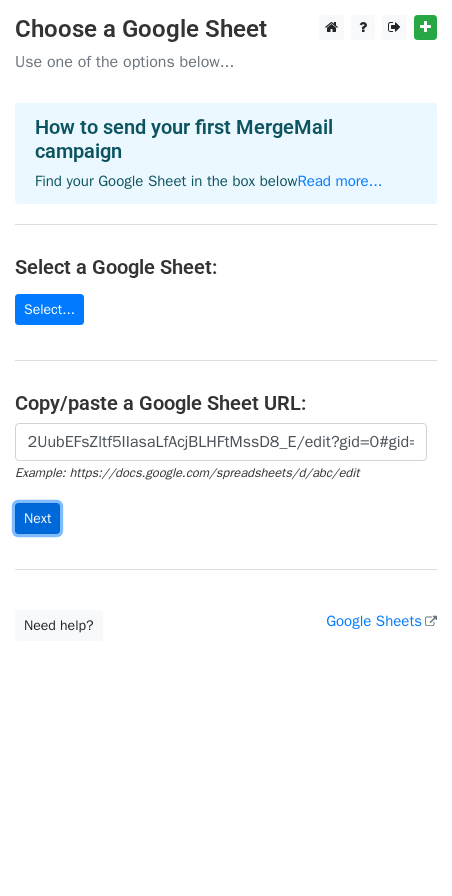 scroll, scrollTop: 0, scrollLeft: 0, axis: both 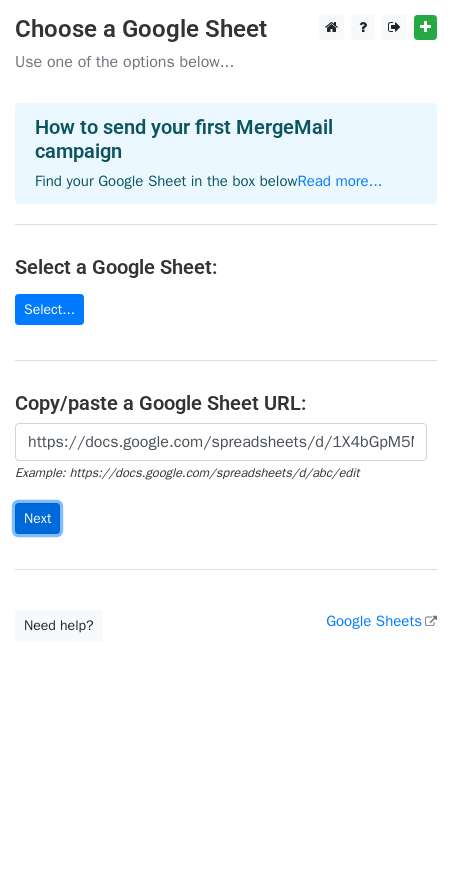 click on "Next" at bounding box center [37, 518] 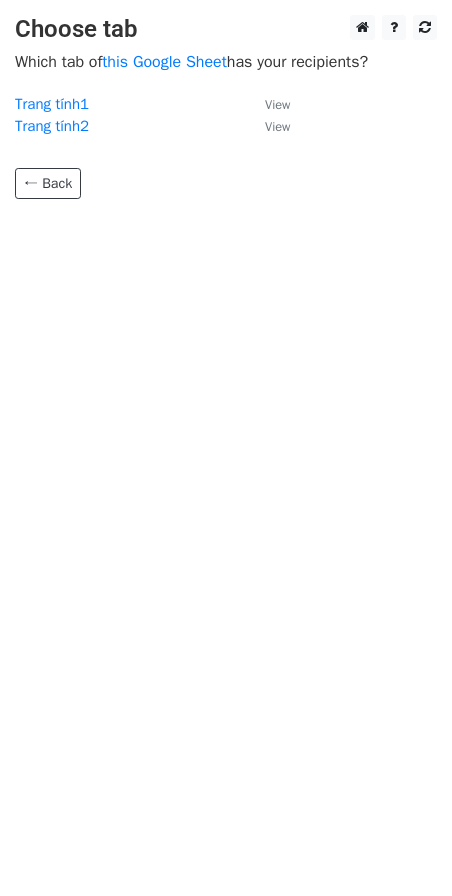scroll, scrollTop: 0, scrollLeft: 0, axis: both 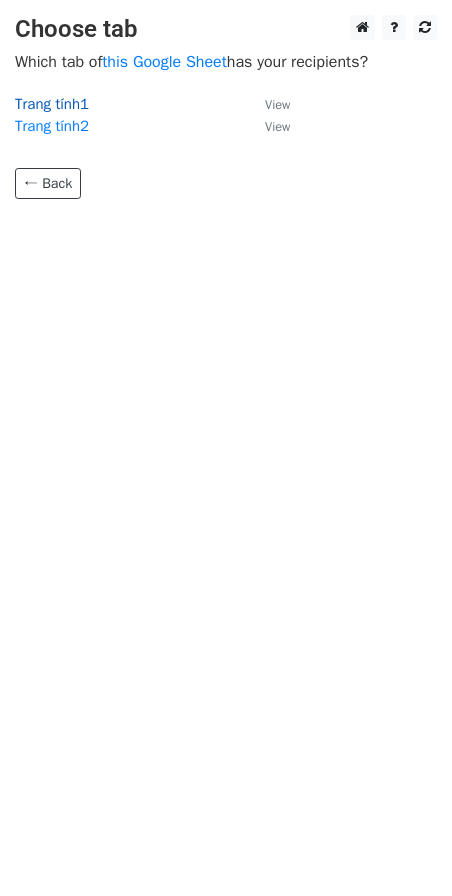 click on "Trang tính1" at bounding box center (52, 104) 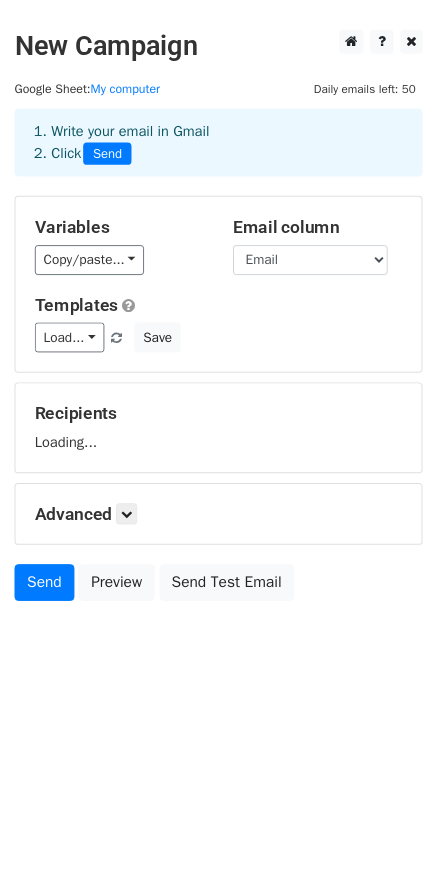 scroll, scrollTop: 0, scrollLeft: 0, axis: both 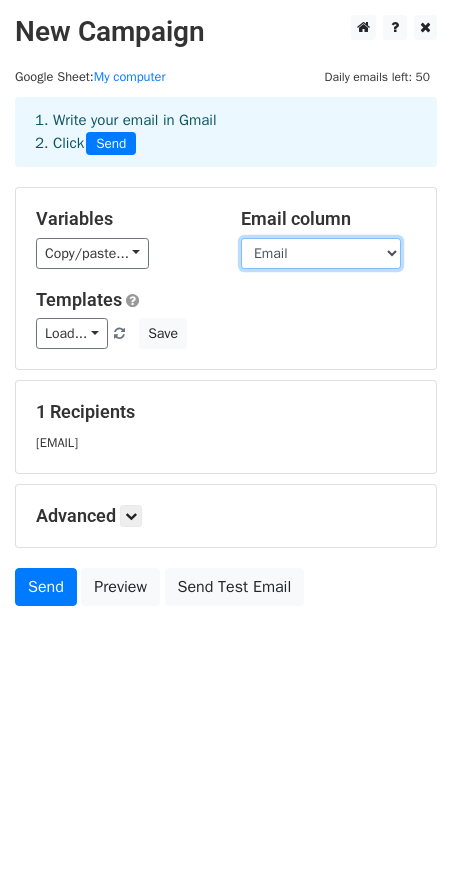 click on "Id
Email
Tên
Trạng thái" at bounding box center (321, 253) 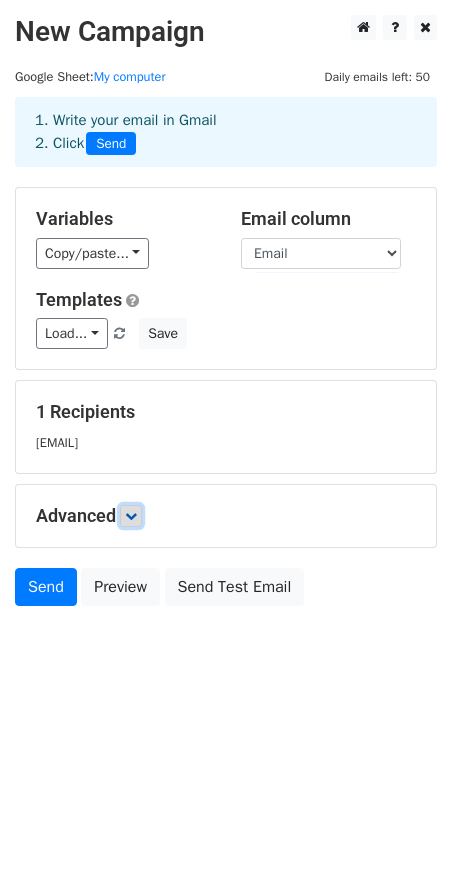 click at bounding box center [131, 516] 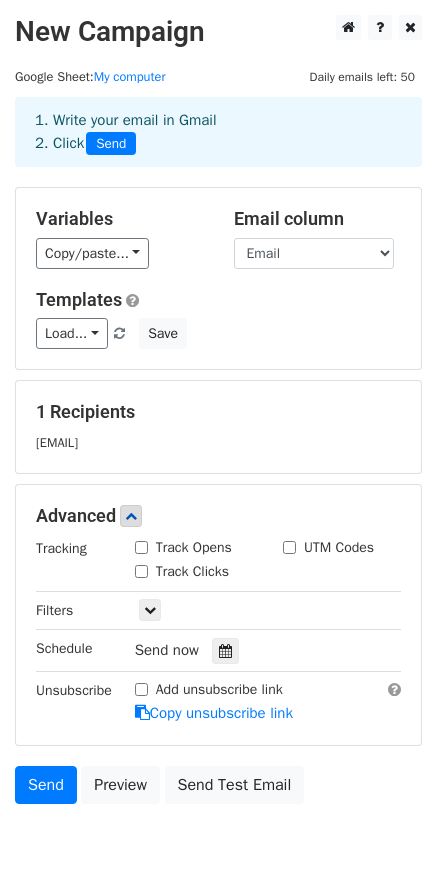click on "Track Opens" at bounding box center [194, 549] 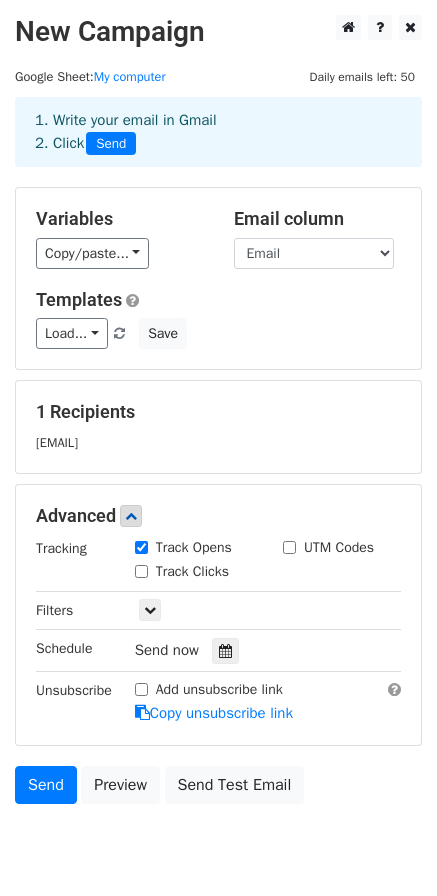 click on "Track Clicks" at bounding box center [141, 571] 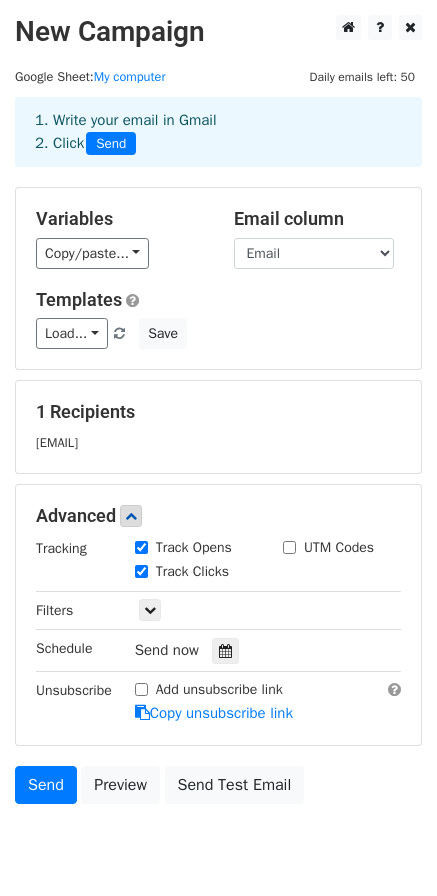 click on "UTM Codes" at bounding box center [289, 547] 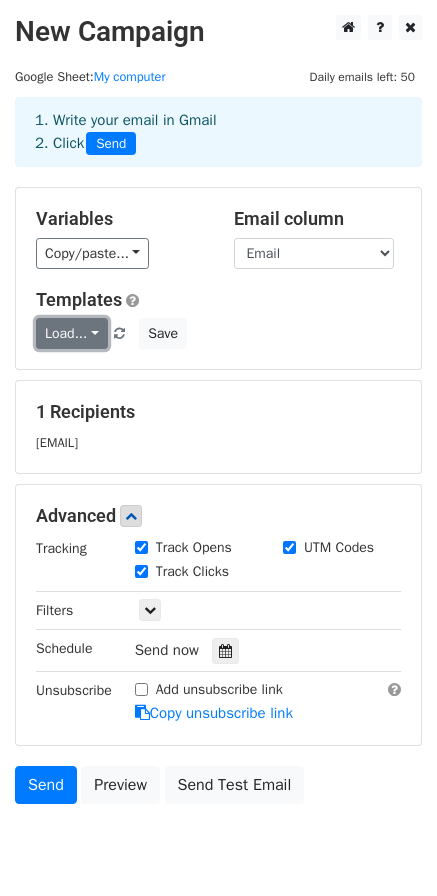 click on "Load..." at bounding box center (72, 333) 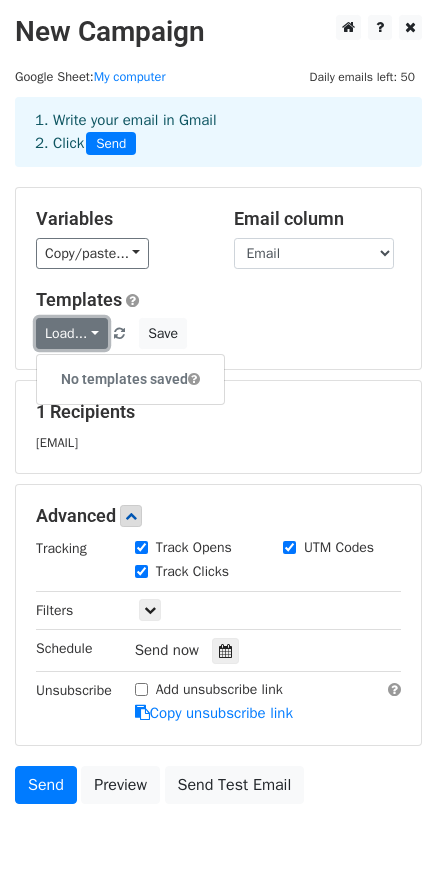 click on "Load..." at bounding box center [72, 333] 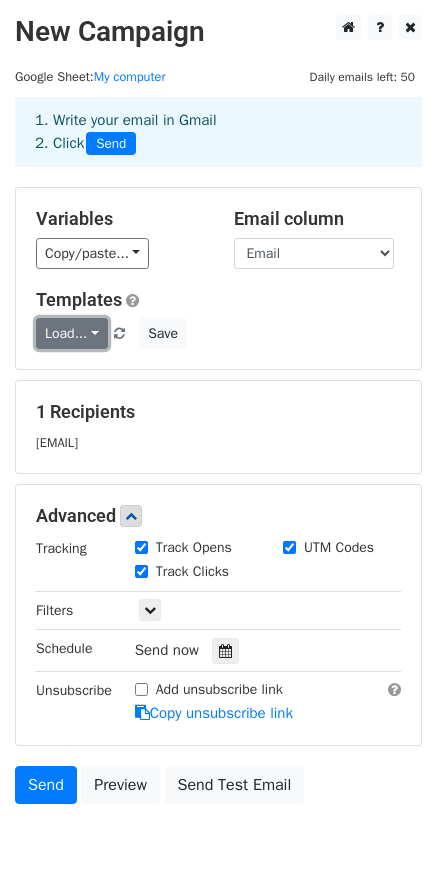 click on "Load..." at bounding box center (72, 333) 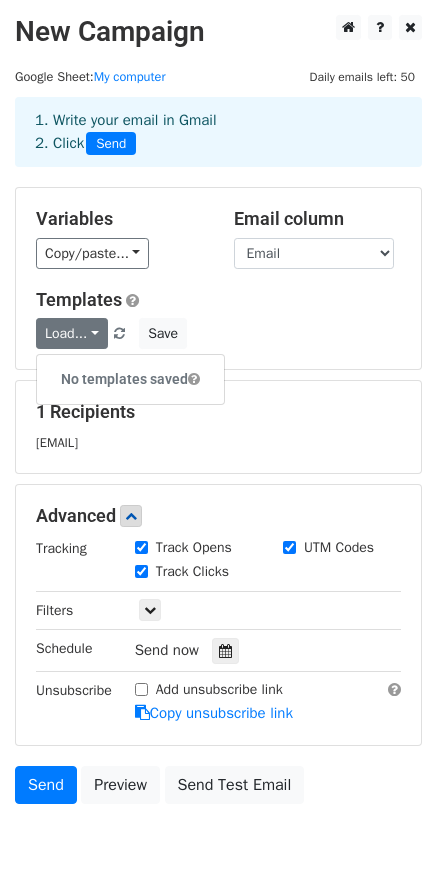click at bounding box center (194, 379) 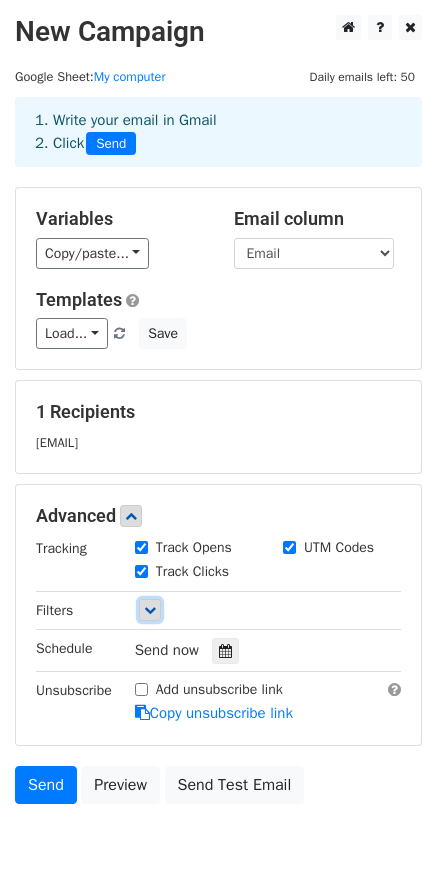 click at bounding box center [150, 610] 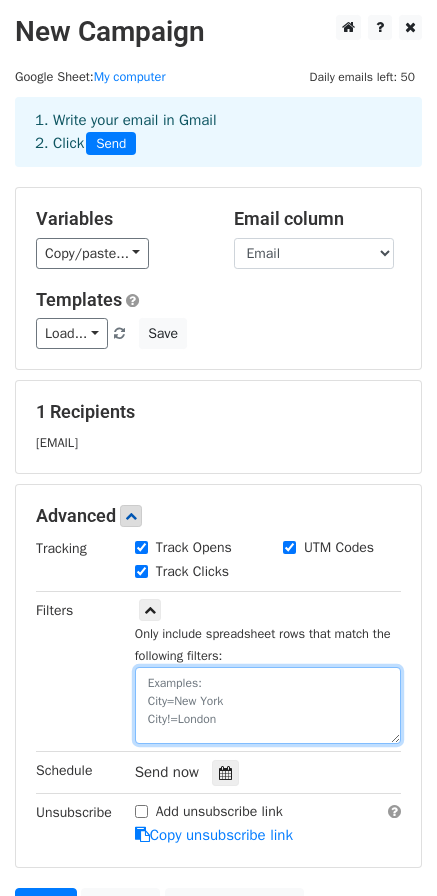click at bounding box center (268, 705) 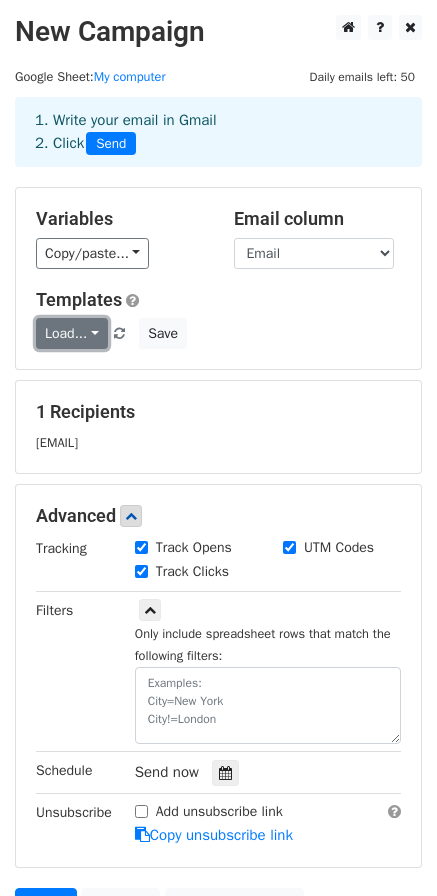 click on "Load..." at bounding box center [72, 333] 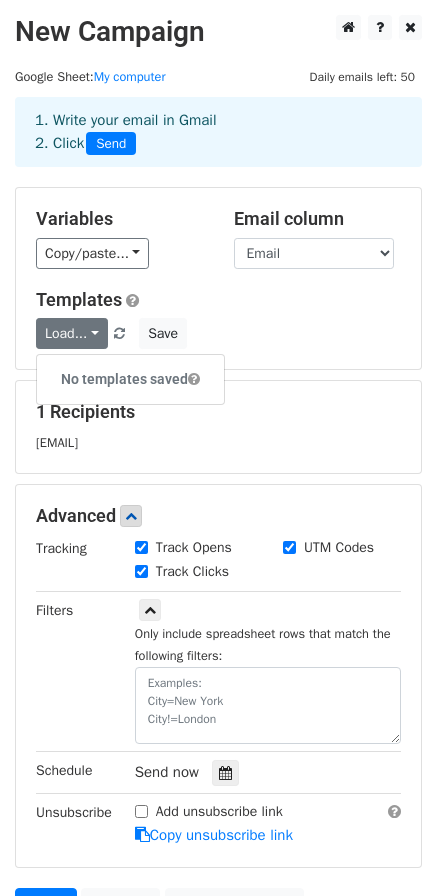drag, startPoint x: 116, startPoint y: 379, endPoint x: 179, endPoint y: 378, distance: 63.007935 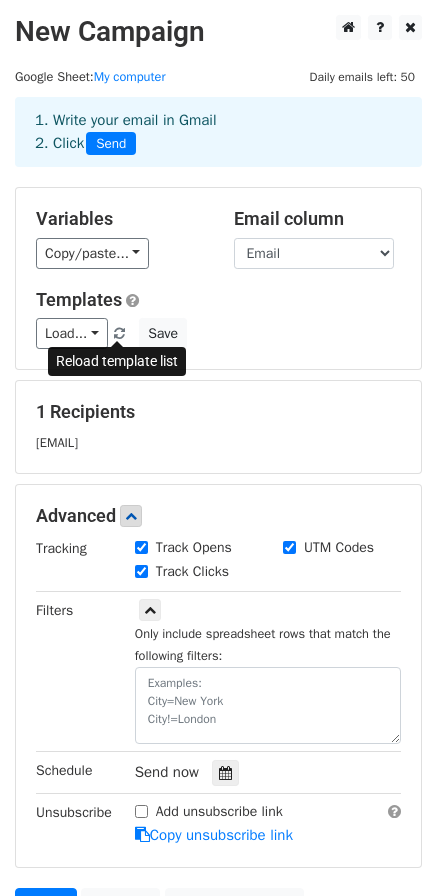 click at bounding box center [120, 334] 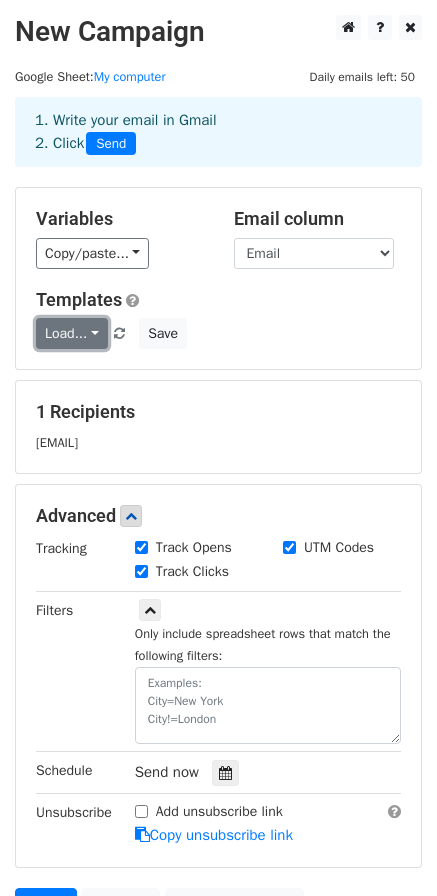 click on "Load..." at bounding box center [72, 333] 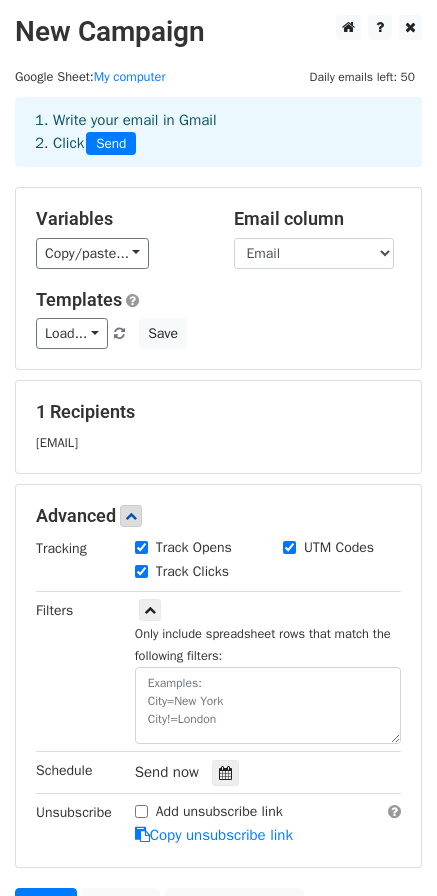 click on "Templates
Load...
No templates saved
Save" at bounding box center [218, 319] 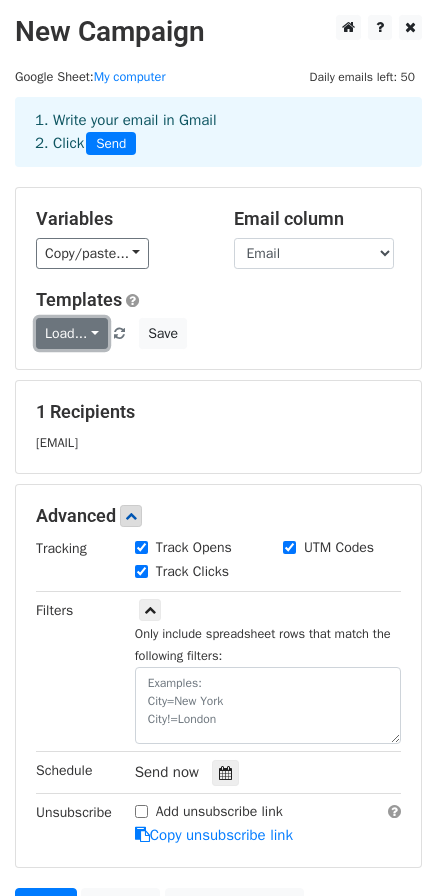 click on "Load..." at bounding box center [72, 333] 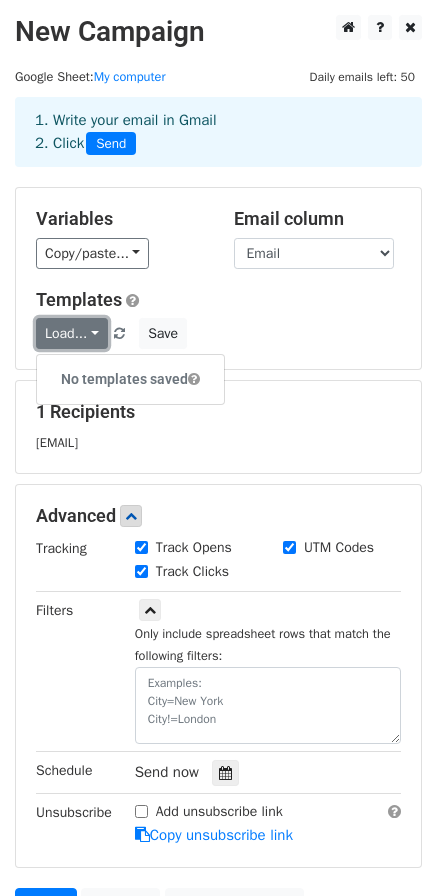 click on "Load..." at bounding box center [72, 333] 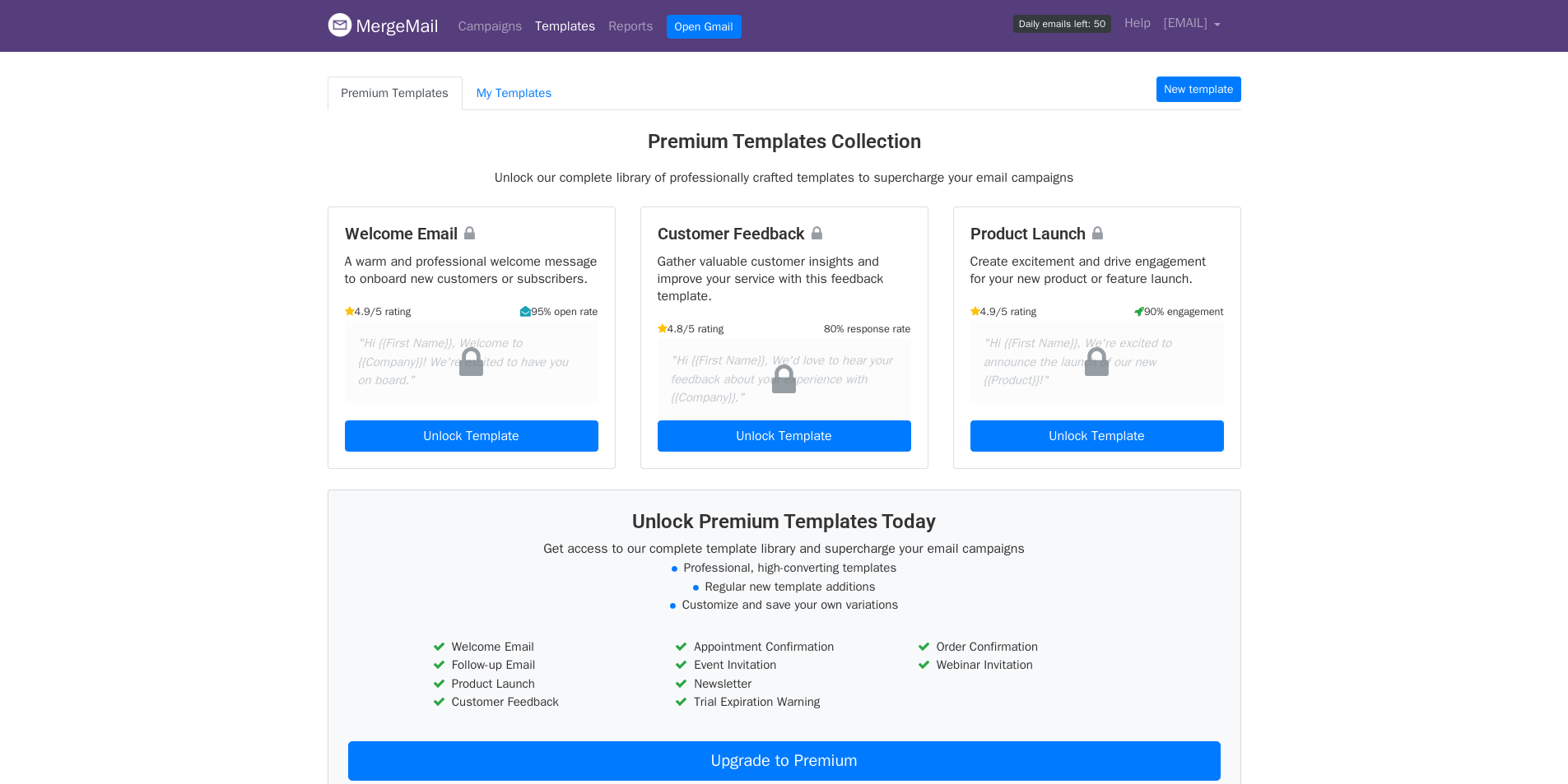 scroll, scrollTop: 0, scrollLeft: 0, axis: both 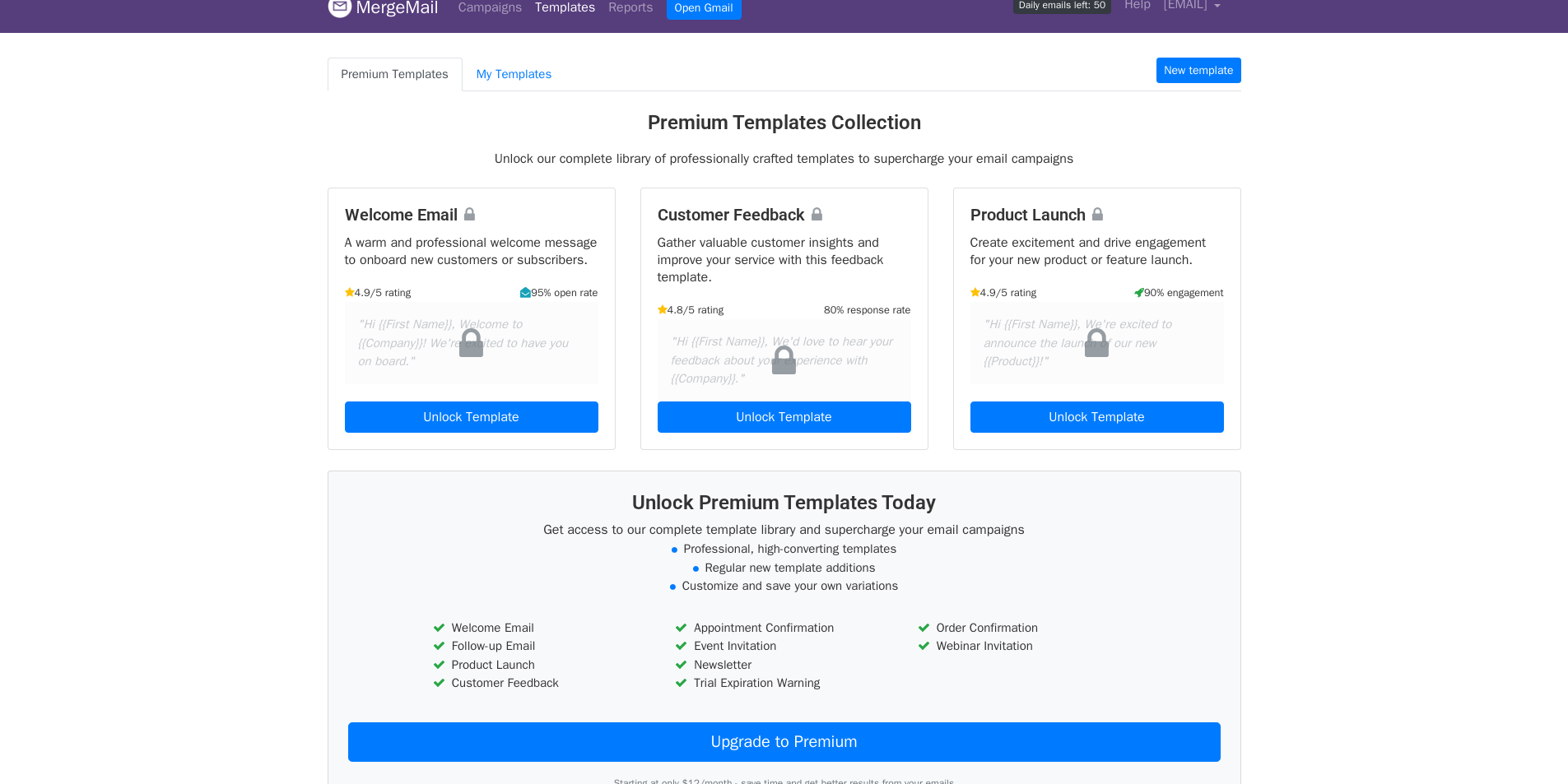 click on "A warm and professional welcome message to onboard new customers or subscribers." at bounding box center (472, 252) 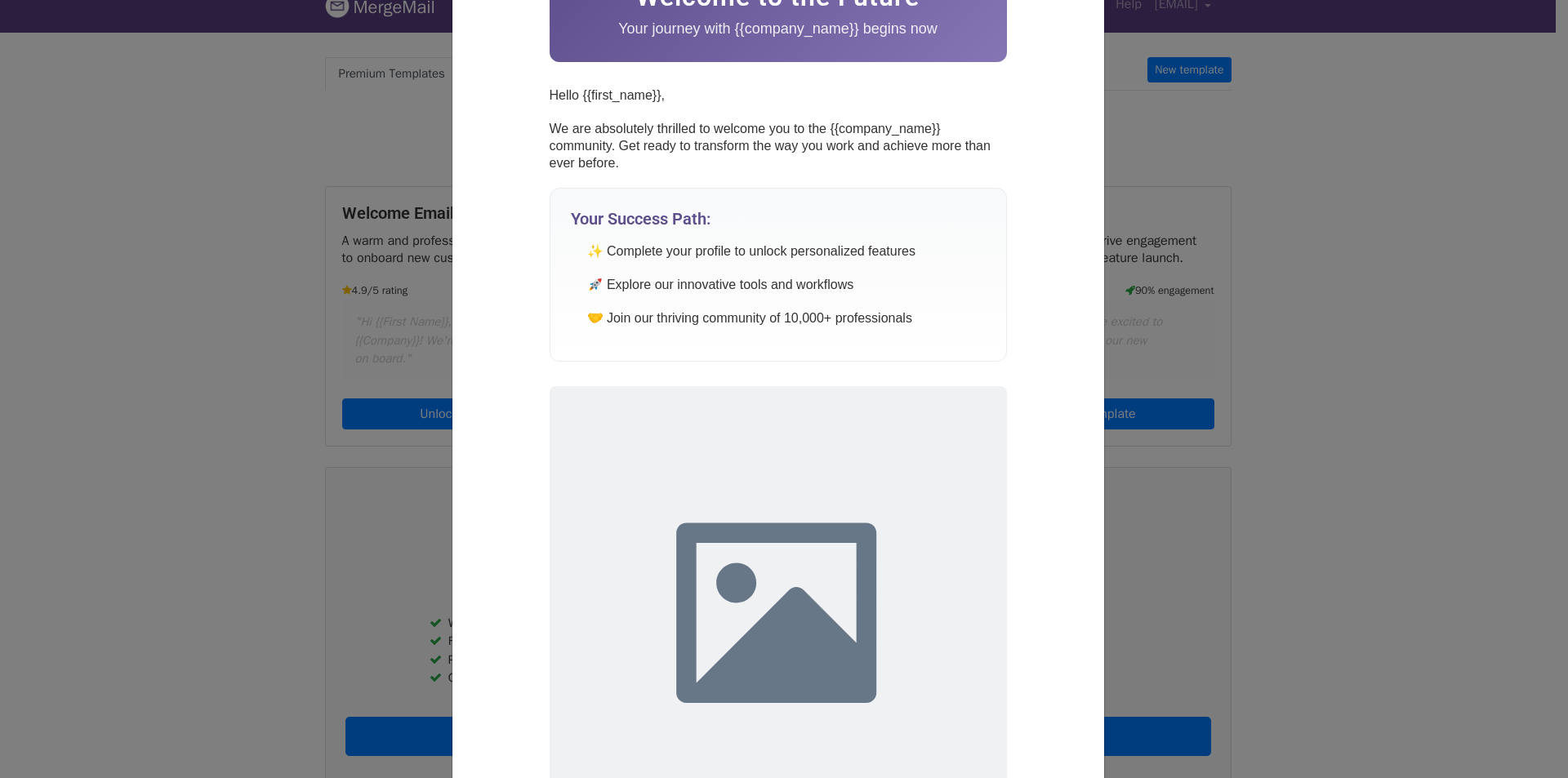 scroll, scrollTop: 580, scrollLeft: 0, axis: vertical 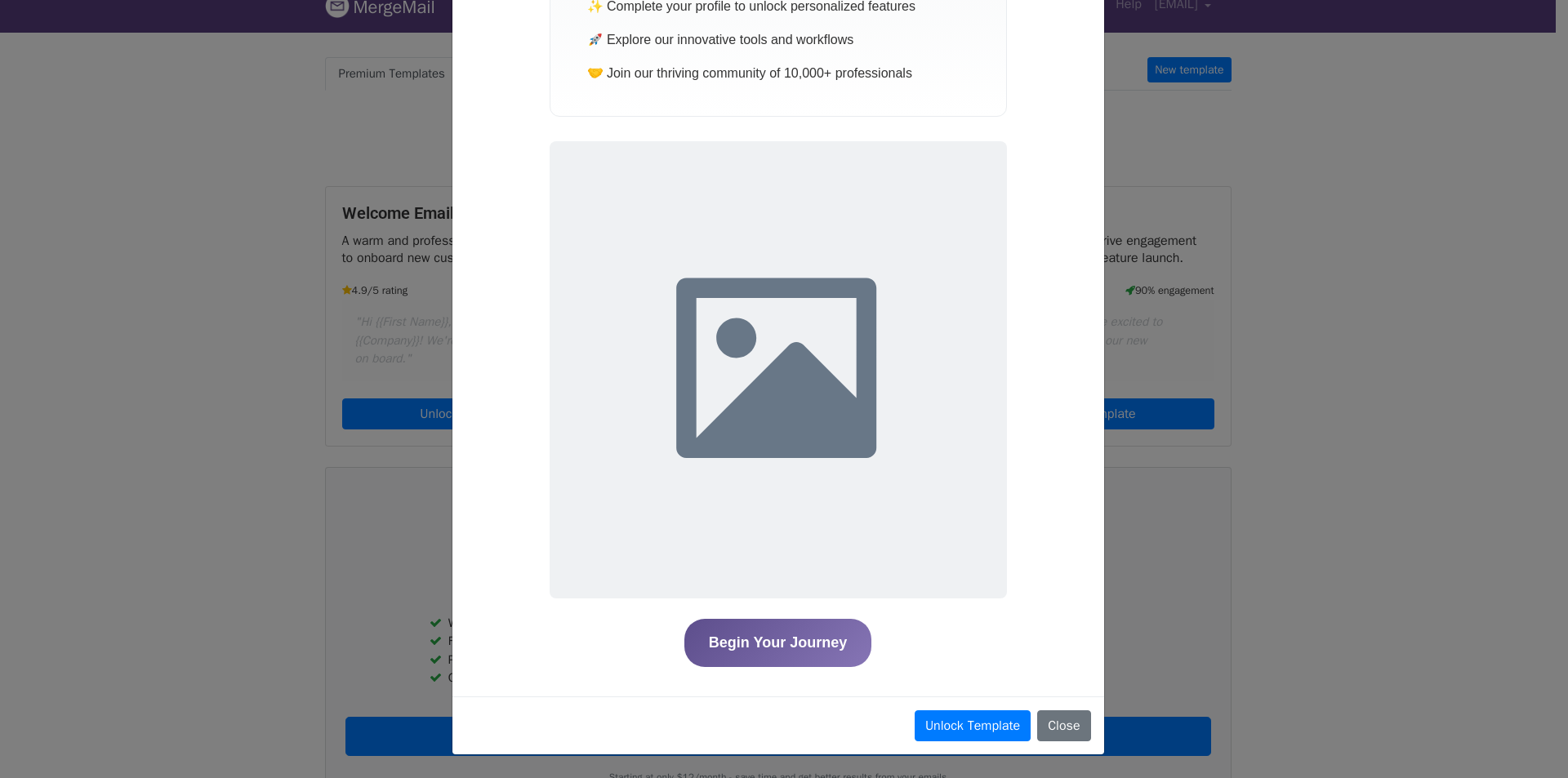 click on "Begin Your Journey" at bounding box center [777, 642] 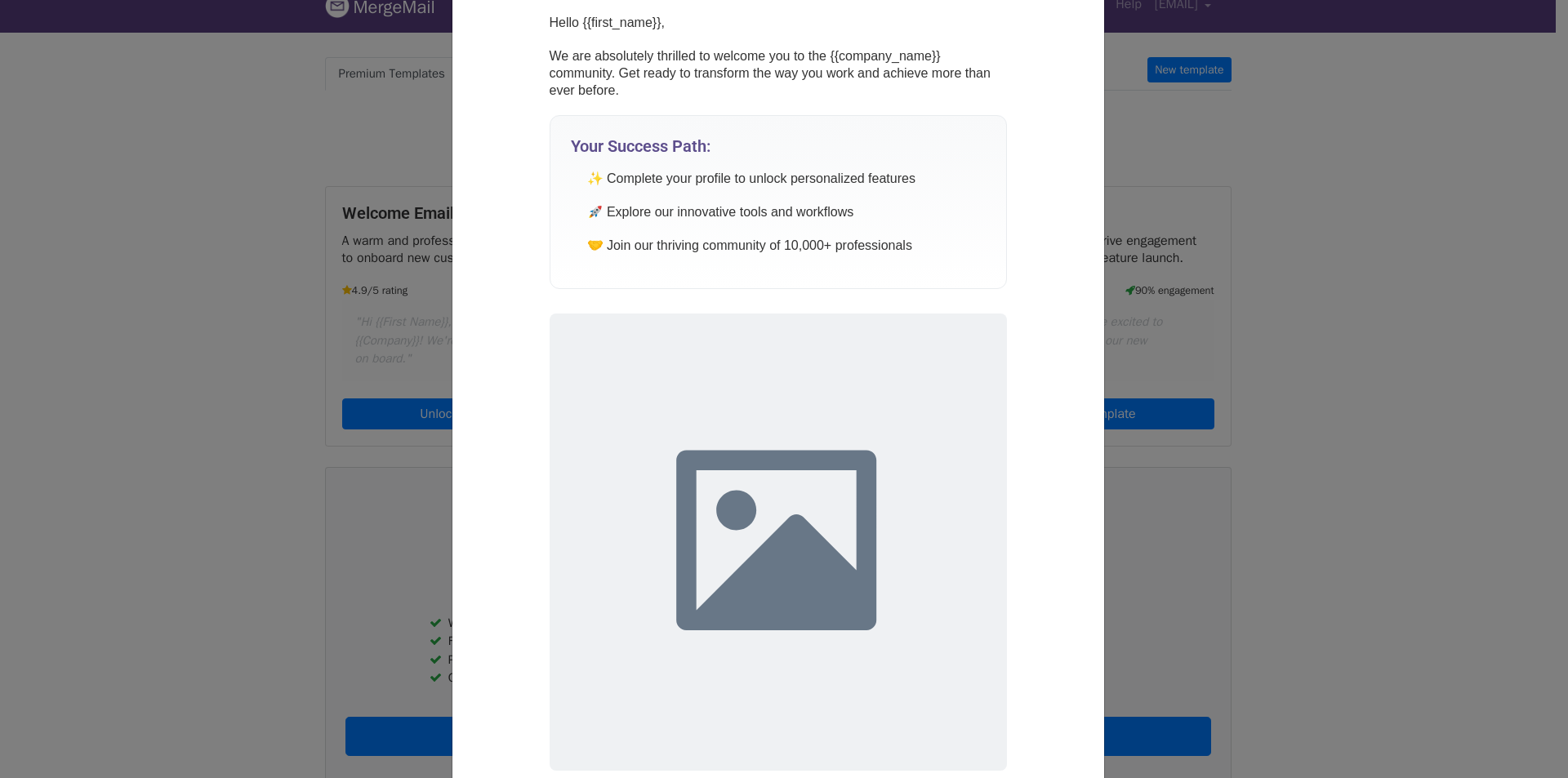scroll, scrollTop: 580, scrollLeft: 0, axis: vertical 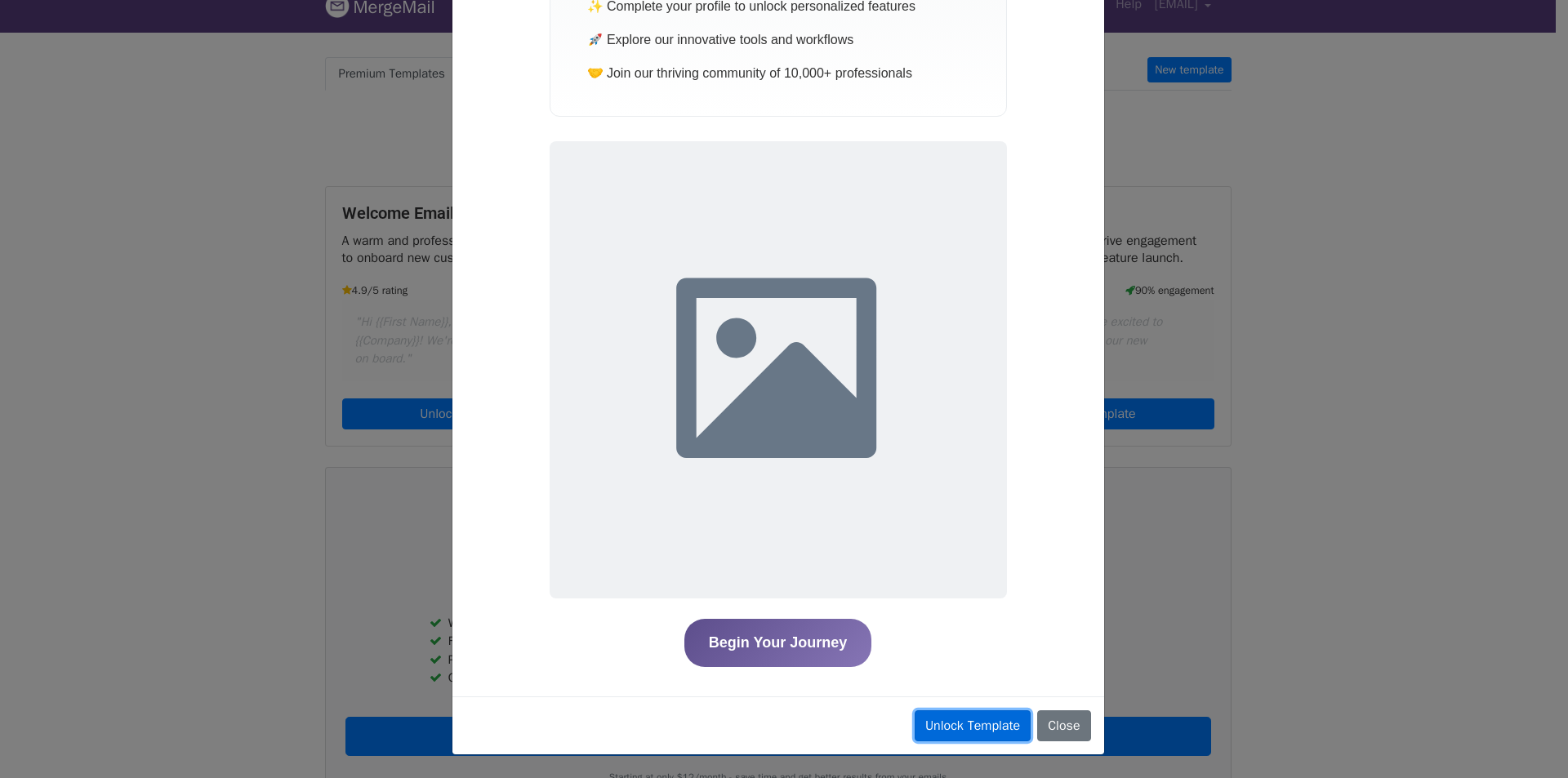click on "Unlock Template" at bounding box center (973, 726) 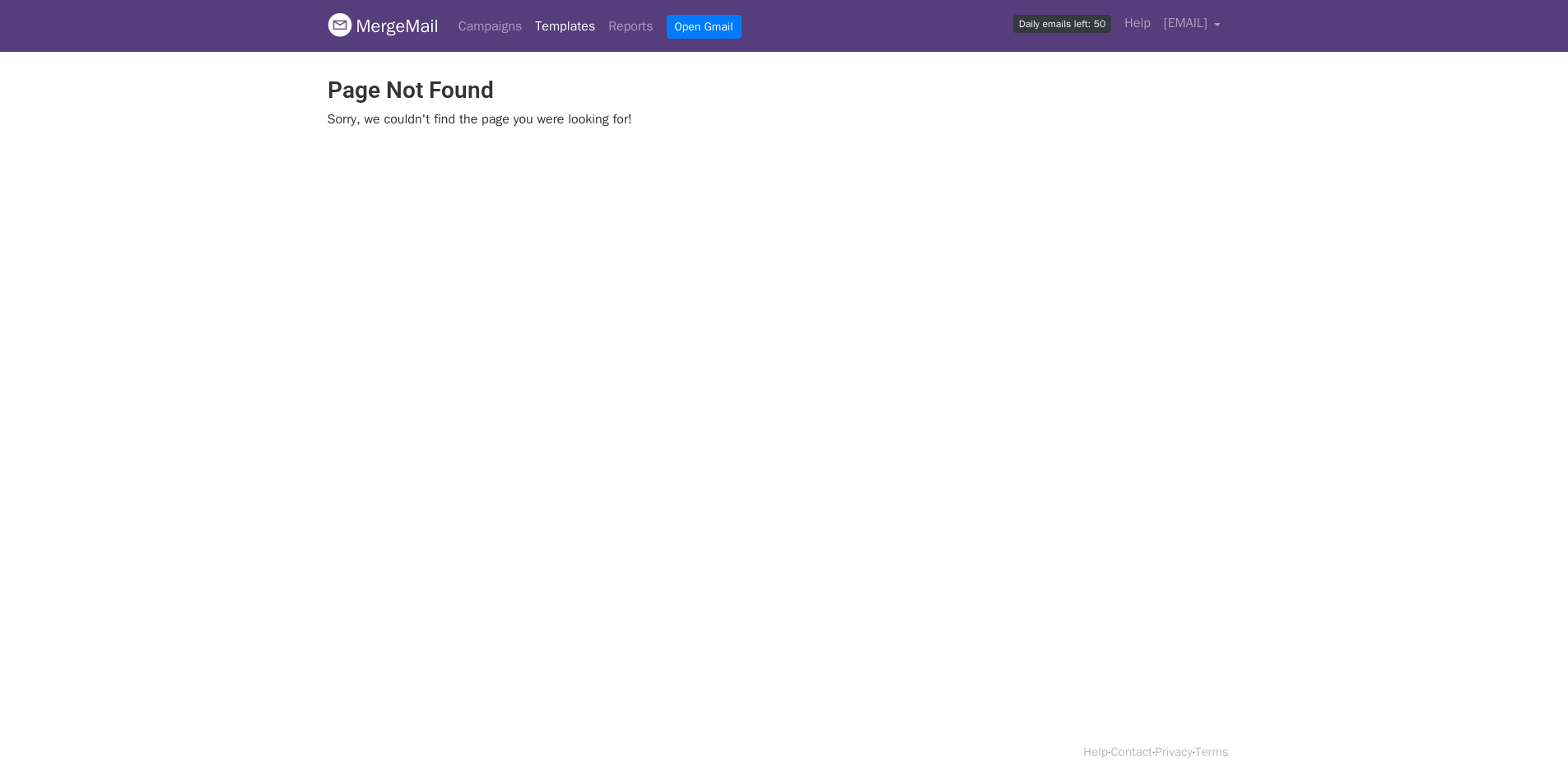 scroll, scrollTop: 0, scrollLeft: 0, axis: both 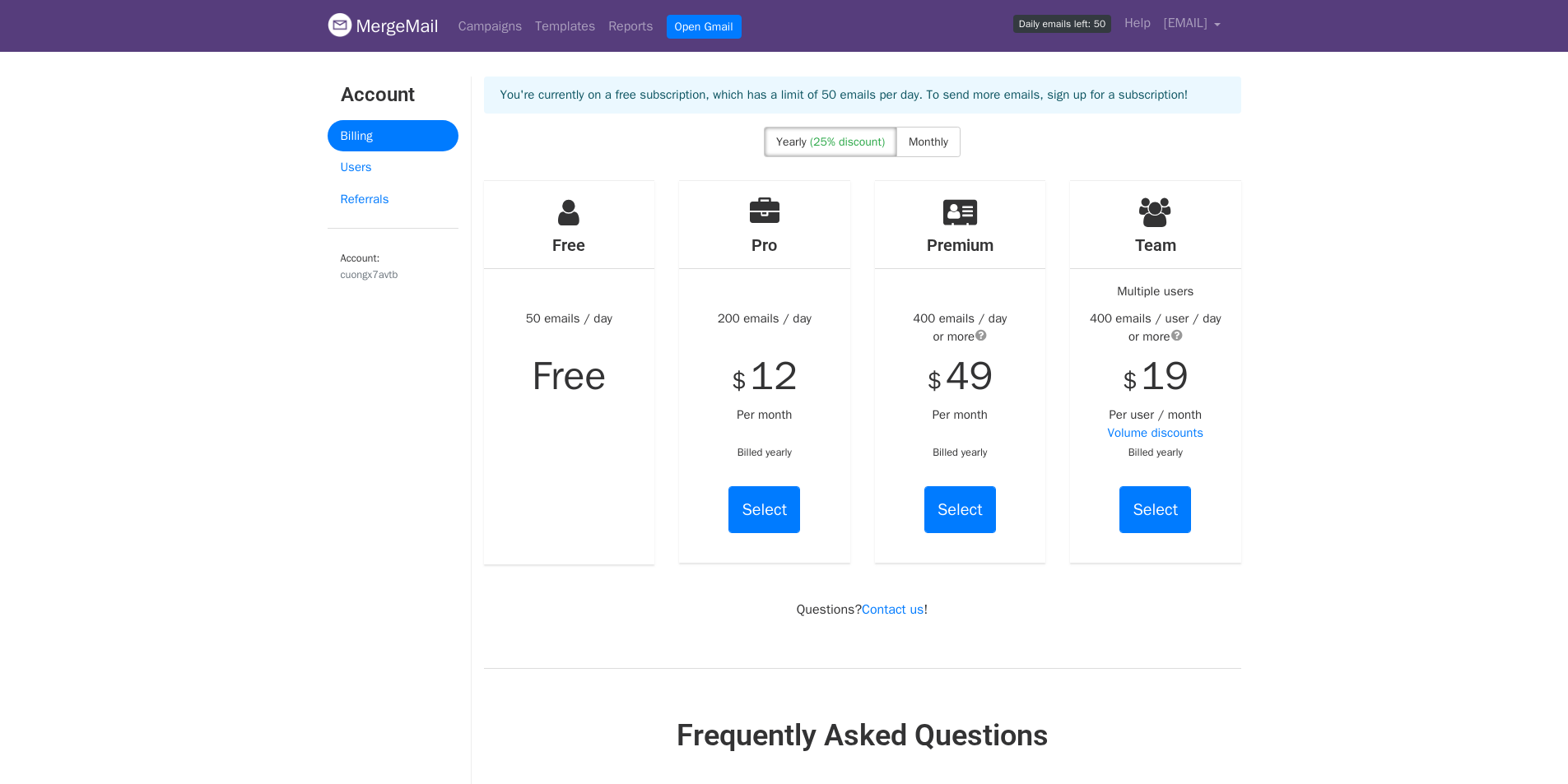 click on "Free
50
emails / day
Free" at bounding box center [570, 373] 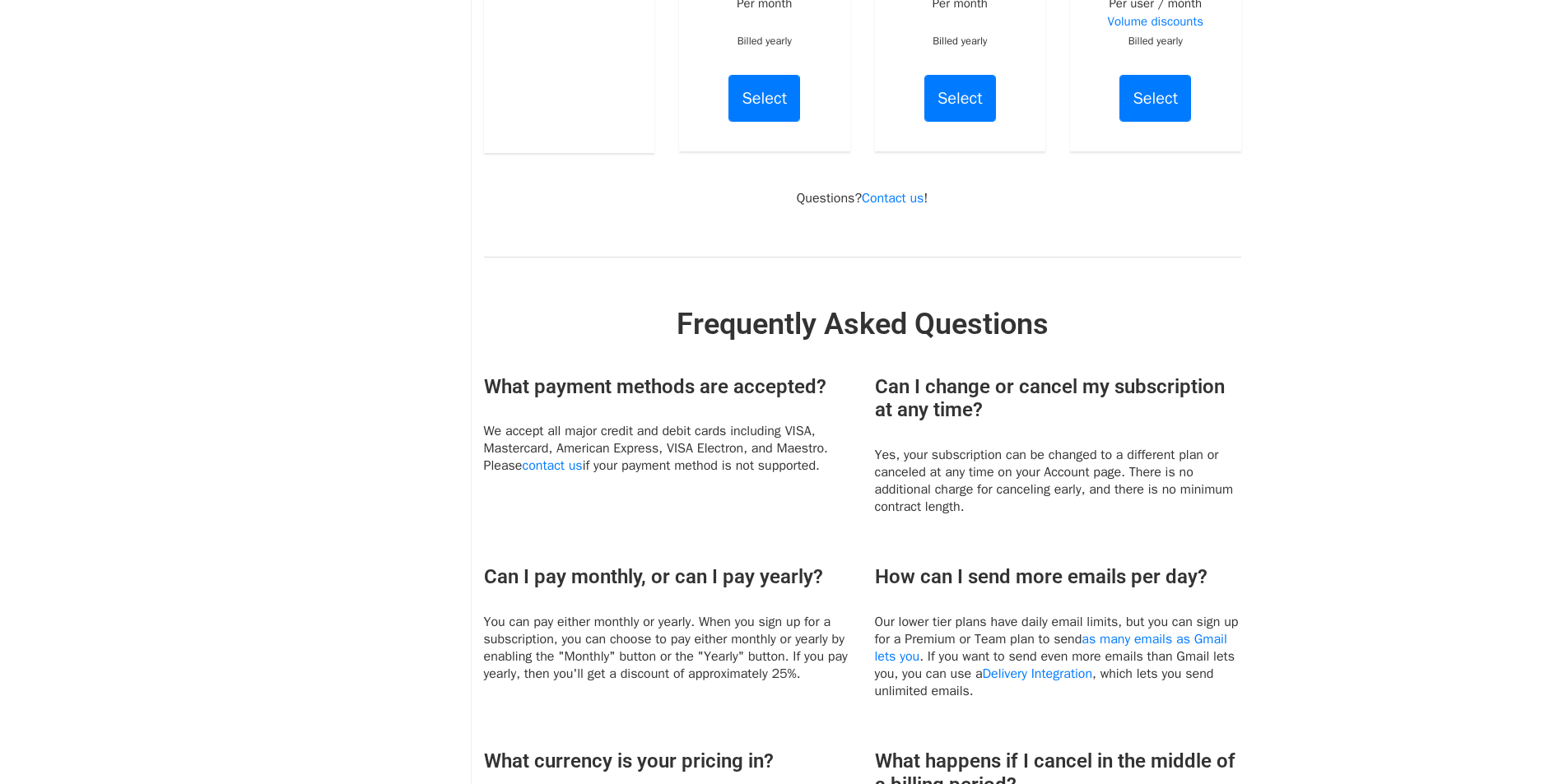 scroll, scrollTop: 0, scrollLeft: 0, axis: both 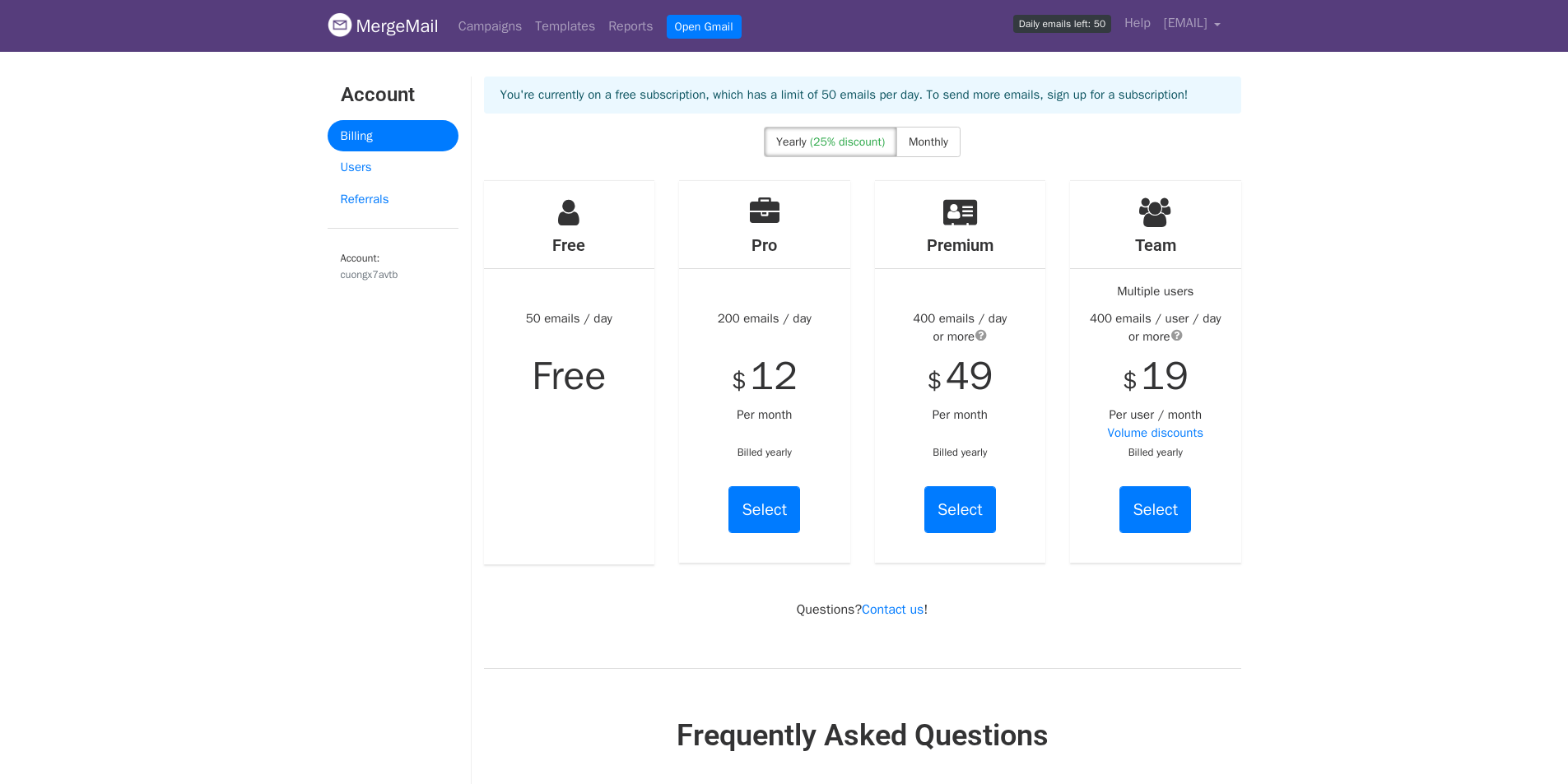 click on "MergeMail
Campaigns
Templates
Reports
Open Gmail
Daily emails left: 50
Help
cuongx7avtb@gmail.com
Account
Unsubscribes
Integrations
Notification Settings
Sign out
New Features
You're all caught up!
Scheduled Campaigns
Schedule your emails to be sent later.
Read more
Account Reports
View reports across all of your campaigns to find highly-engaged recipients and to see which templates and campaigns have the most clicks and opens.
Read more
View my reports
Template Editor
Create beautiful emails using our powerful template editor.
Read more
View my templates
Account
Billing
Users
Referrals
Account:
cuongx7avtb
You're currently on a free subscription, which has a limit of 50 emails per day. To send more emails, sign up for a subscription!" at bounding box center [784, 826] 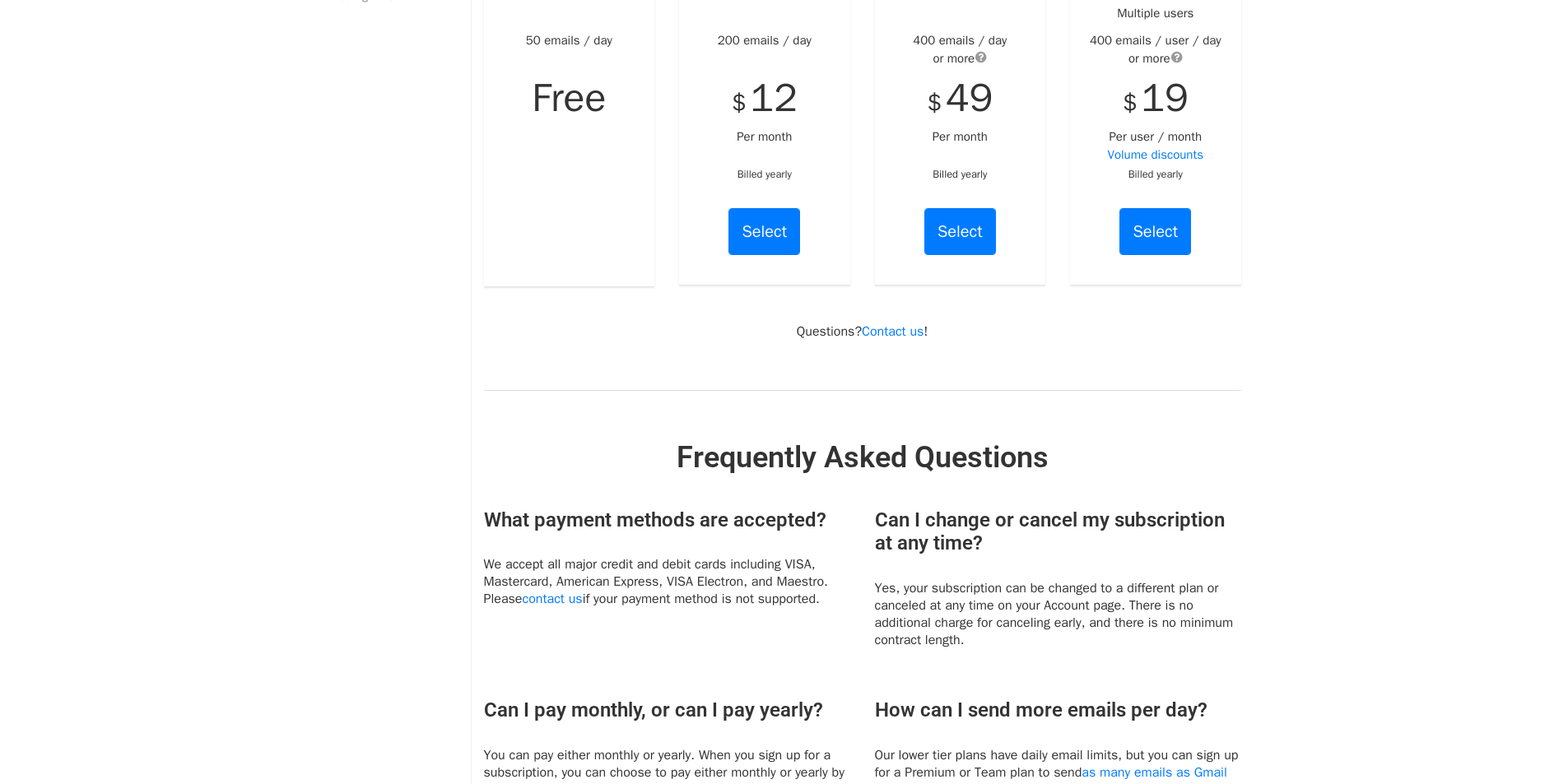 scroll, scrollTop: 0, scrollLeft: 0, axis: both 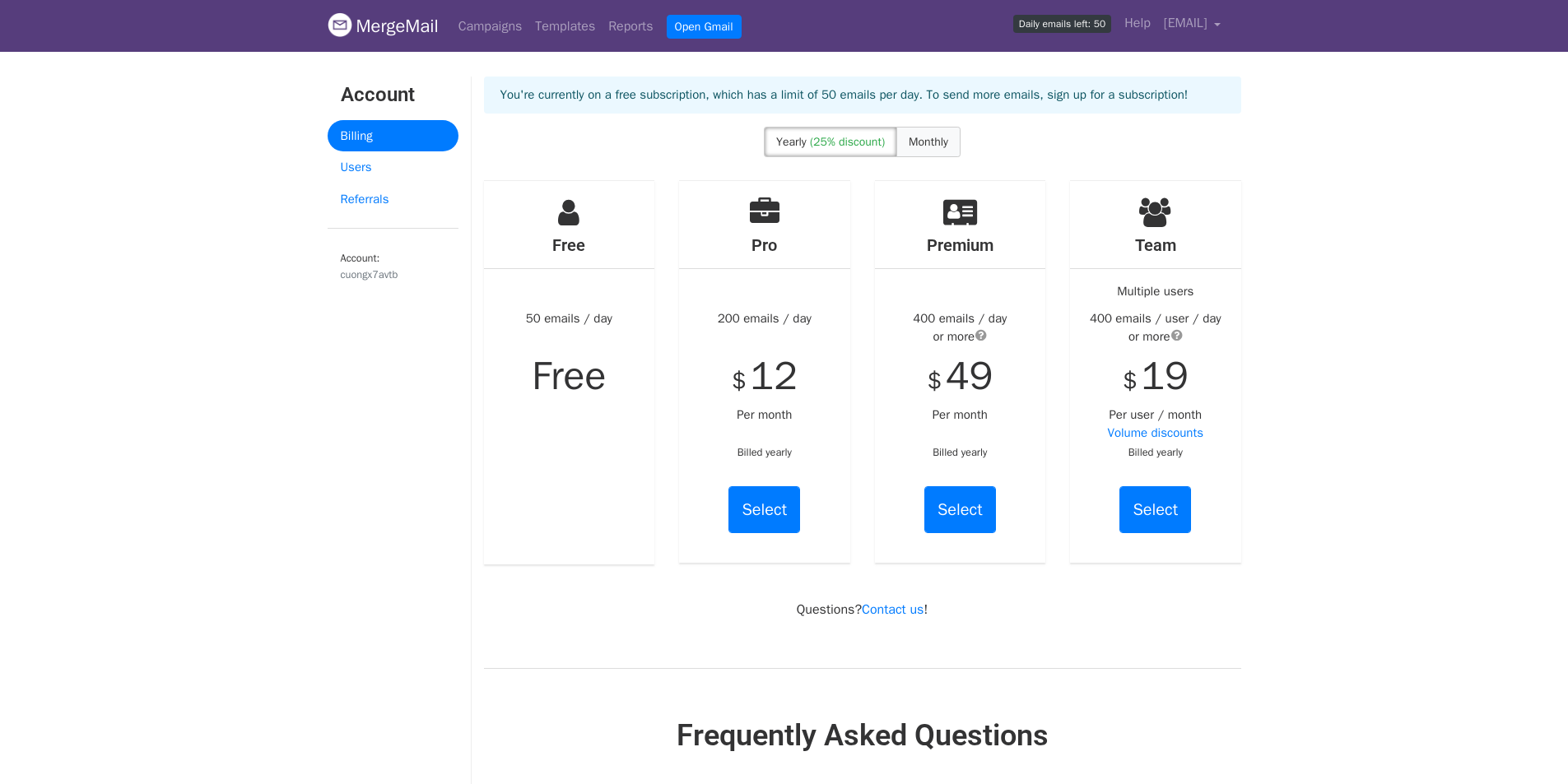 click on "Monthly" at bounding box center [928, 141] 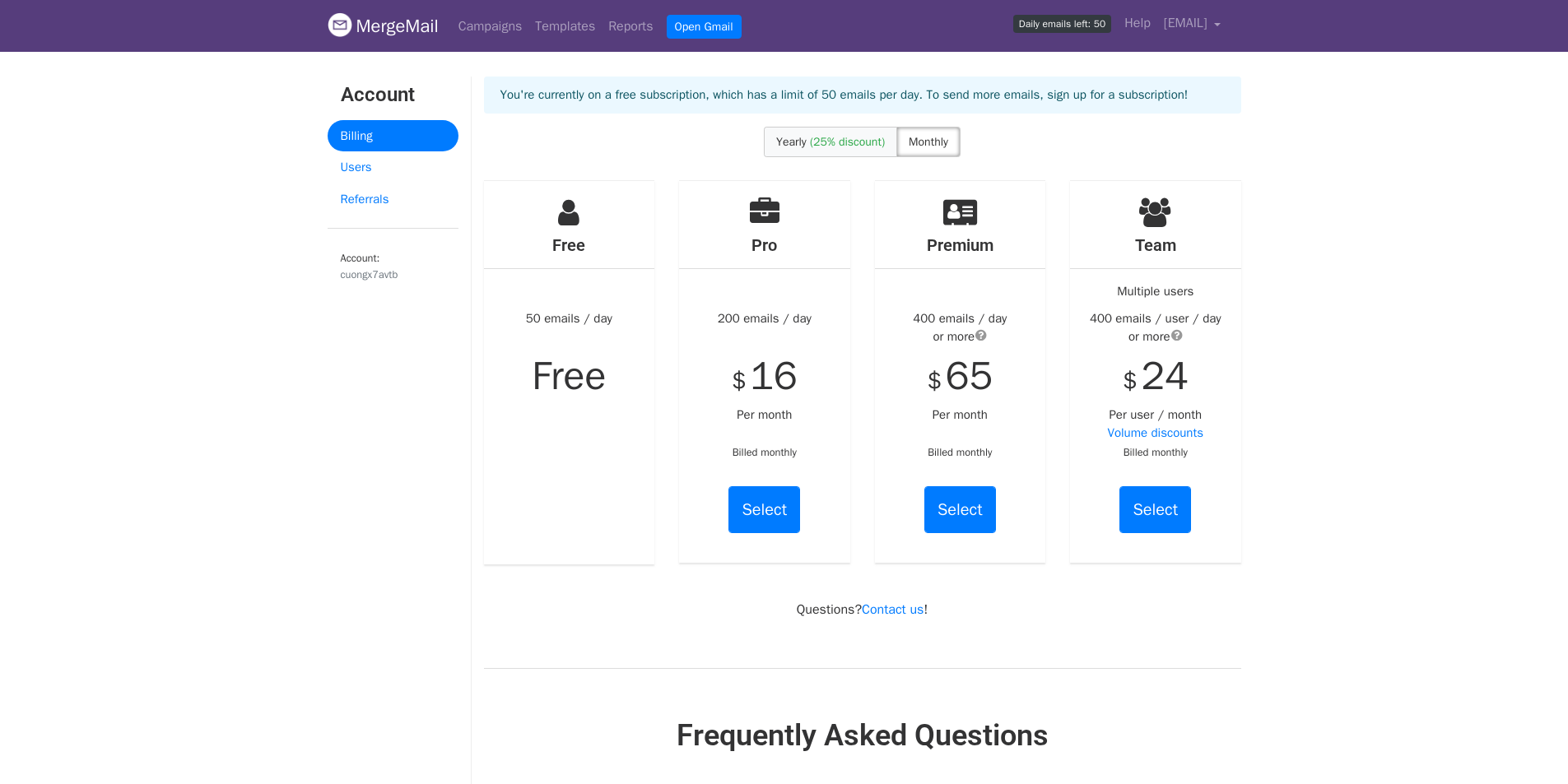 click on "Yearly
(25% discount)" at bounding box center (831, 141) 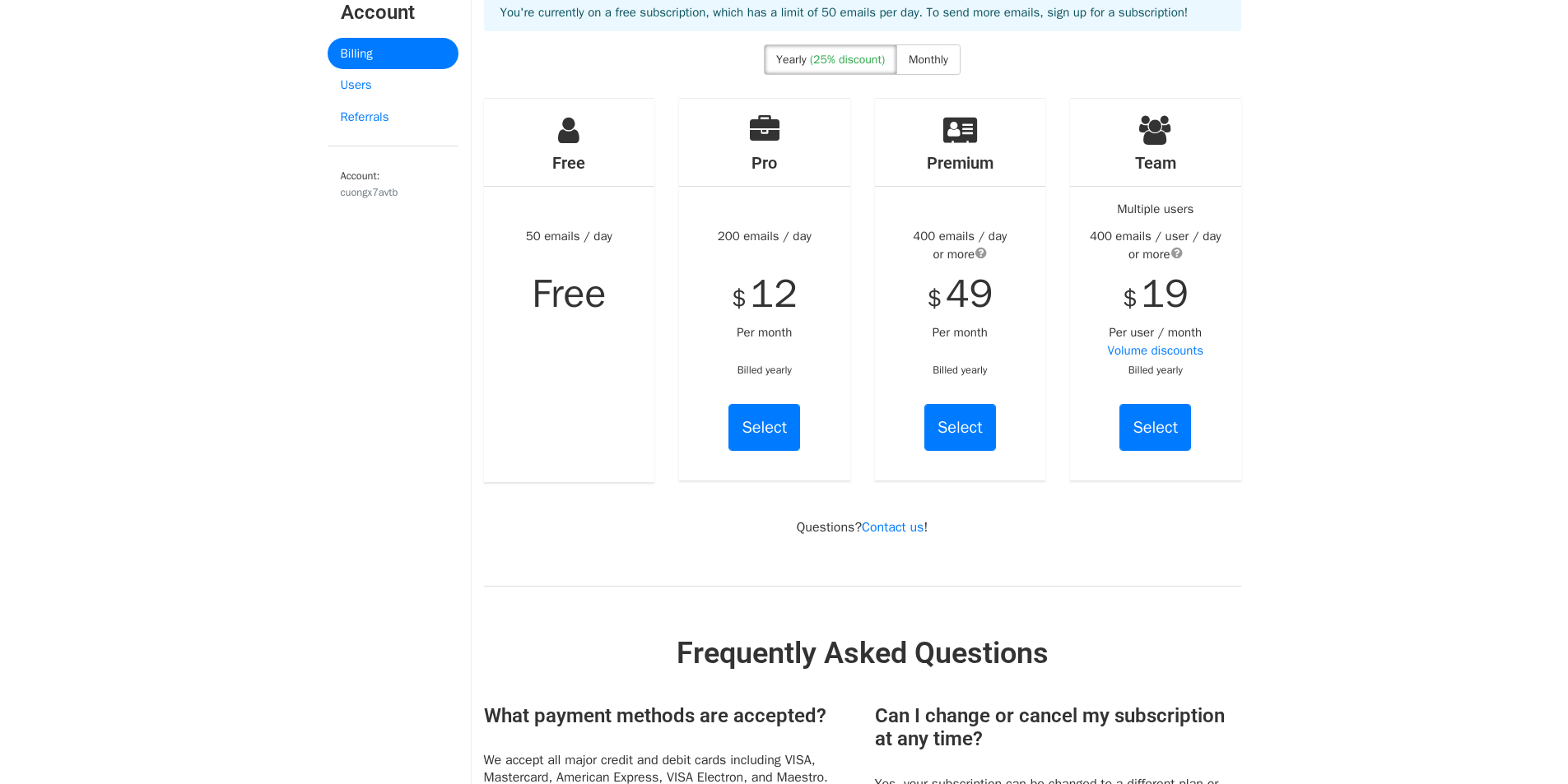scroll, scrollTop: 0, scrollLeft: 0, axis: both 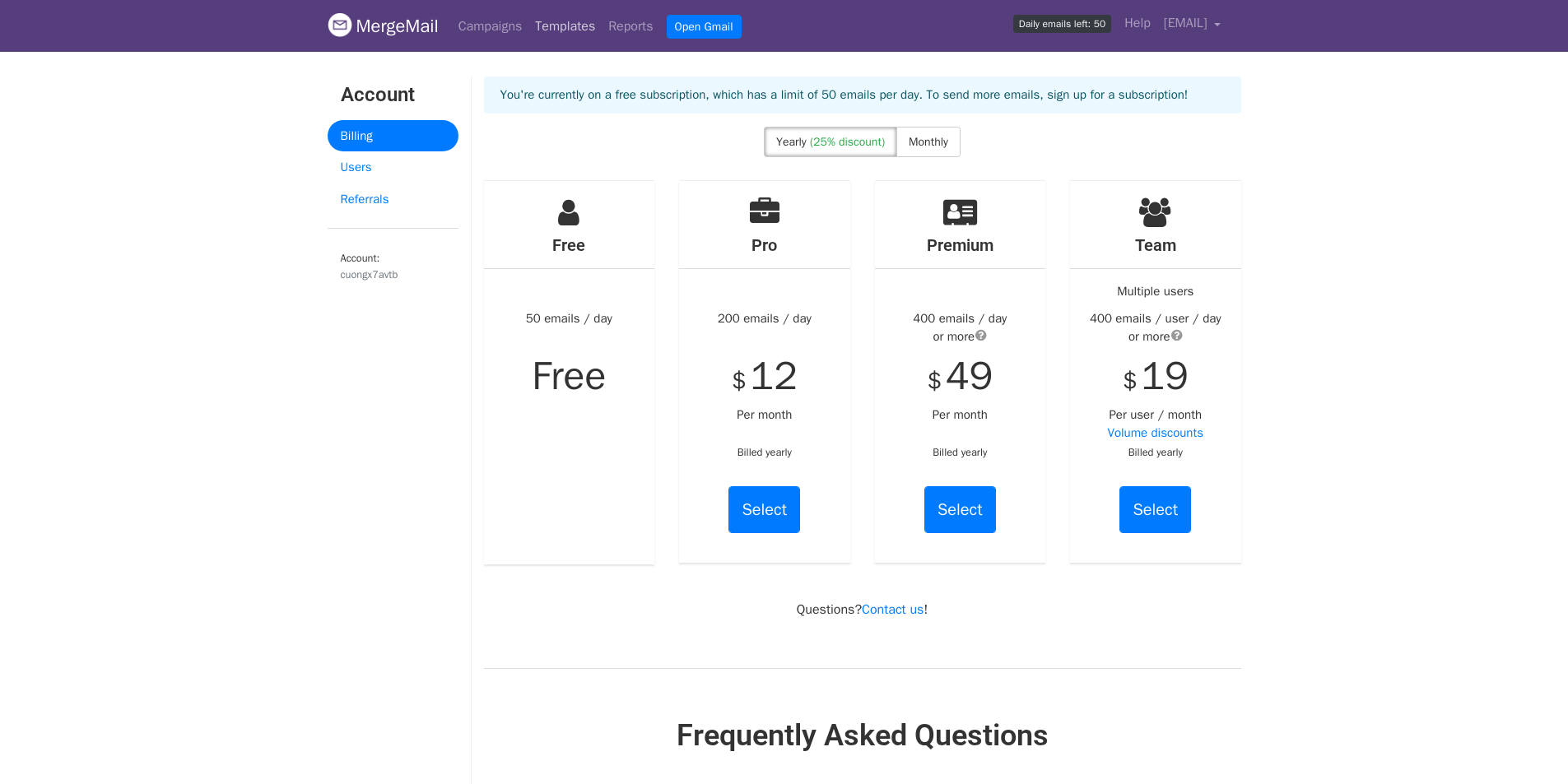 click on "Templates" at bounding box center (565, 26) 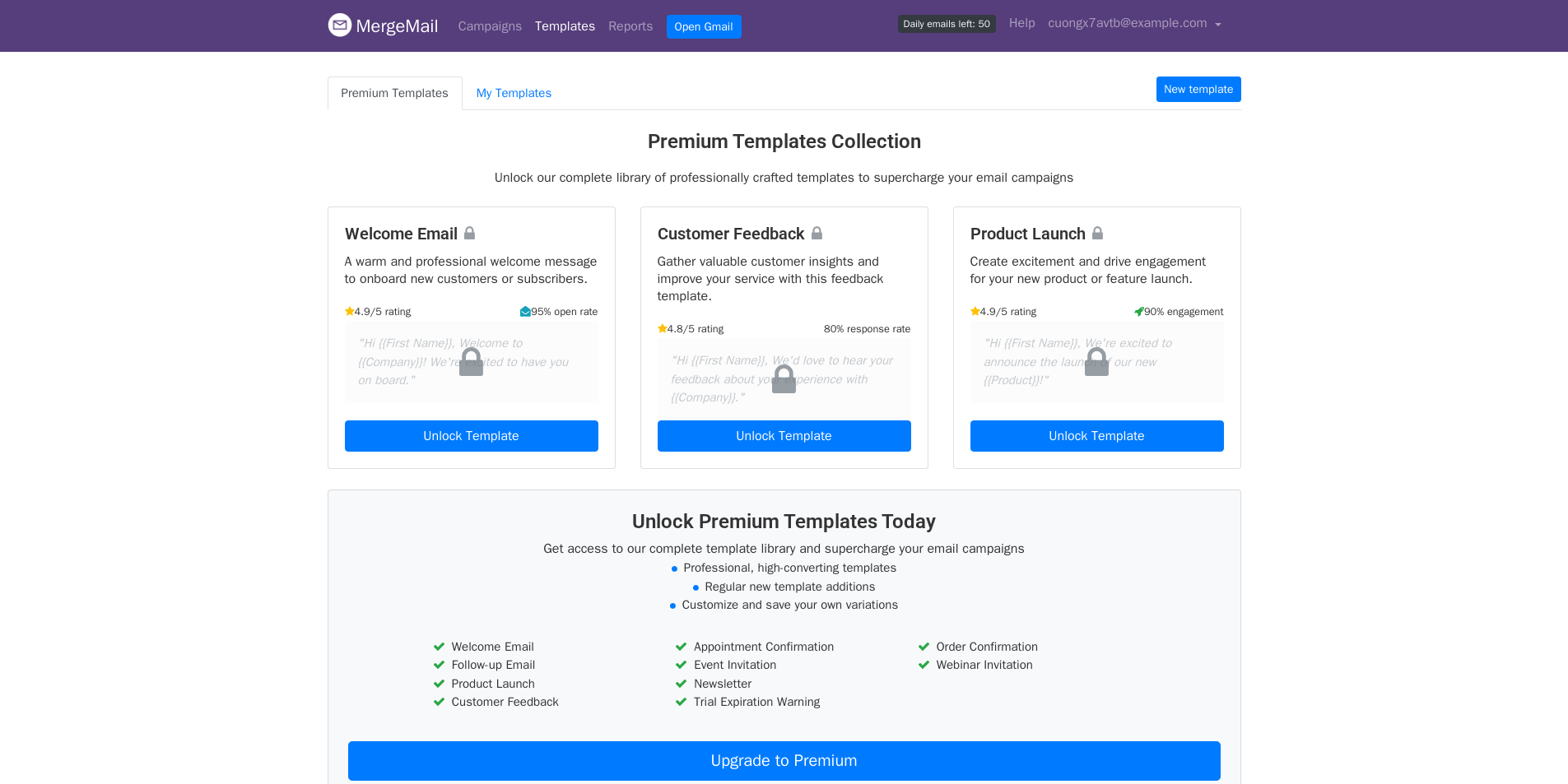 scroll, scrollTop: 0, scrollLeft: 0, axis: both 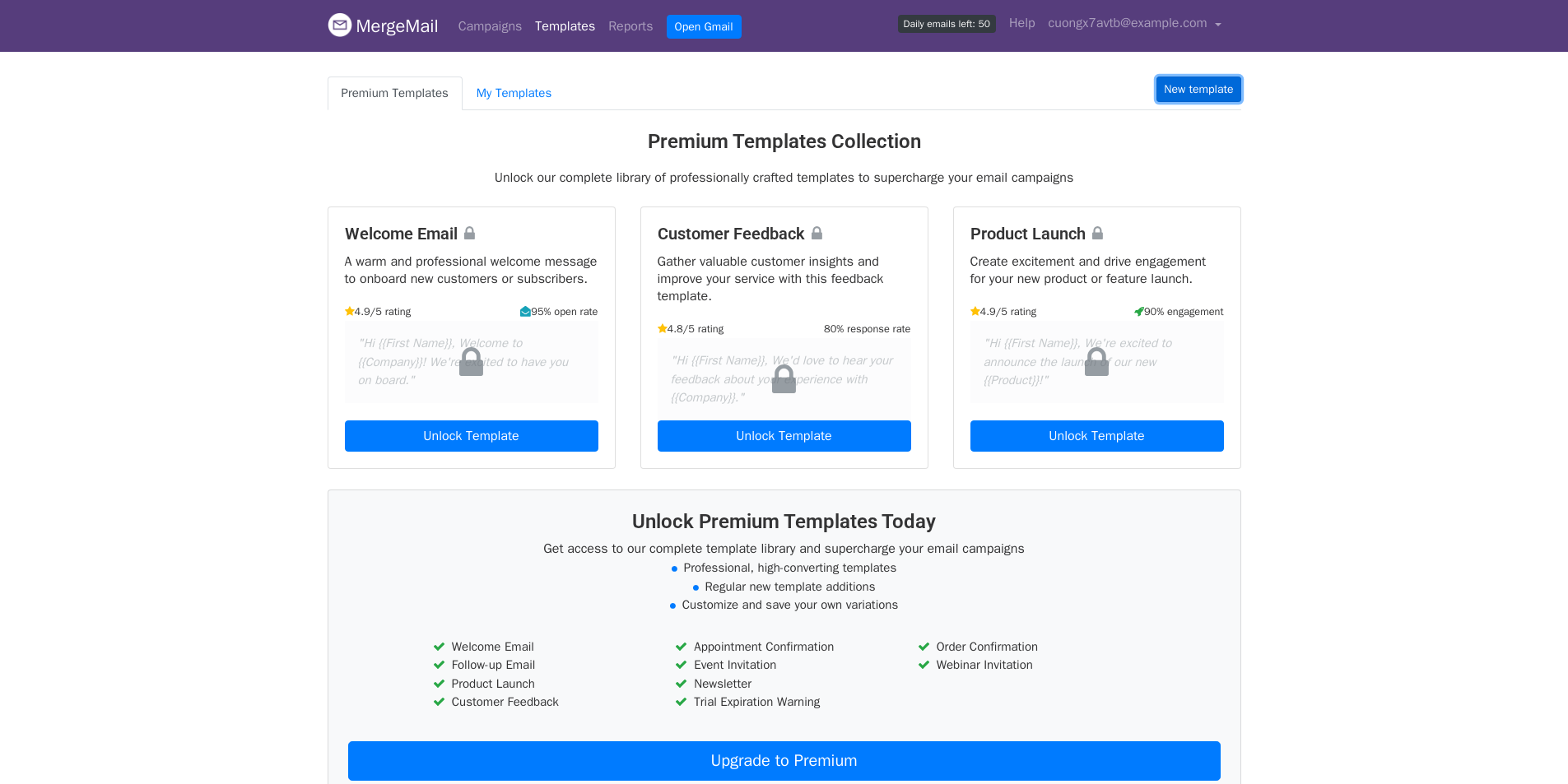 click on "New template" at bounding box center (1198, 89) 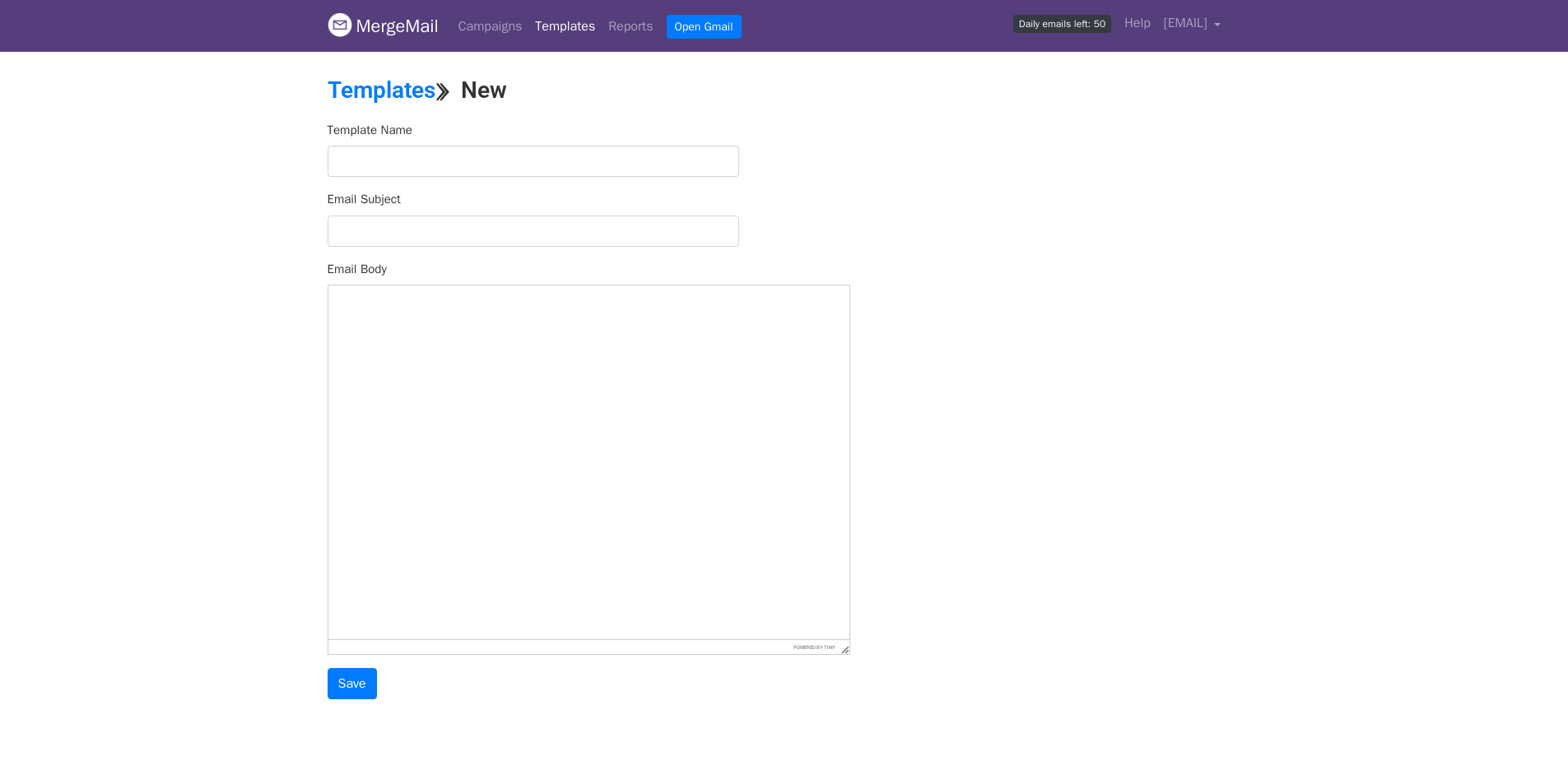 scroll, scrollTop: 0, scrollLeft: 0, axis: both 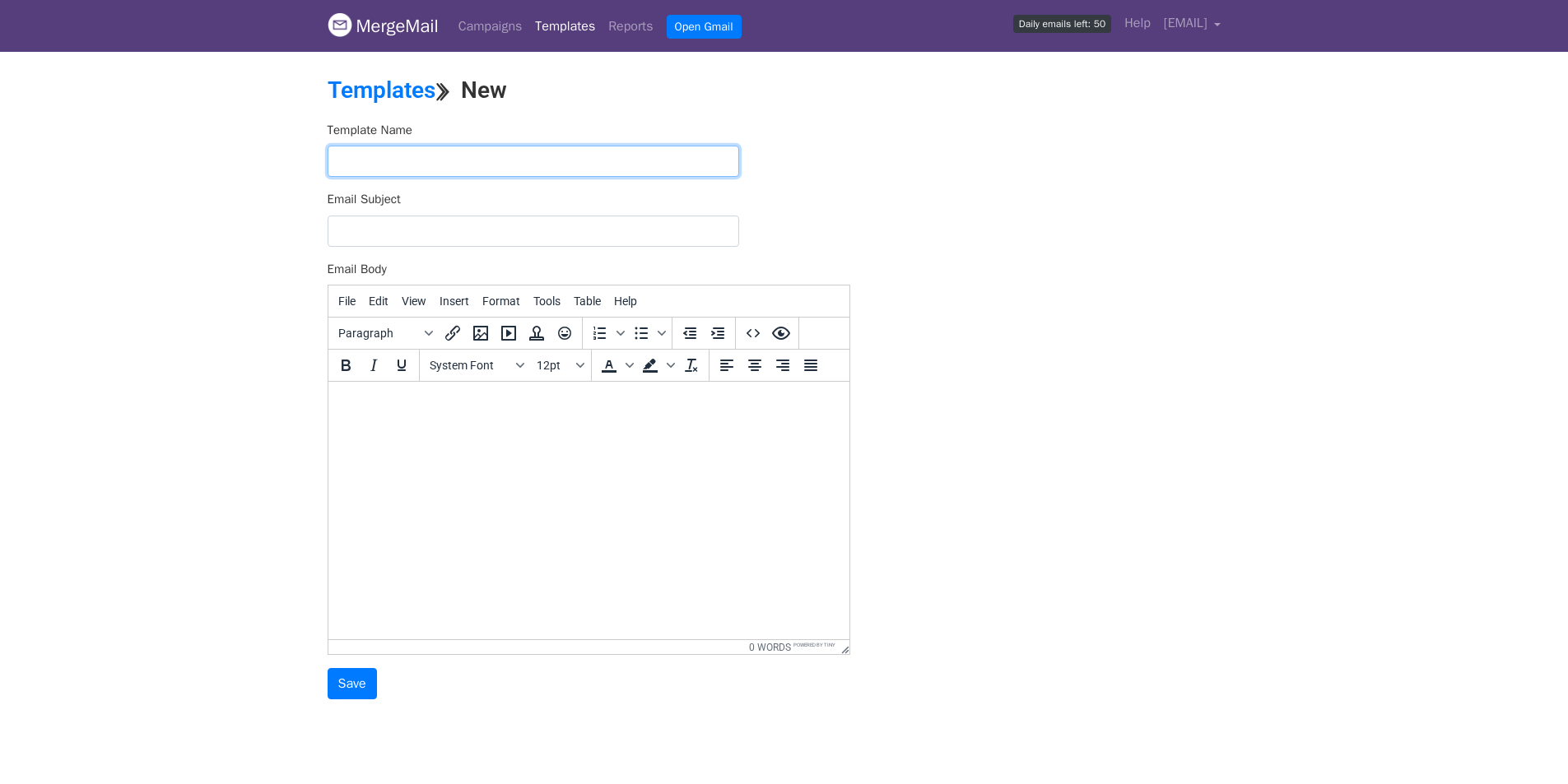 click at bounding box center [533, 161] 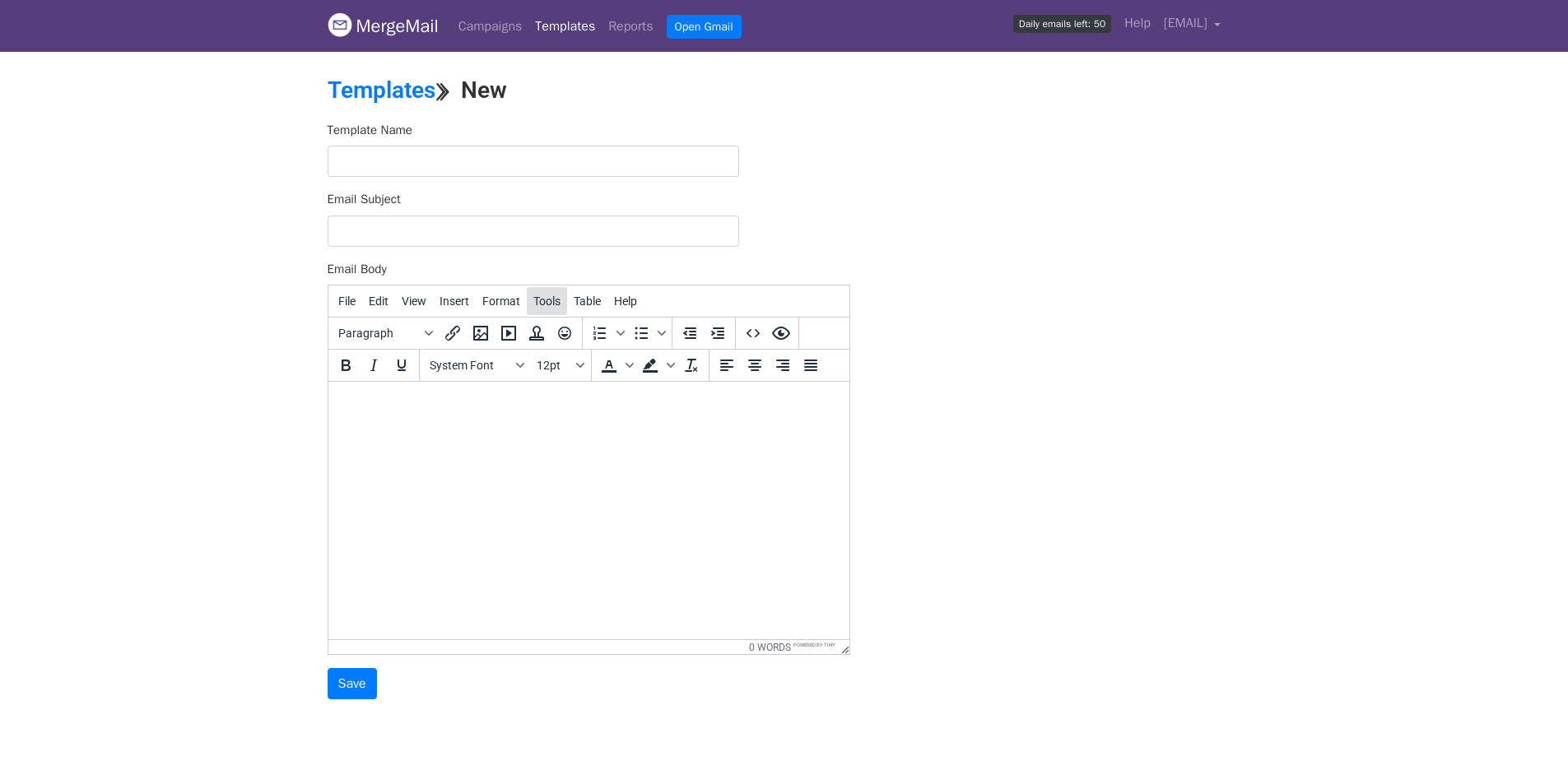 click on "Tools" at bounding box center (547, 301) 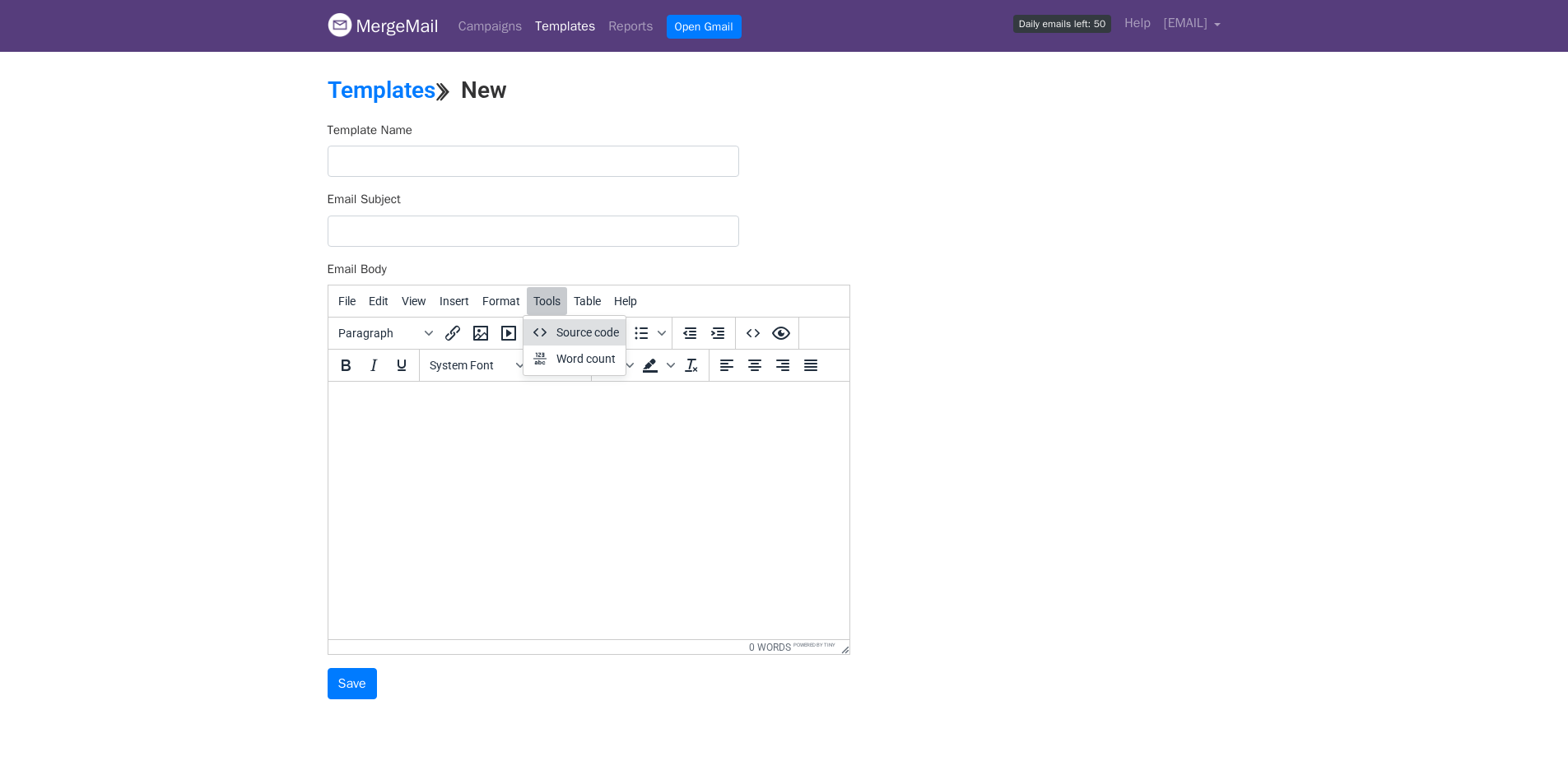 click on "Source code" at bounding box center [588, 332] 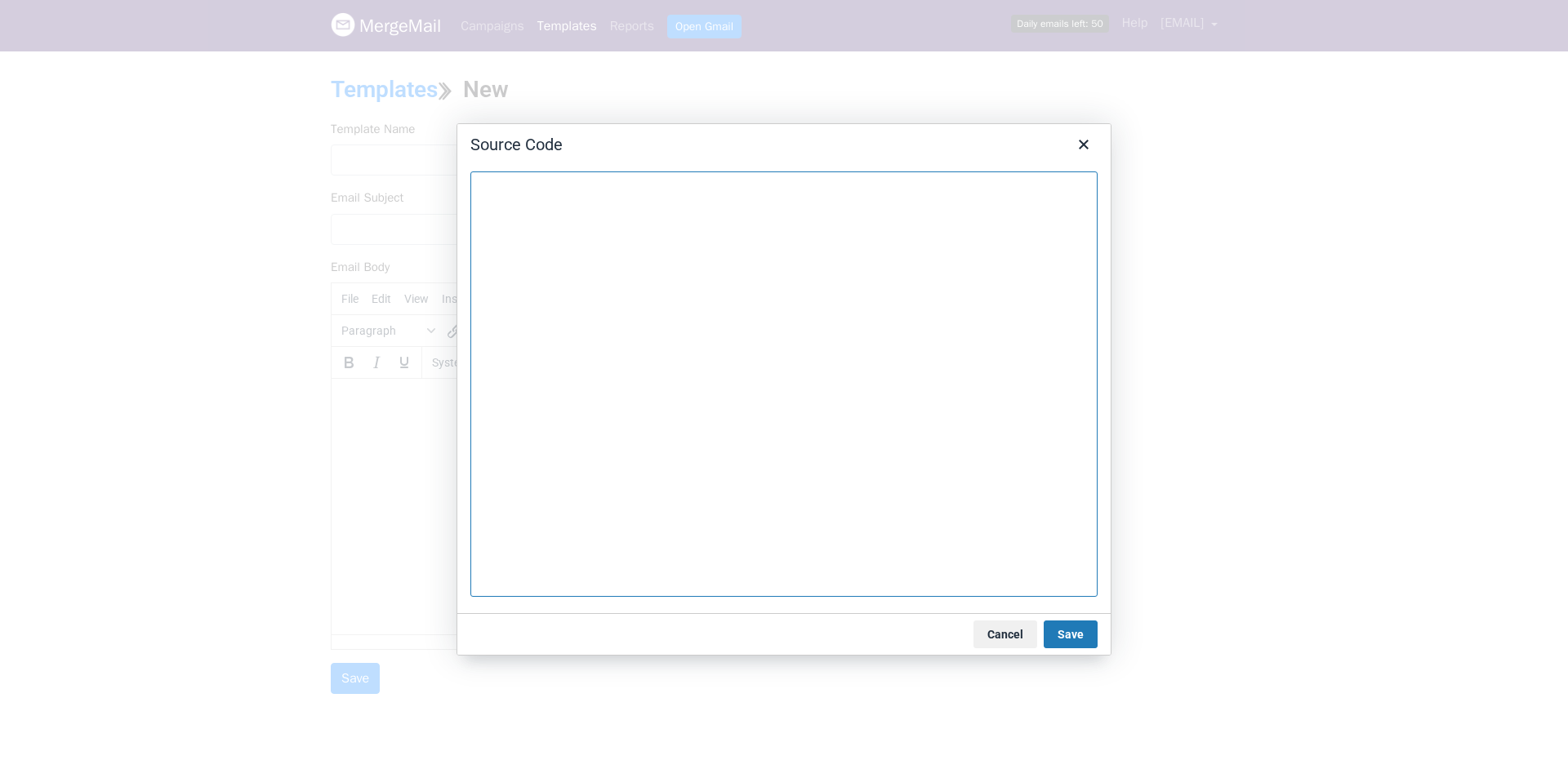 click at bounding box center [784, 384] 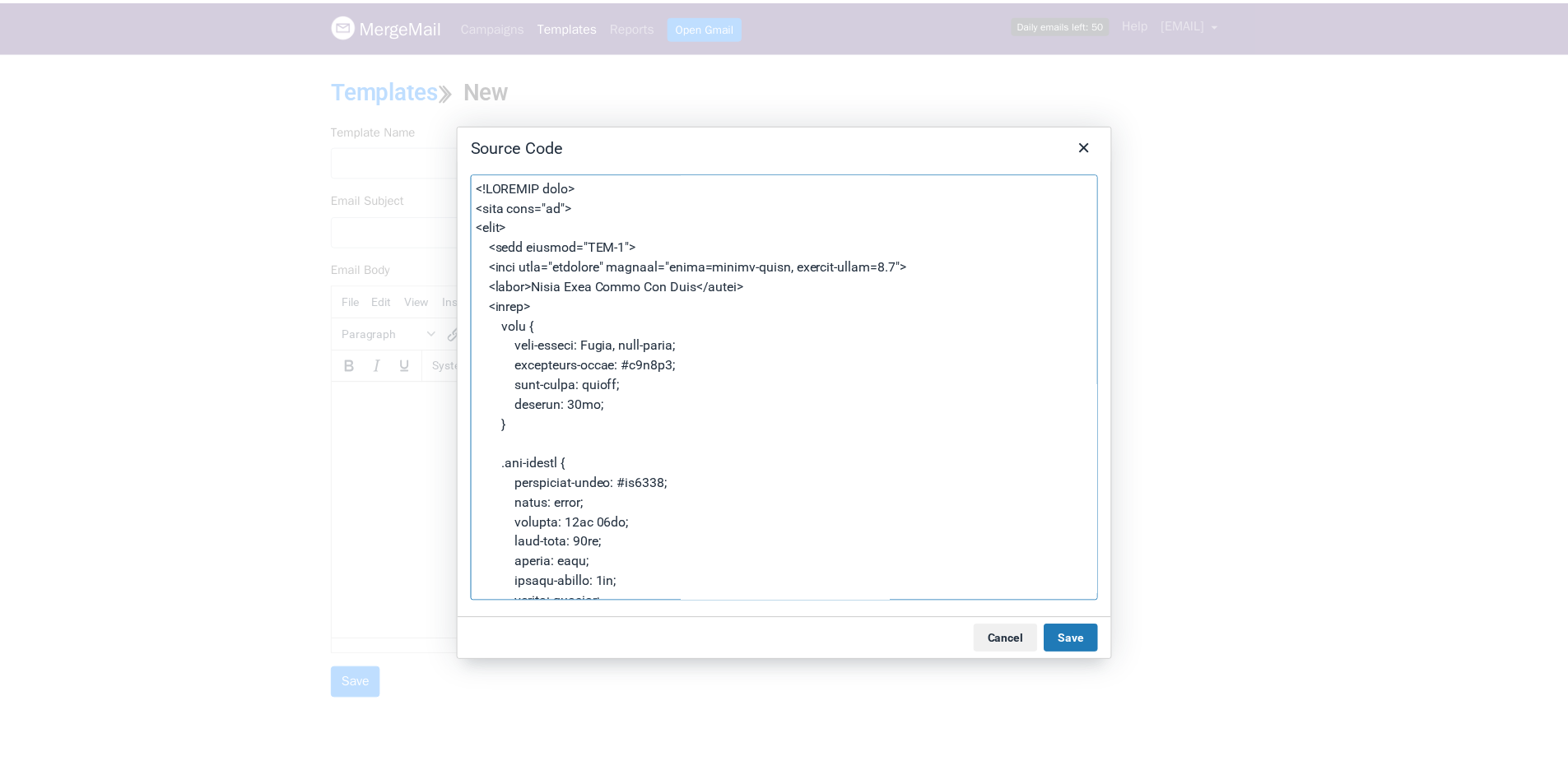 scroll, scrollTop: 406, scrollLeft: 0, axis: vertical 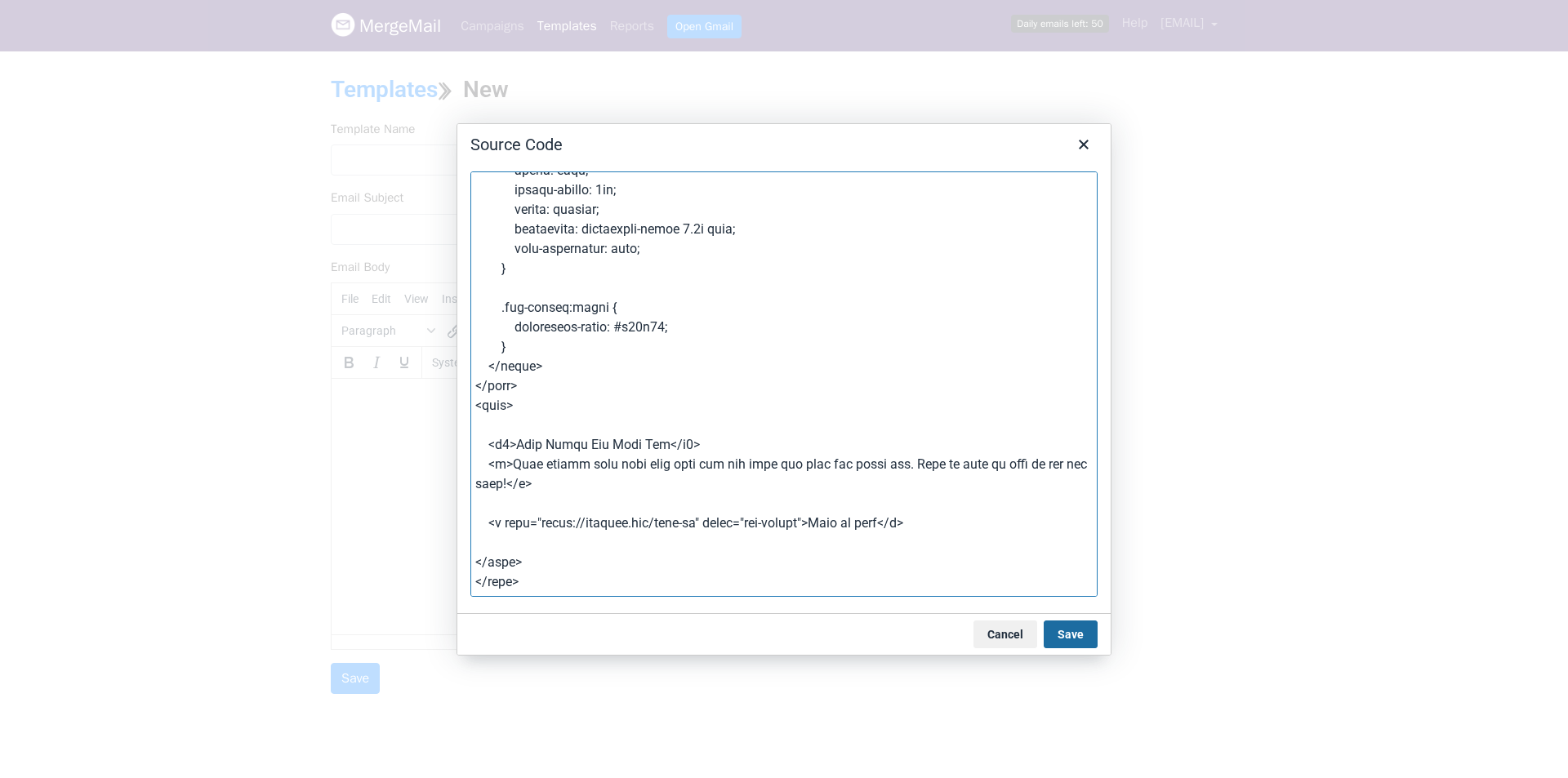 click on "Save" at bounding box center [1071, 634] 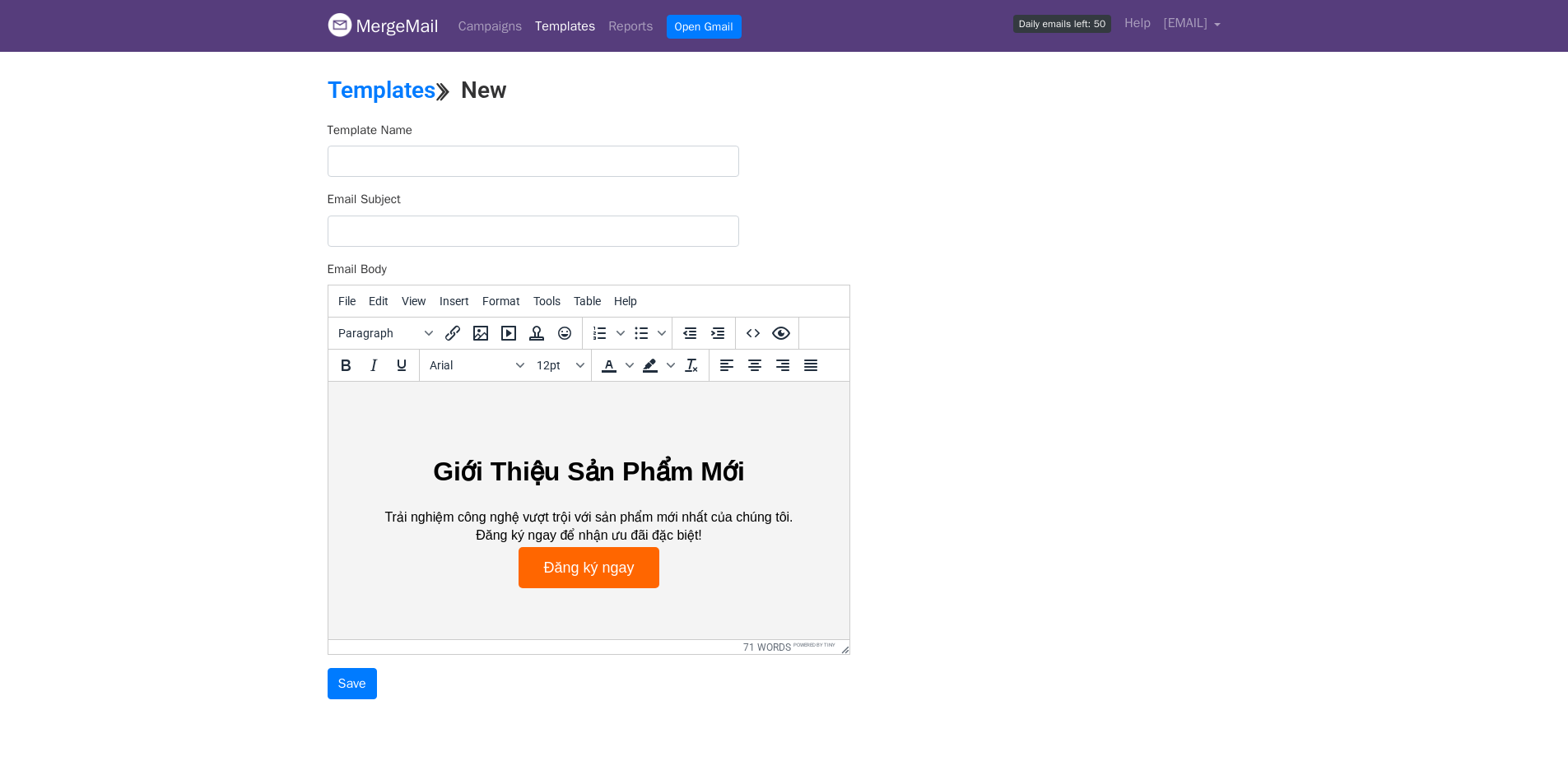 scroll, scrollTop: 49, scrollLeft: 0, axis: vertical 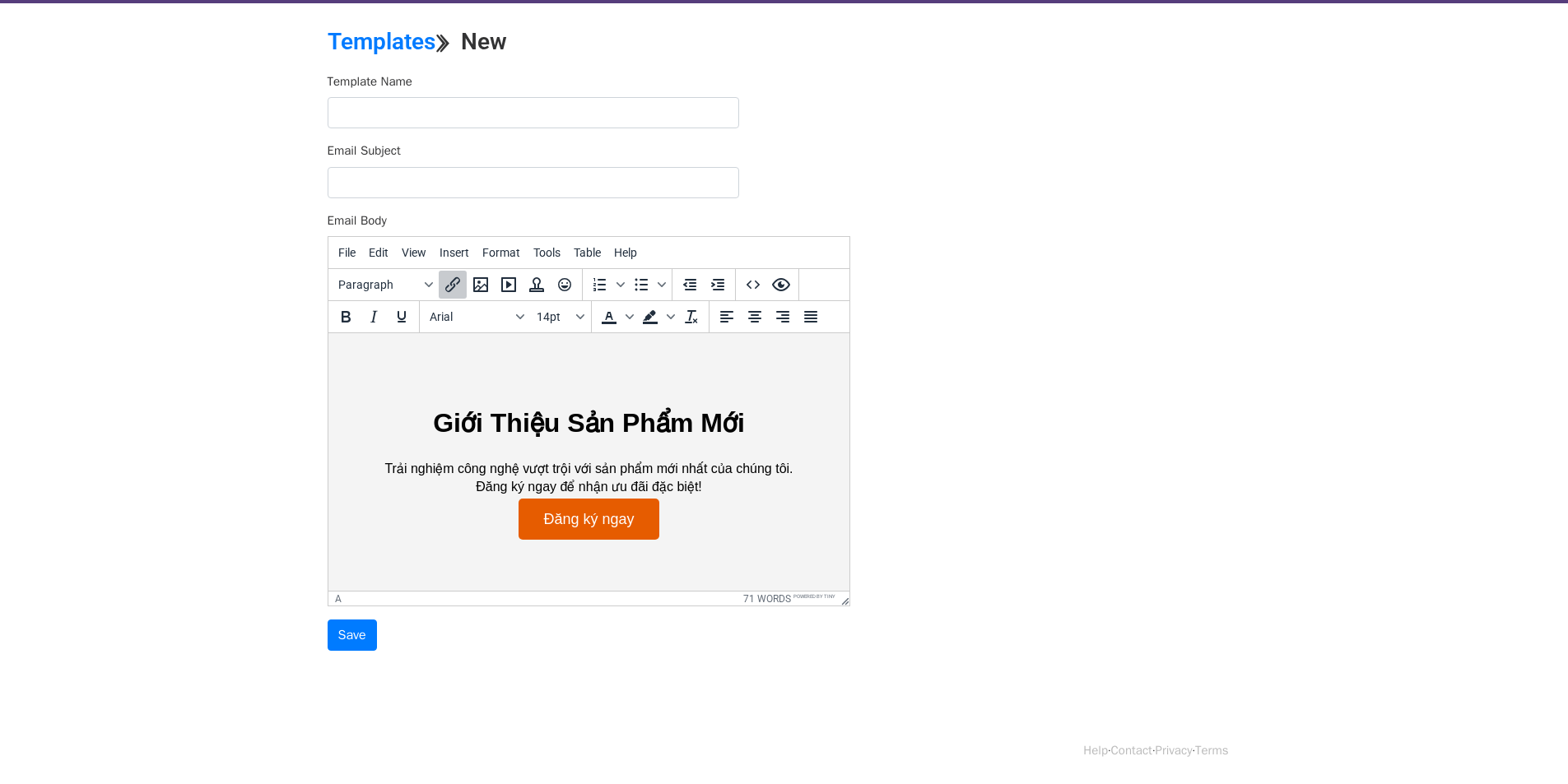 click on "Đăng ký ngay﻿" at bounding box center (588, 519) 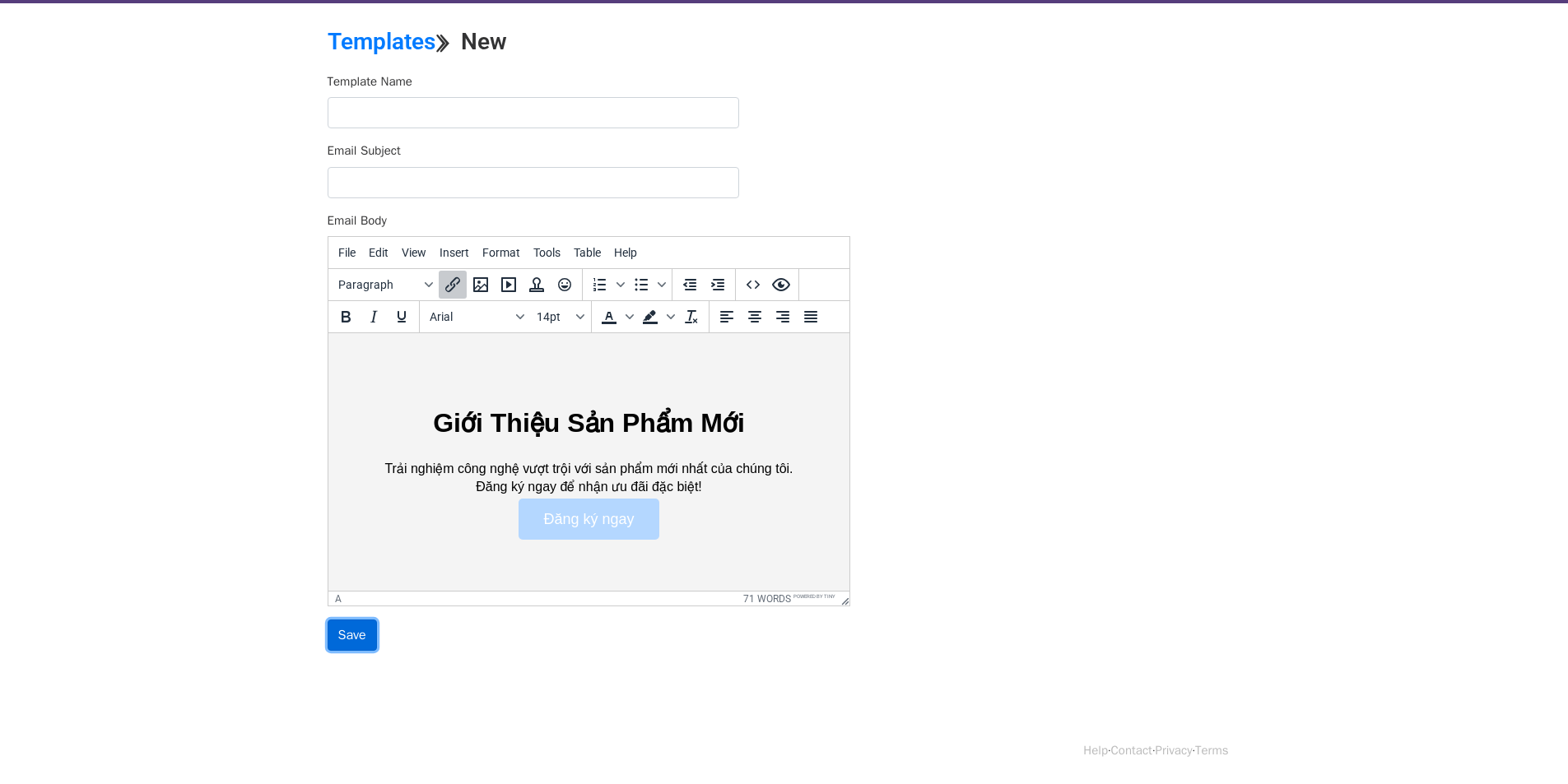 click on "Save" at bounding box center (352, 635) 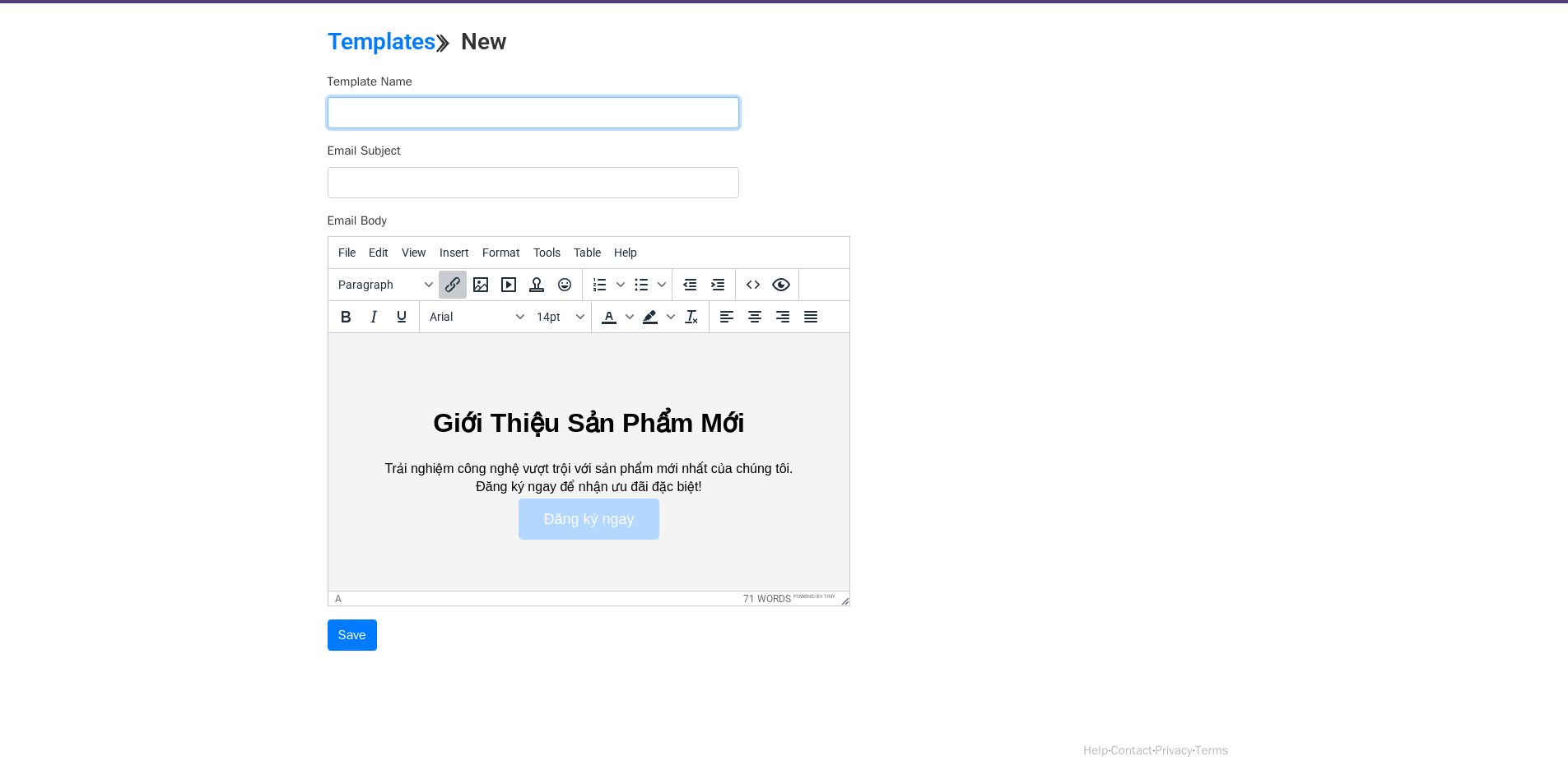 click at bounding box center [533, 113] 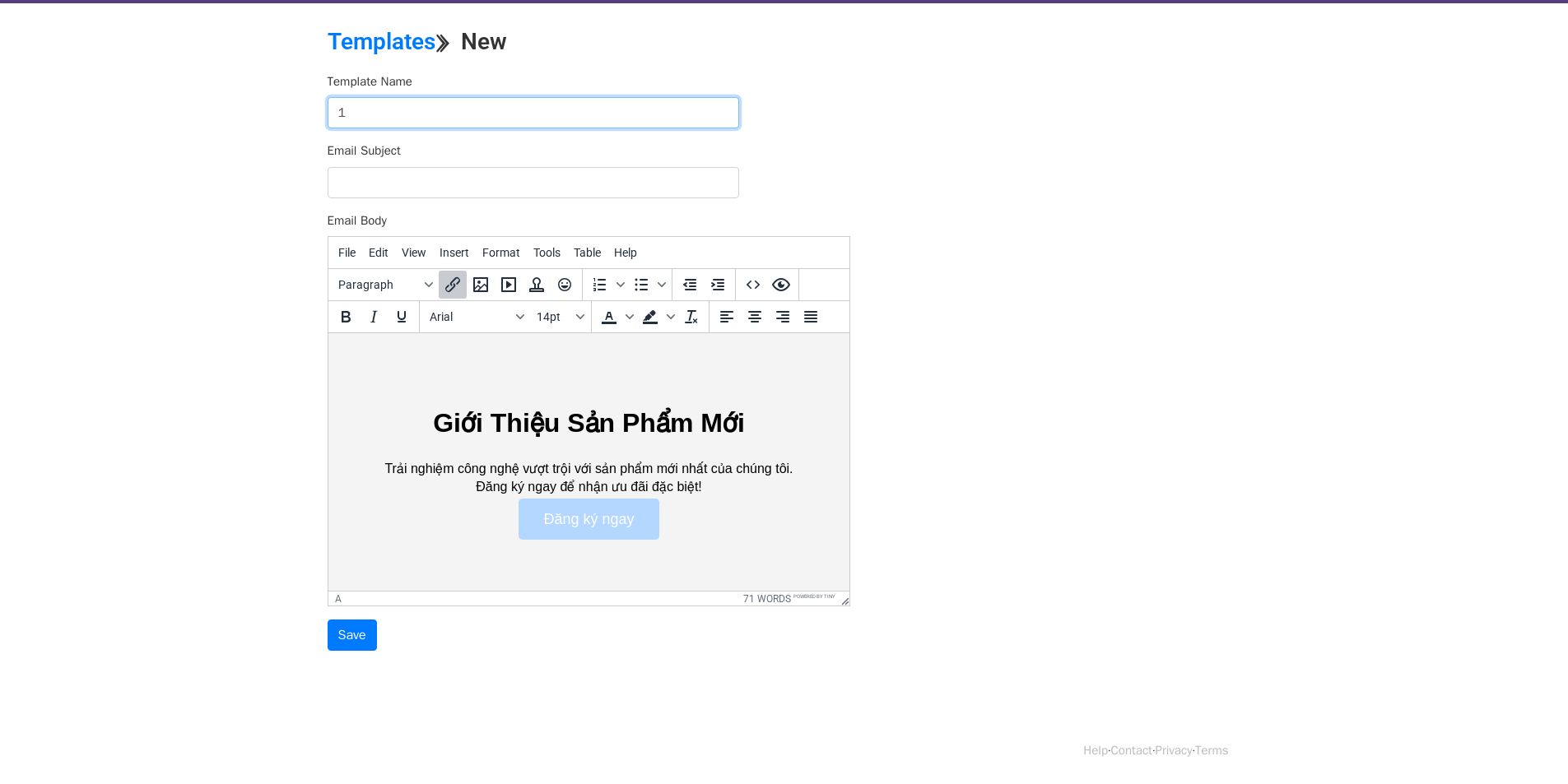 type on "1" 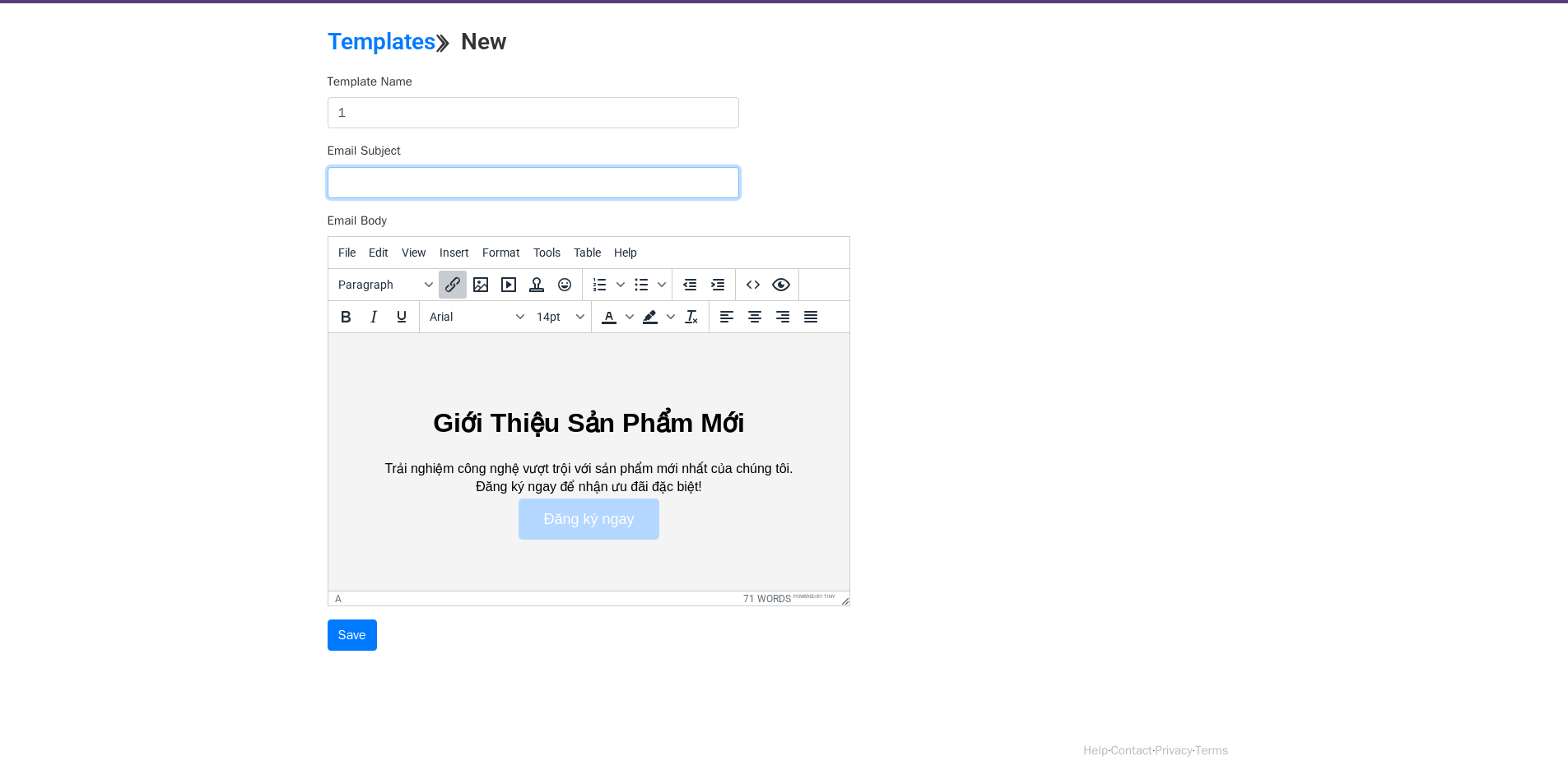 click on "Email Subject" at bounding box center [533, 183] 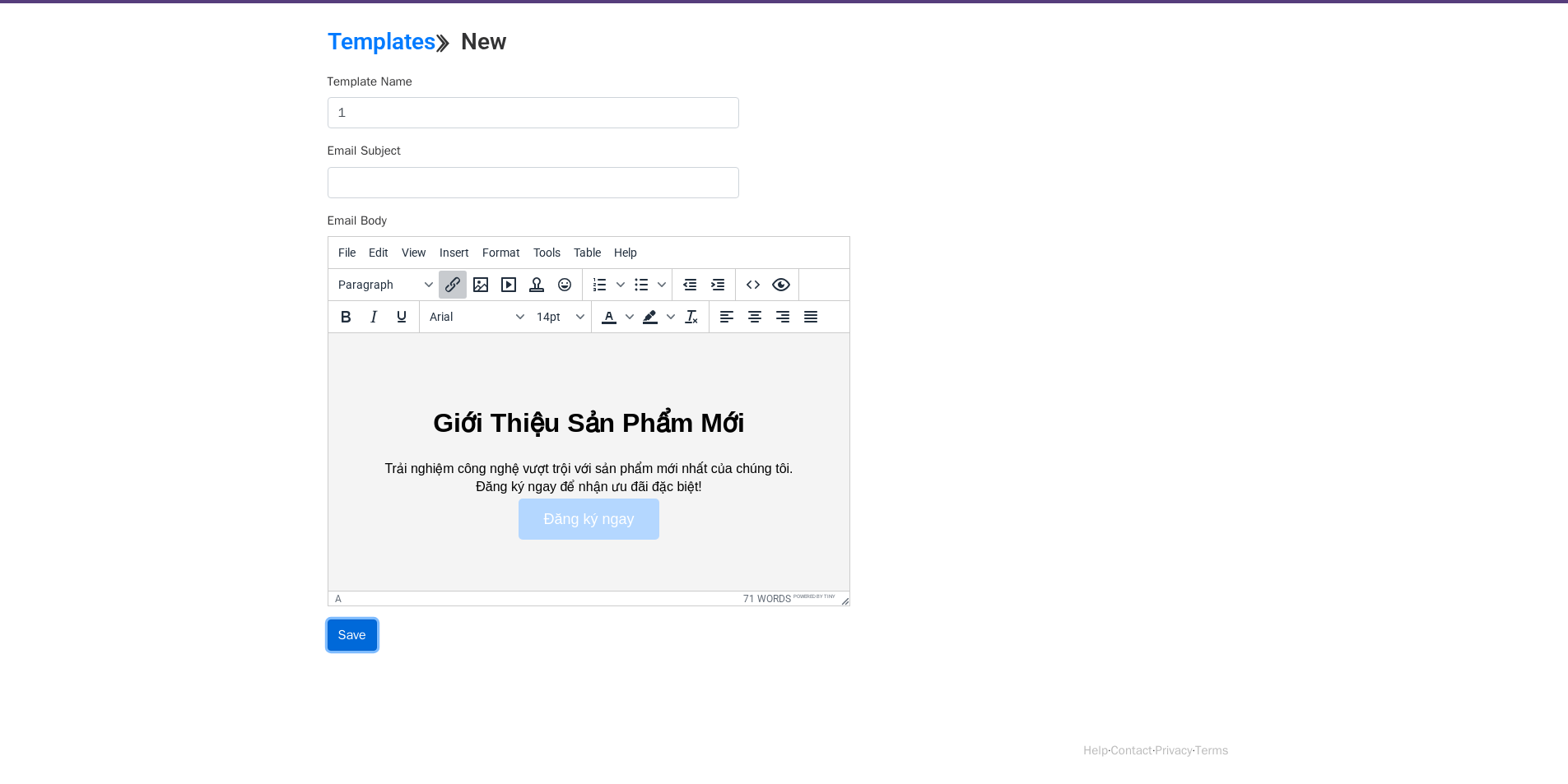 click on "Save" at bounding box center [352, 635] 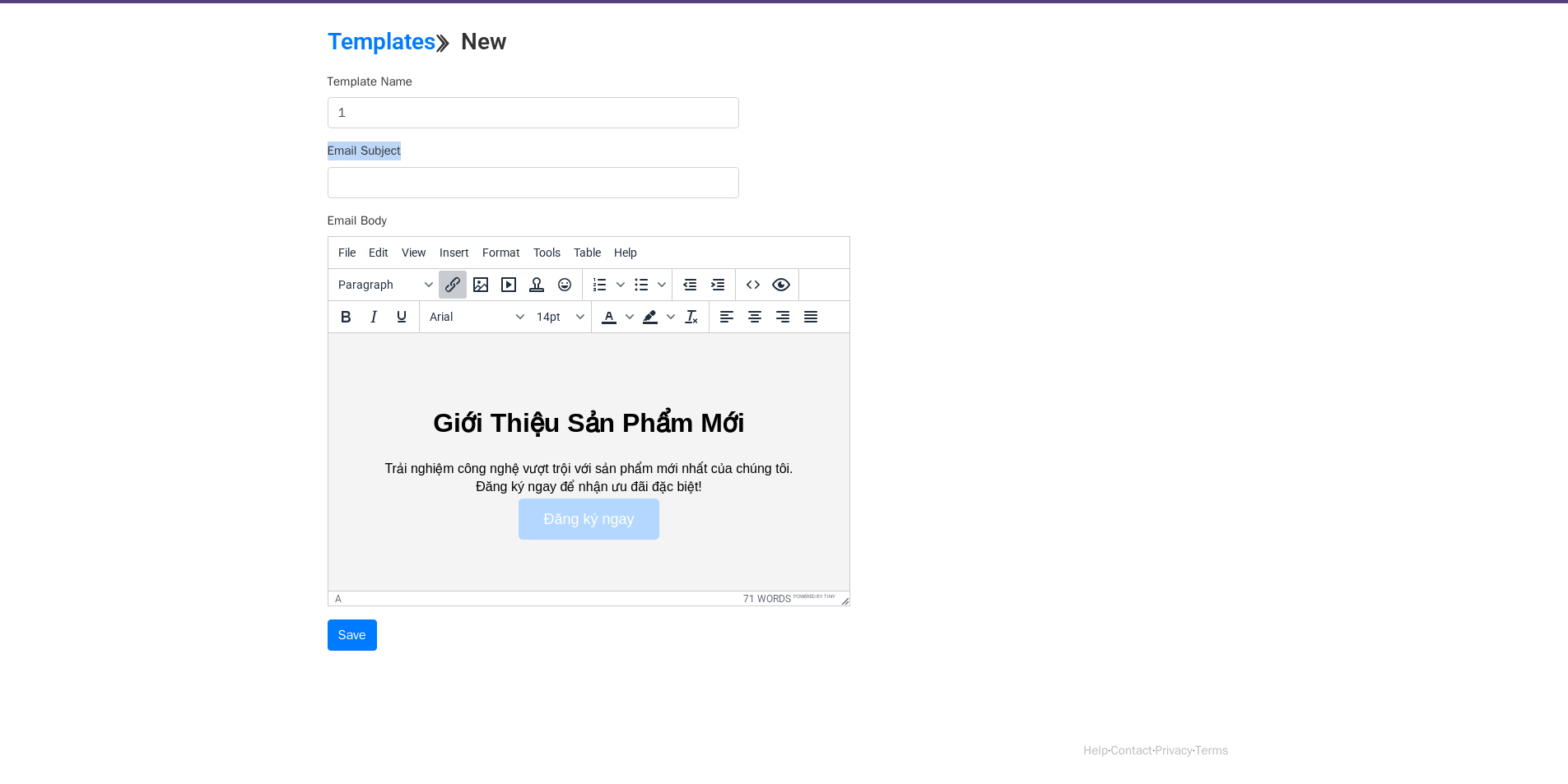 drag, startPoint x: 443, startPoint y: 146, endPoint x: 300, endPoint y: 146, distance: 143 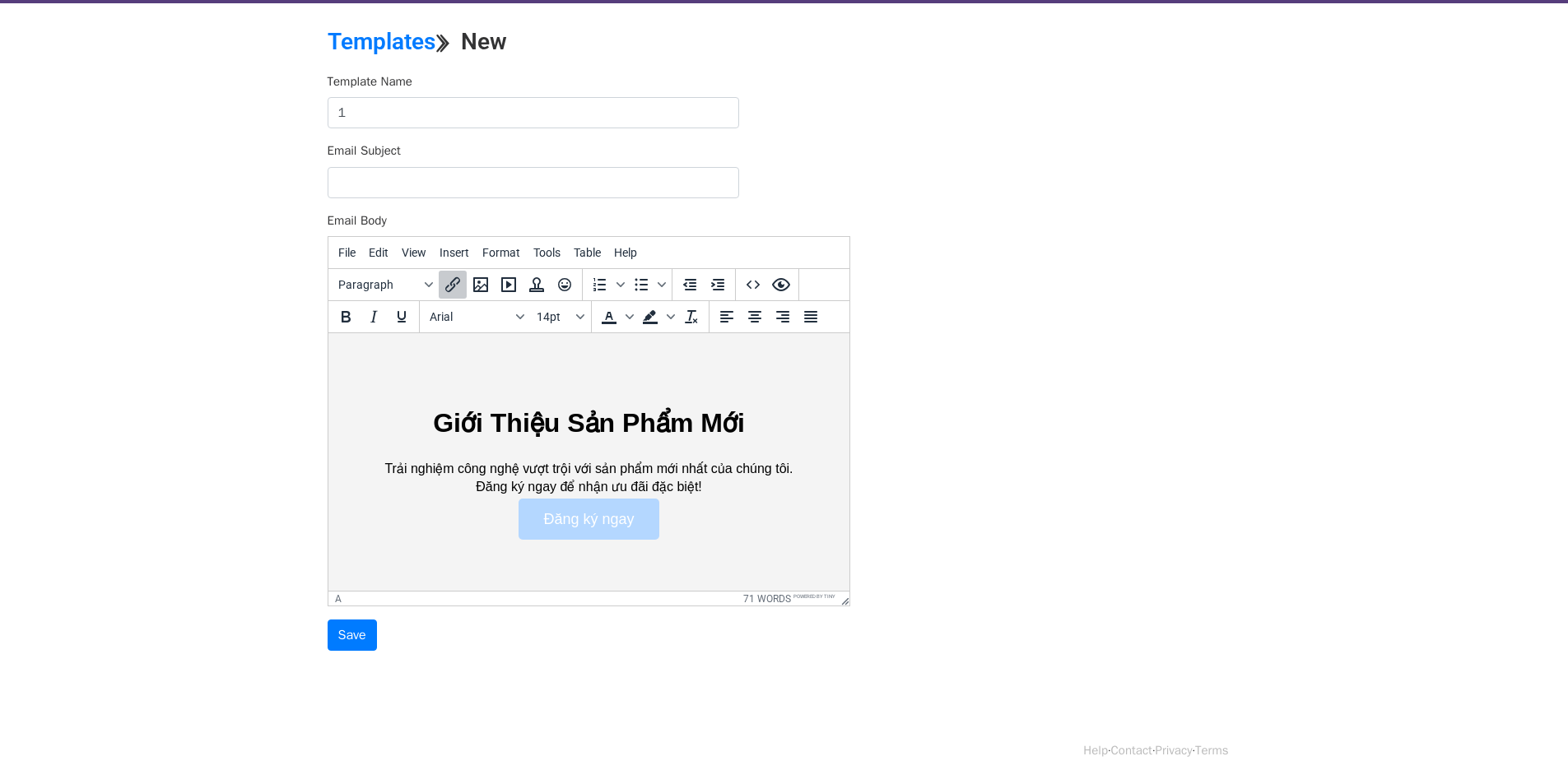 click on "MergeMail
Campaigns
Templates
Reports
Open Gmail
Daily emails left: 50
Help
cuongx7avtb@gmail.com
Account
Unsubscribes
Integrations
Notification Settings
Sign out
New Features
You're all caught up!
Scheduled Campaigns
Schedule your emails to be sent later.
Read more
Account Reports
View reports across all of your campaigns to find highly-engaged recipients and to see which templates and campaigns have the most clicks and opens.
Read more
View my reports
Template Editor
Create beautiful emails using our powerful template editor.
Read more
View my templates
Templates
⟫
New
Template Name
1
Email Subject
Email Body
File Edit View Insert Format Tools Table Help Paragraph To open the popup, press Shift+Enter To open the popup, press Shift+Enter Arial 14pt a 71 words" at bounding box center [784, 334] 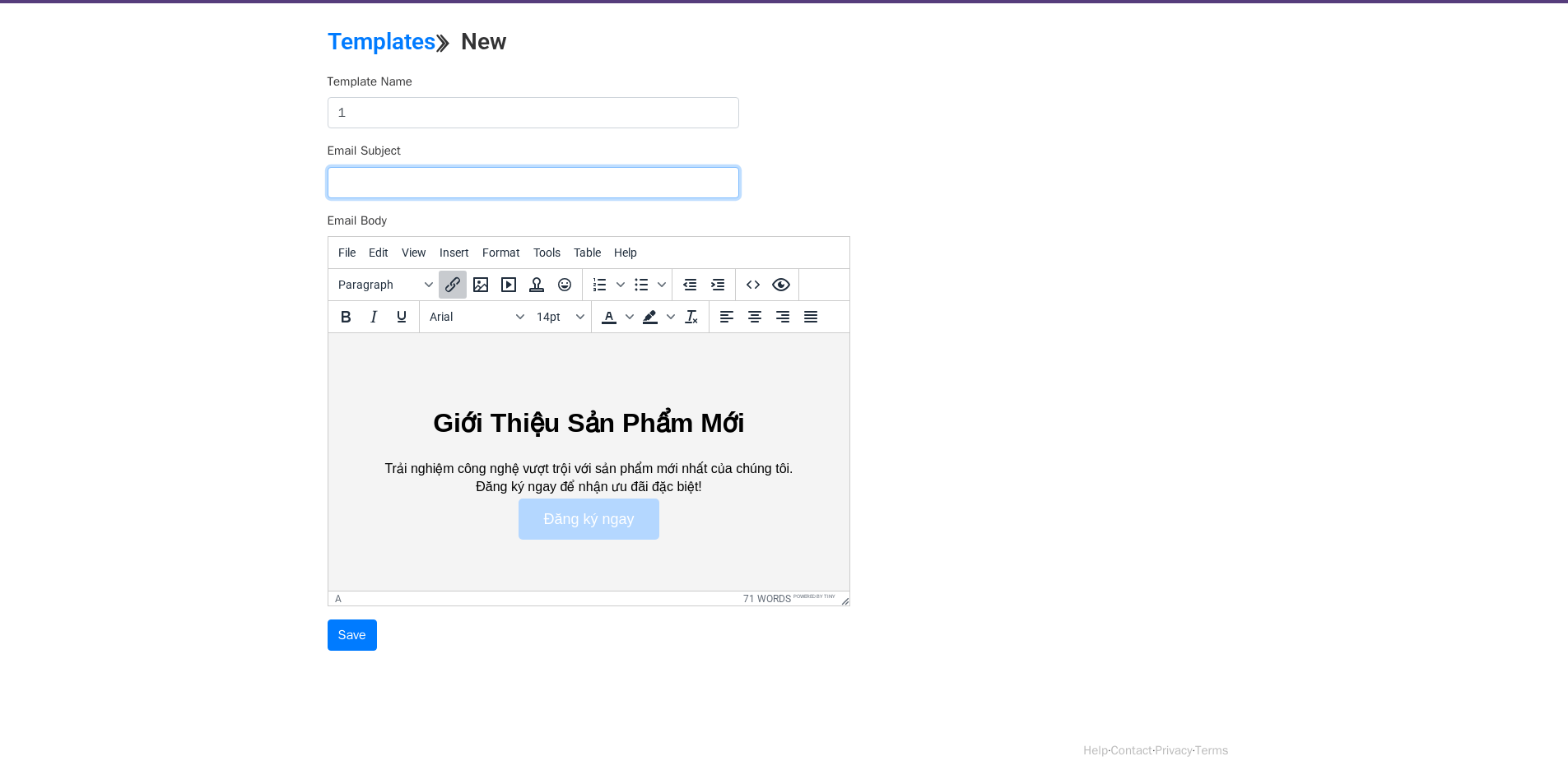 click on "Email Subject" at bounding box center (533, 183) 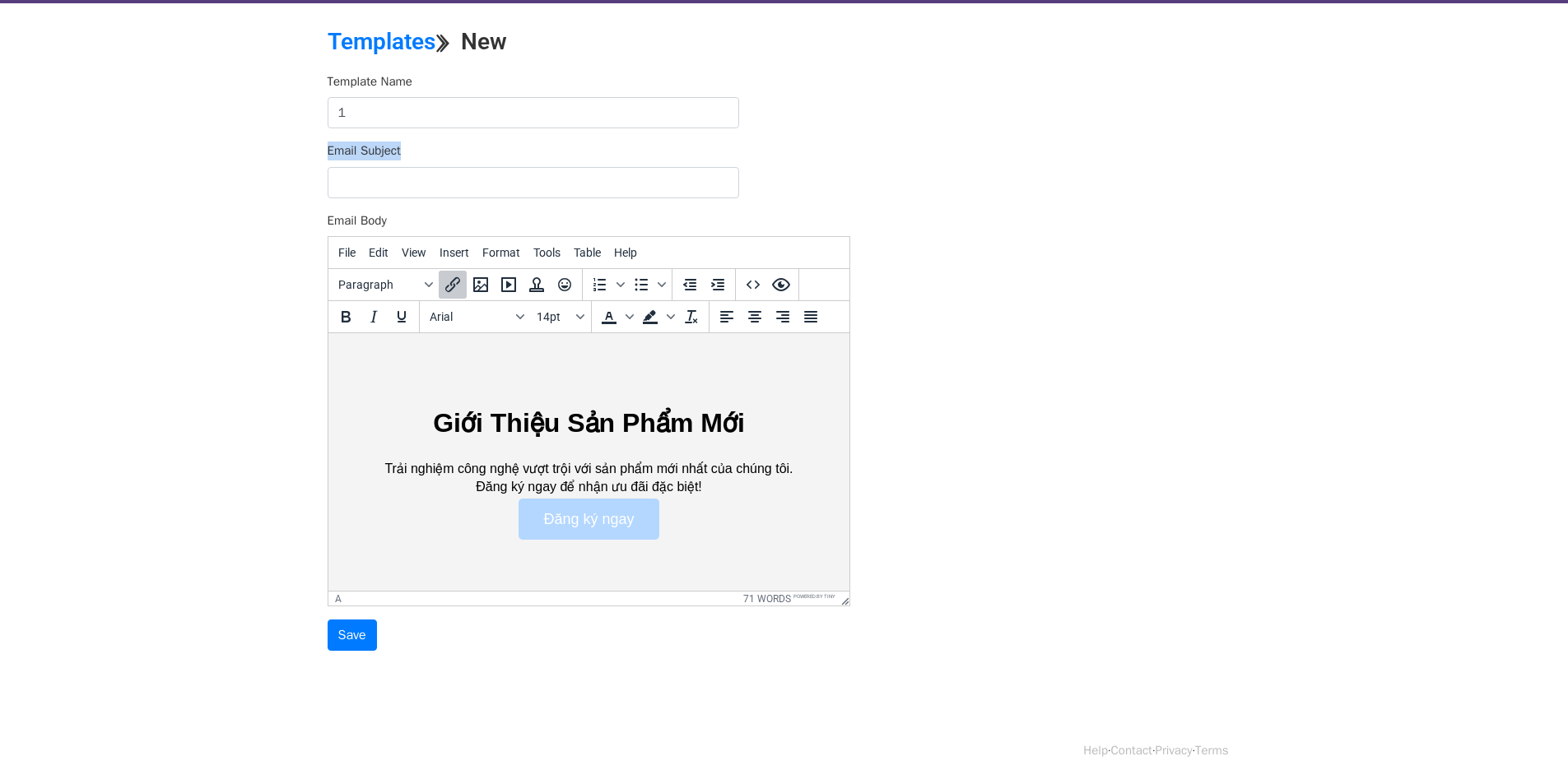 drag, startPoint x: 408, startPoint y: 146, endPoint x: 264, endPoint y: 165, distance: 145.24806 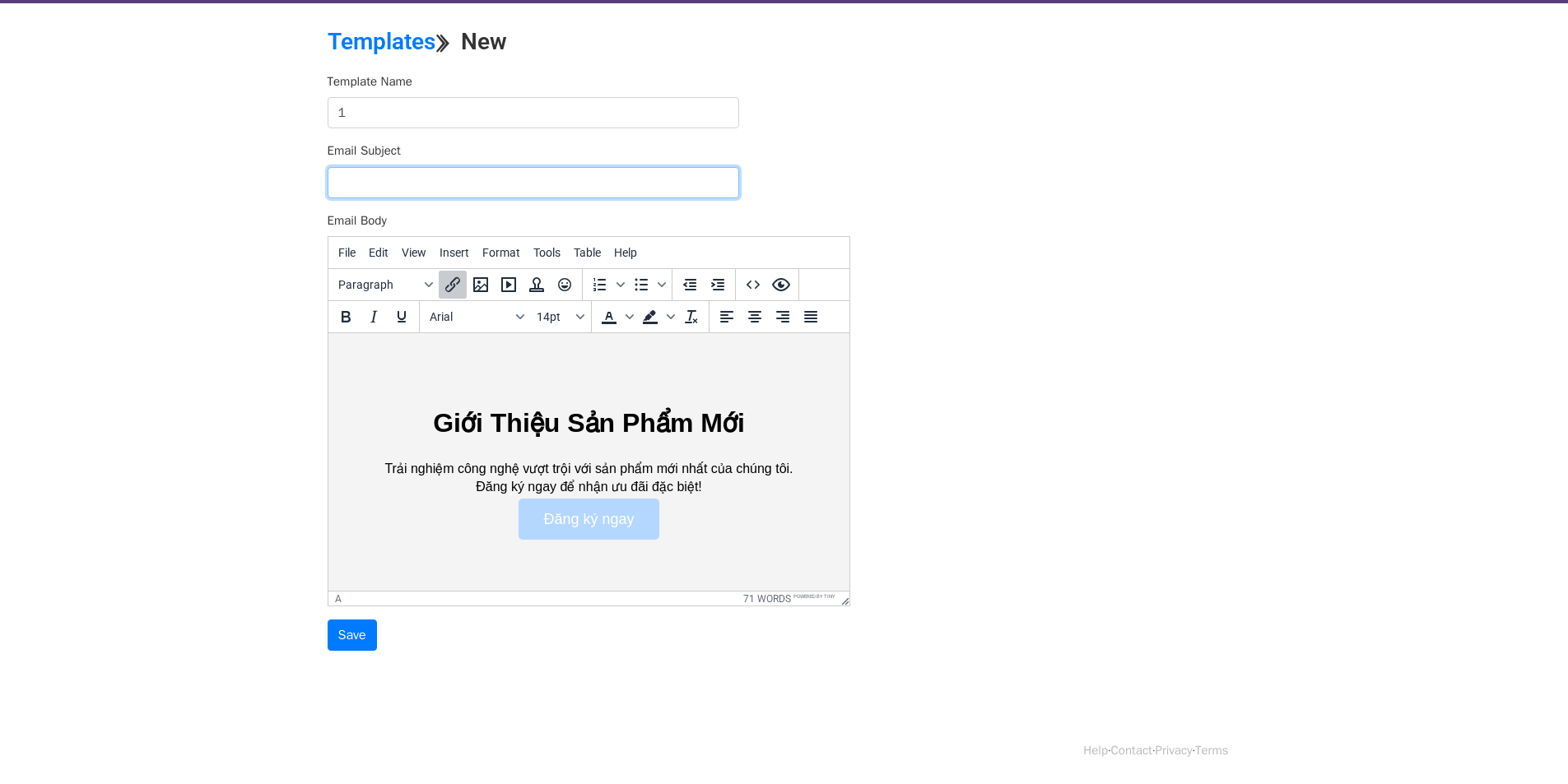 click on "Email Subject" at bounding box center (533, 183) 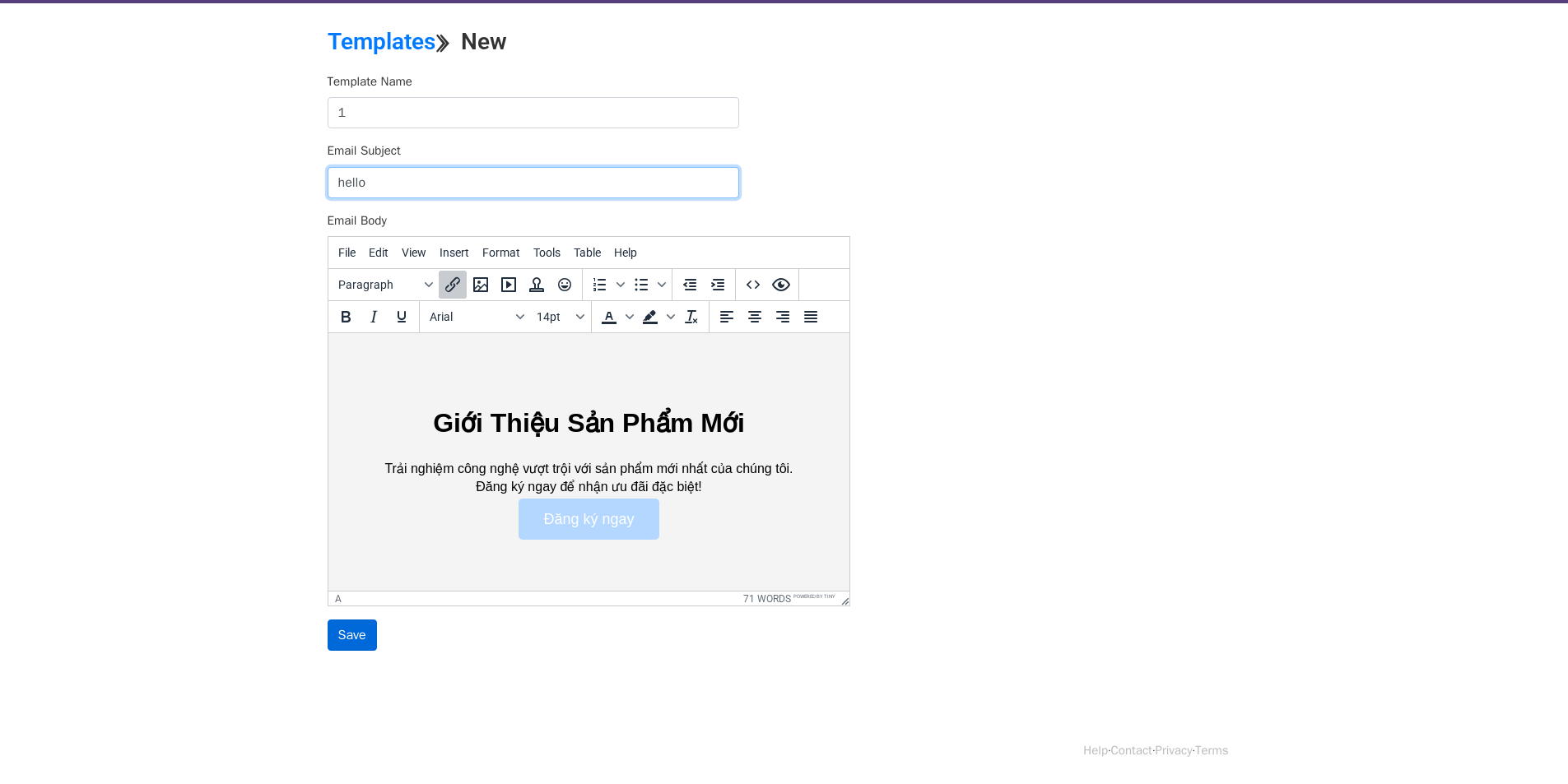 type on "hello" 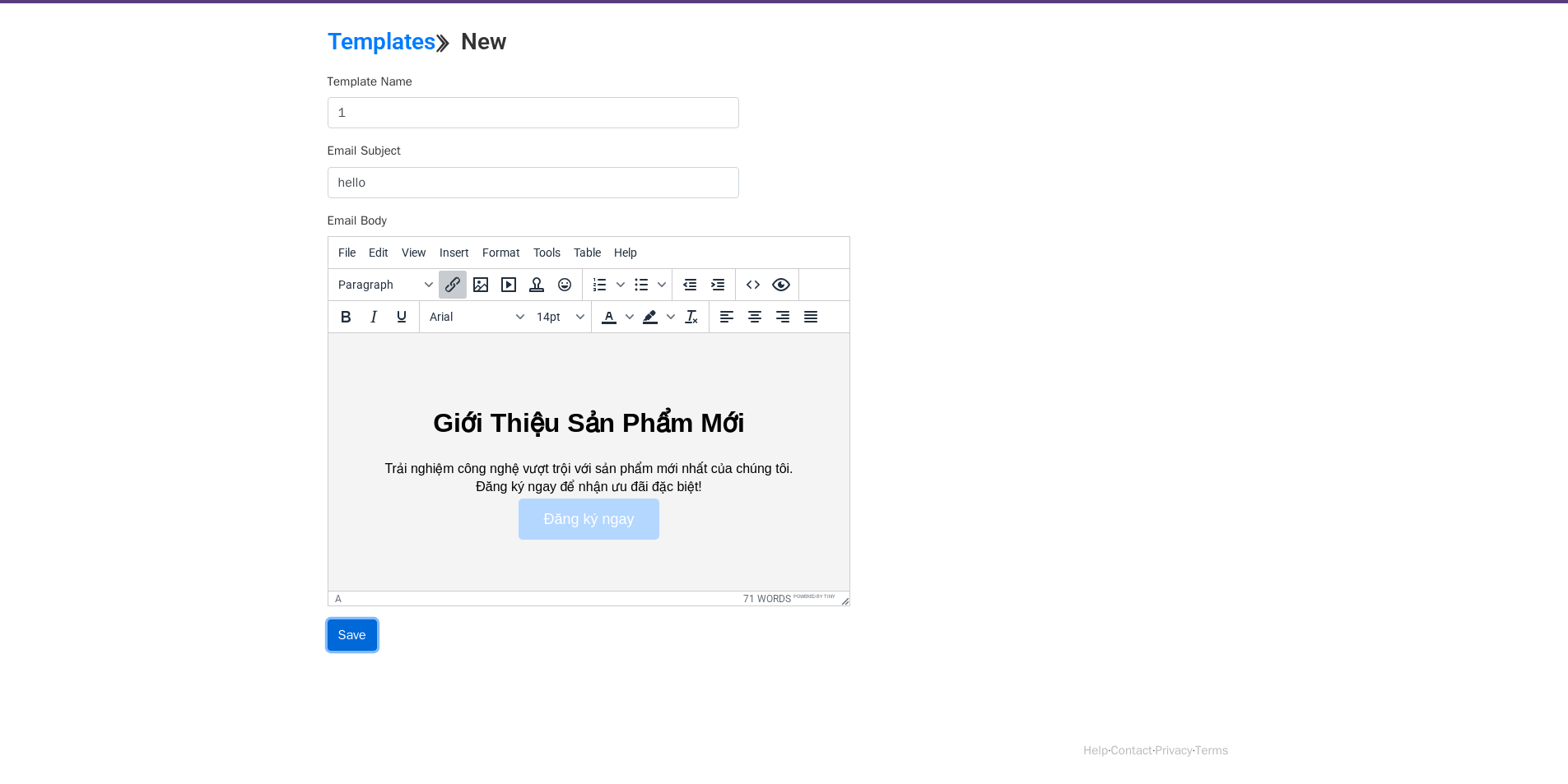 click on "Save" at bounding box center [352, 635] 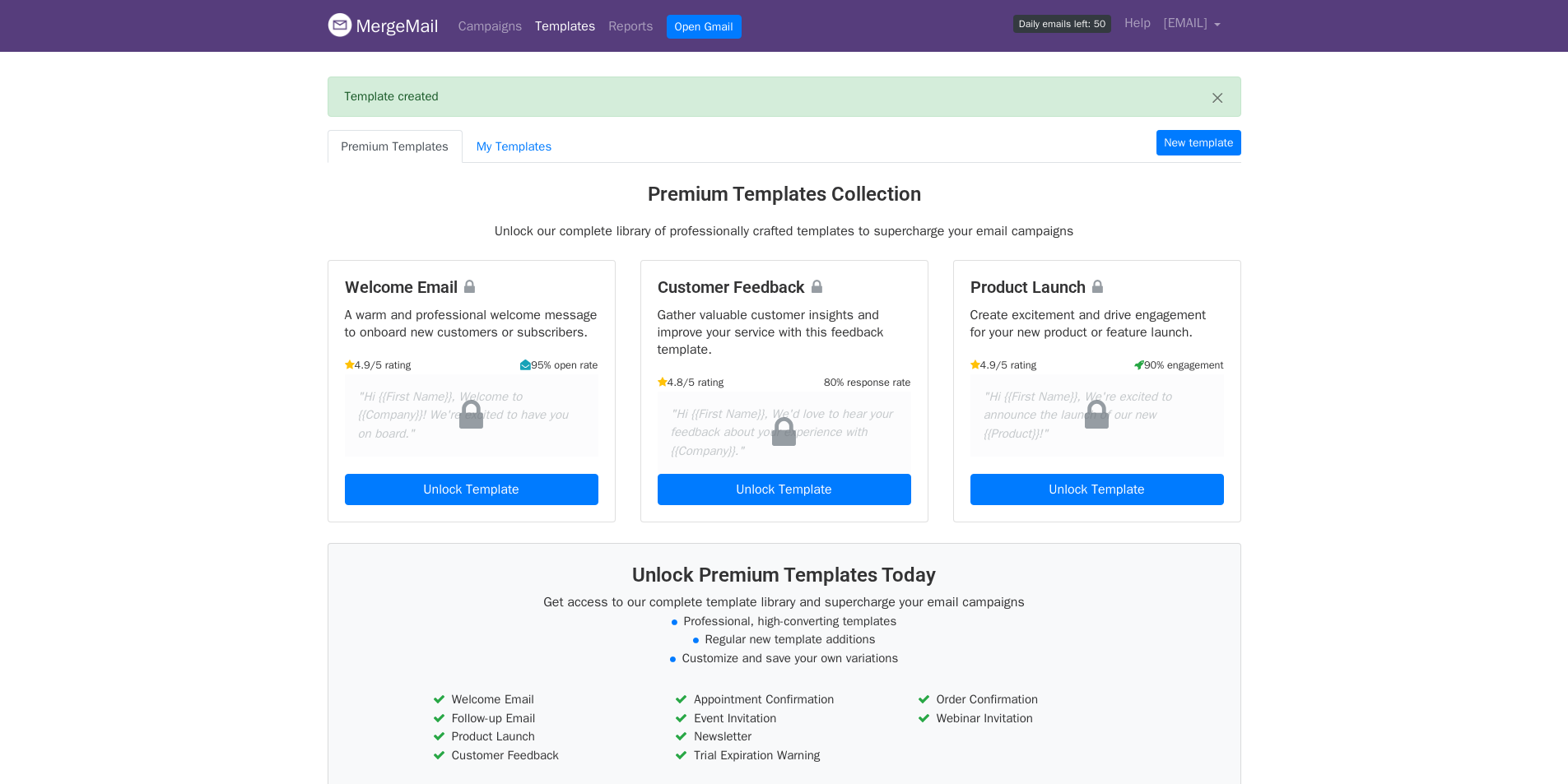 scroll, scrollTop: 0, scrollLeft: 0, axis: both 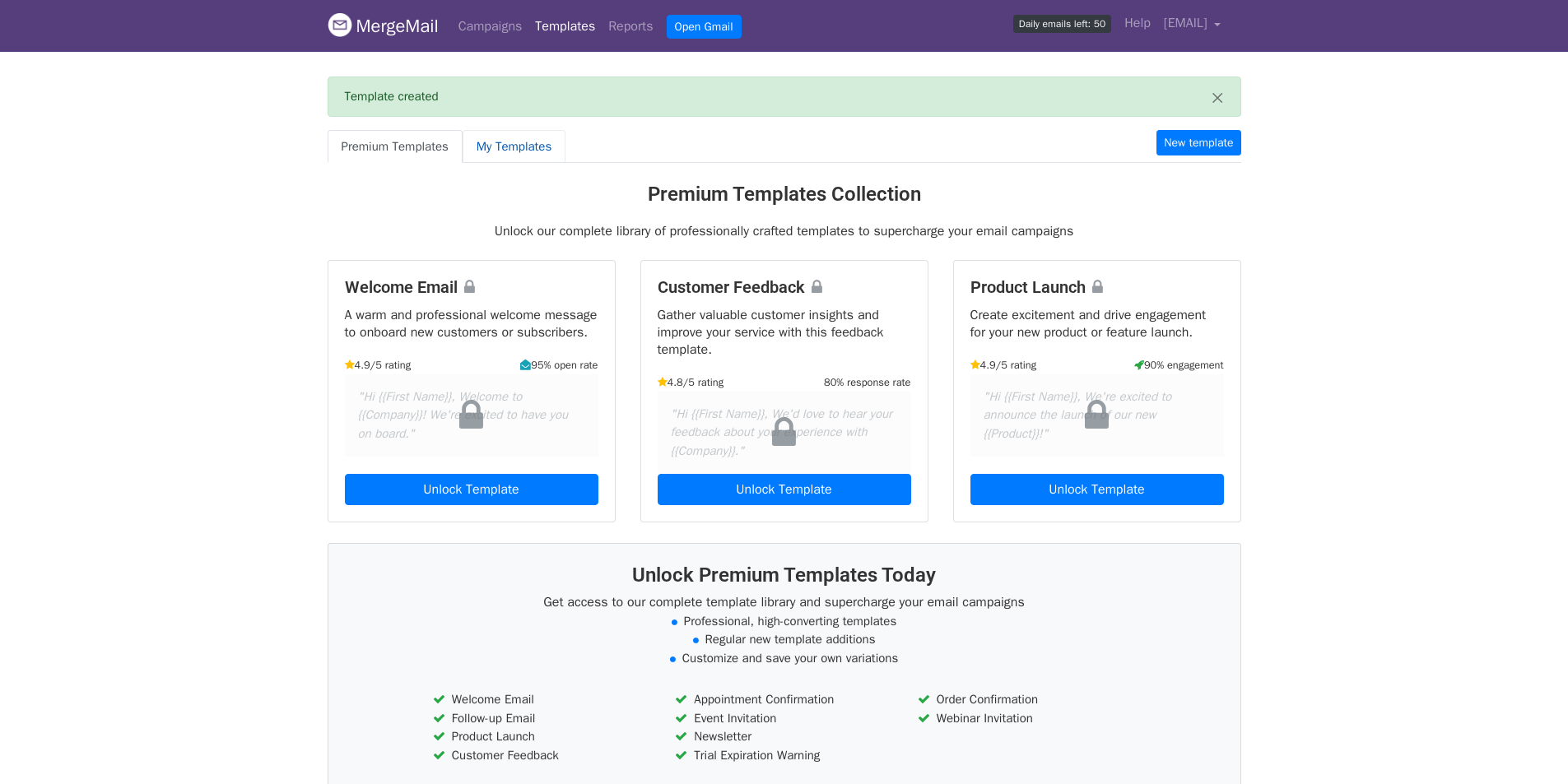 click on "My Templates" at bounding box center (514, 146) 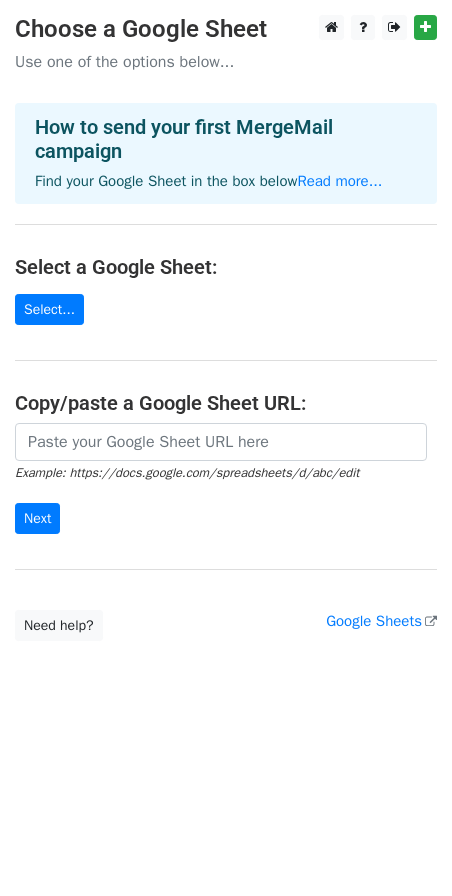 scroll, scrollTop: 0, scrollLeft: 0, axis: both 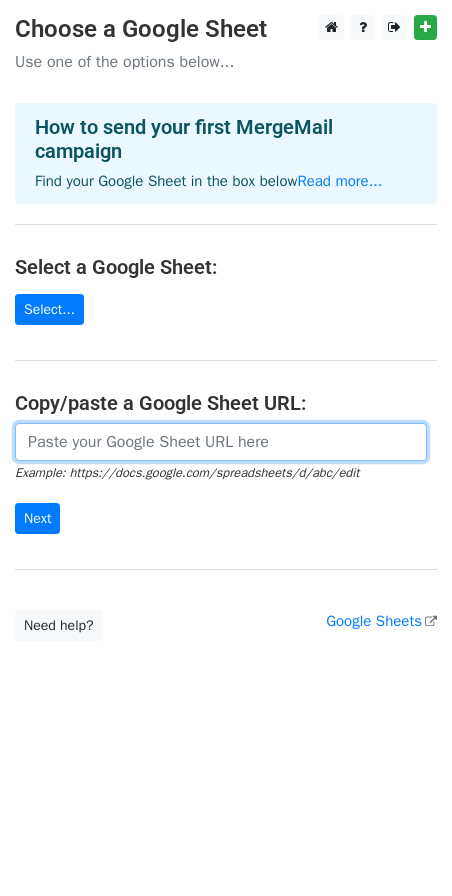 drag, startPoint x: 167, startPoint y: 445, endPoint x: 155, endPoint y: 459, distance: 18.439089 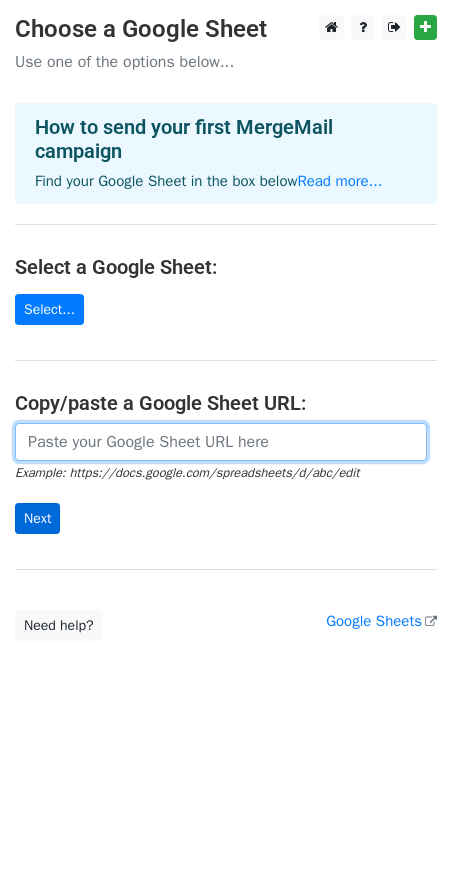 paste on "https://docs.google.com/spreadsheets/d/1X4bGpM5MB2UubEFsZltf5IIasaLfAcjBLHFtMssD8_E/edit?gid=0#gid=0" 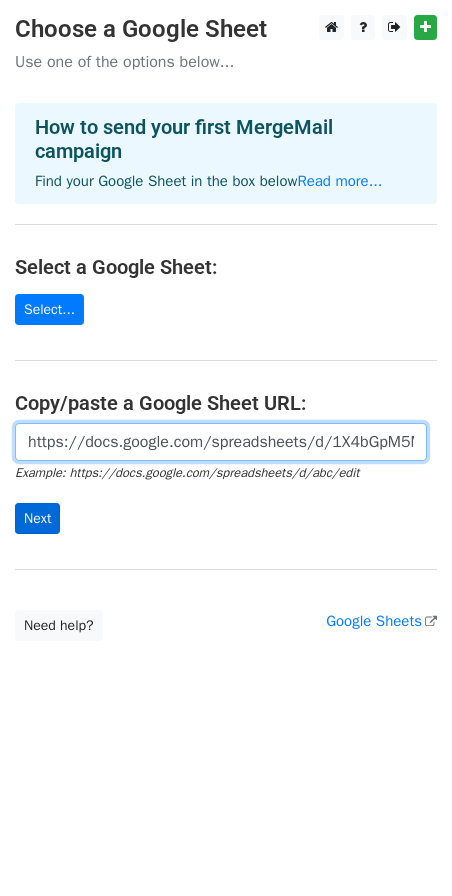 scroll, scrollTop: 0, scrollLeft: 406, axis: horizontal 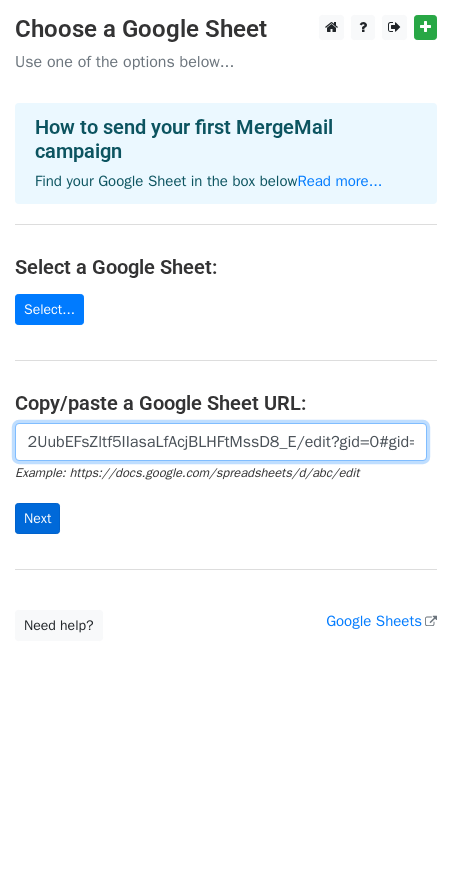 type on "https://docs.google.com/spreadsheets/d/1X4bGpM5MB2UubEFsZltf5IIasaLfAcjBLHFtMssD8_E/edit?gid=0#gid=0" 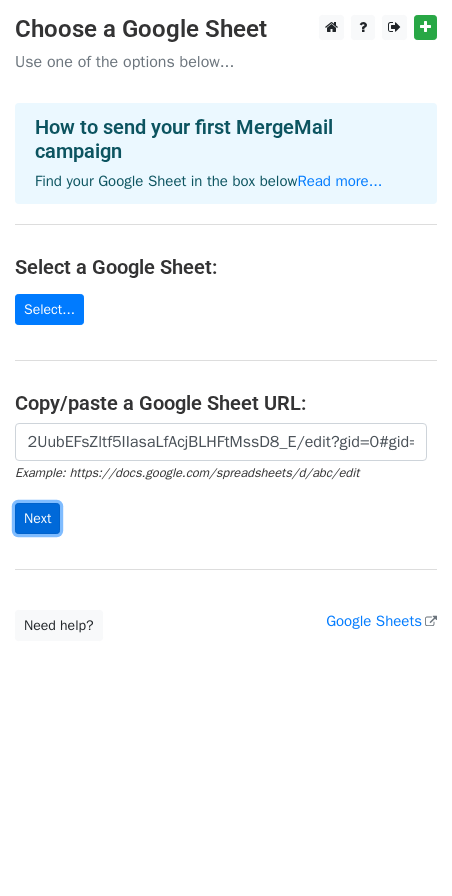 click on "Next" at bounding box center (37, 518) 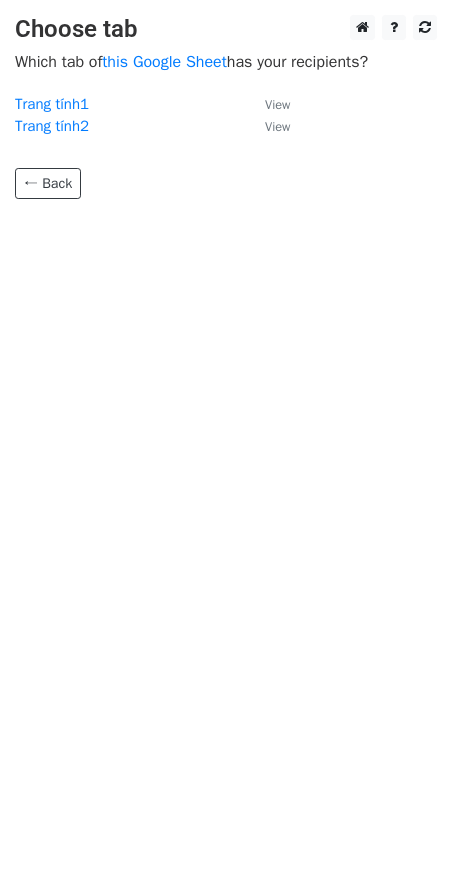 scroll, scrollTop: 0, scrollLeft: 0, axis: both 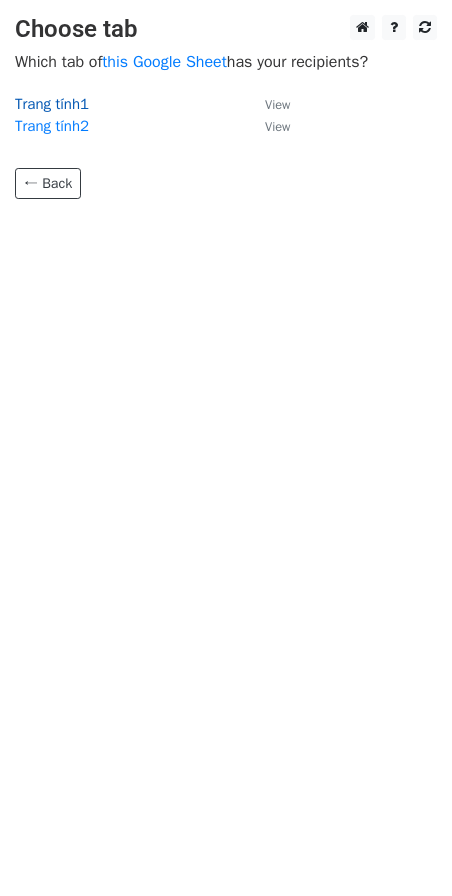 click on "Trang tính1" at bounding box center [52, 104] 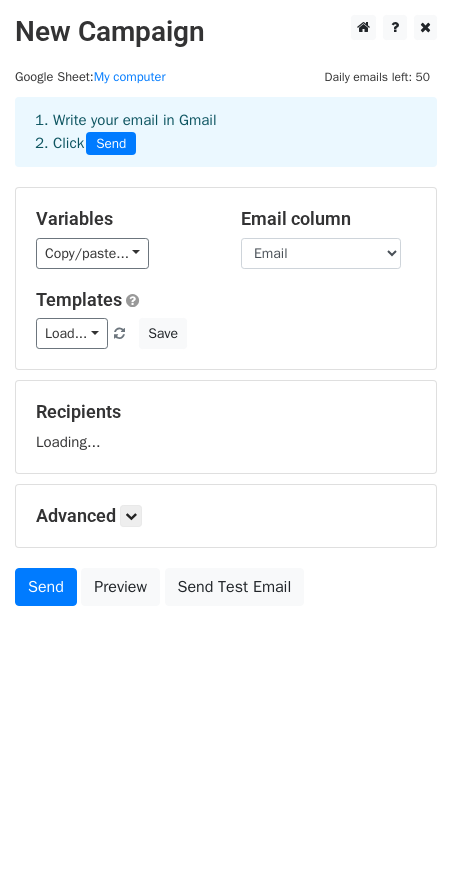 scroll, scrollTop: 0, scrollLeft: 0, axis: both 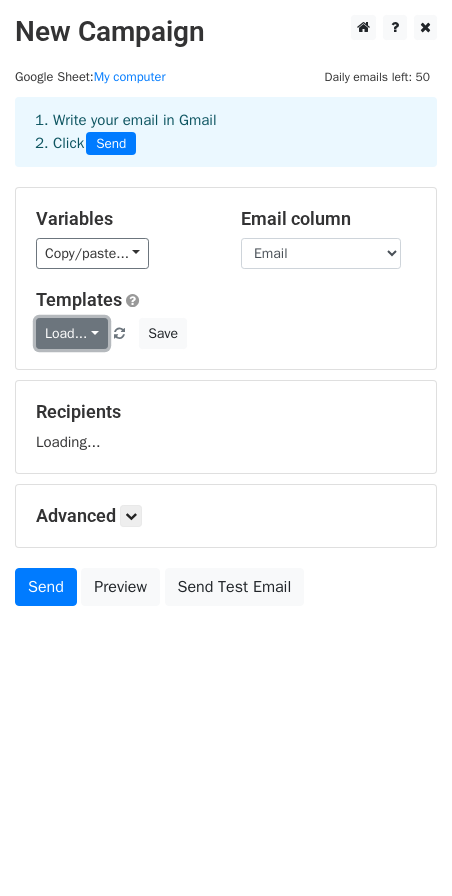click on "Load..." at bounding box center [72, 333] 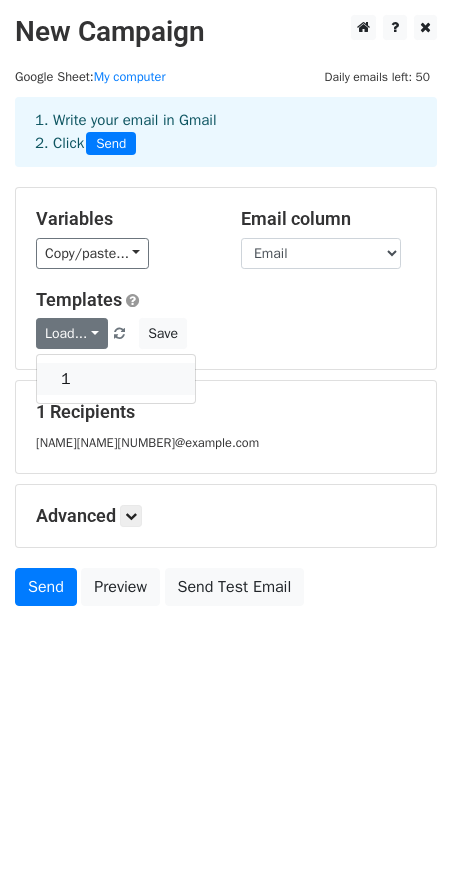 click on "1" at bounding box center [116, 379] 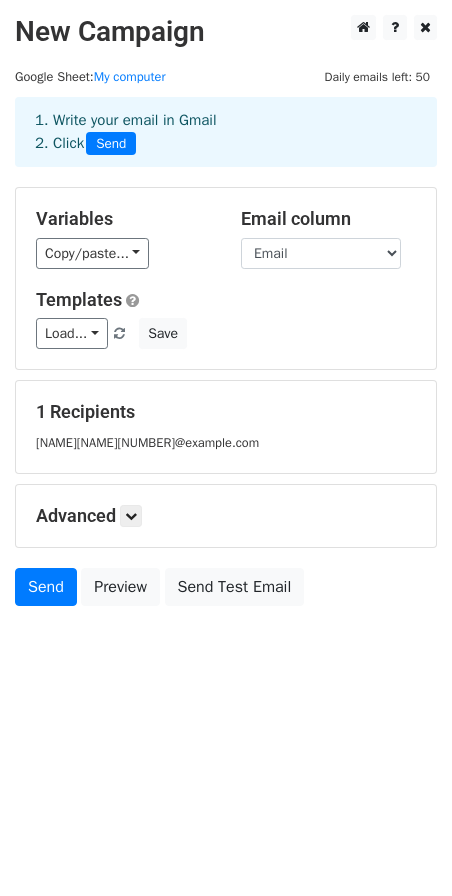 click on "Send
Preview
Send Test Email" at bounding box center [226, 592] 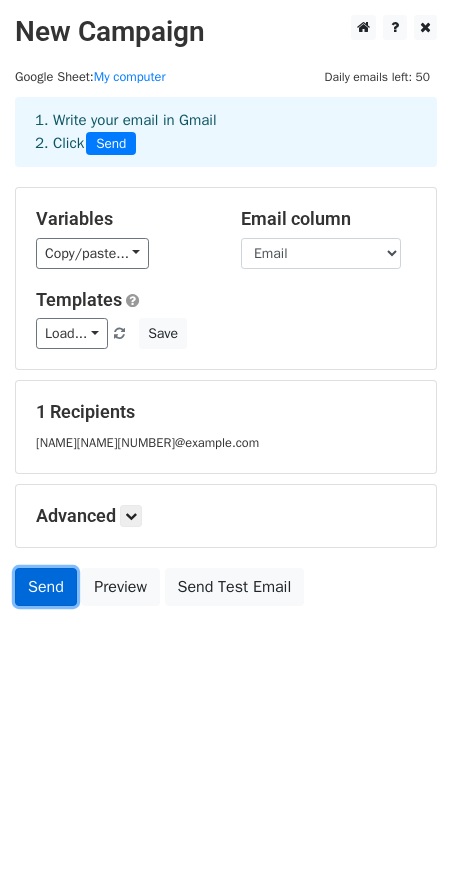 click on "Send" at bounding box center (46, 587) 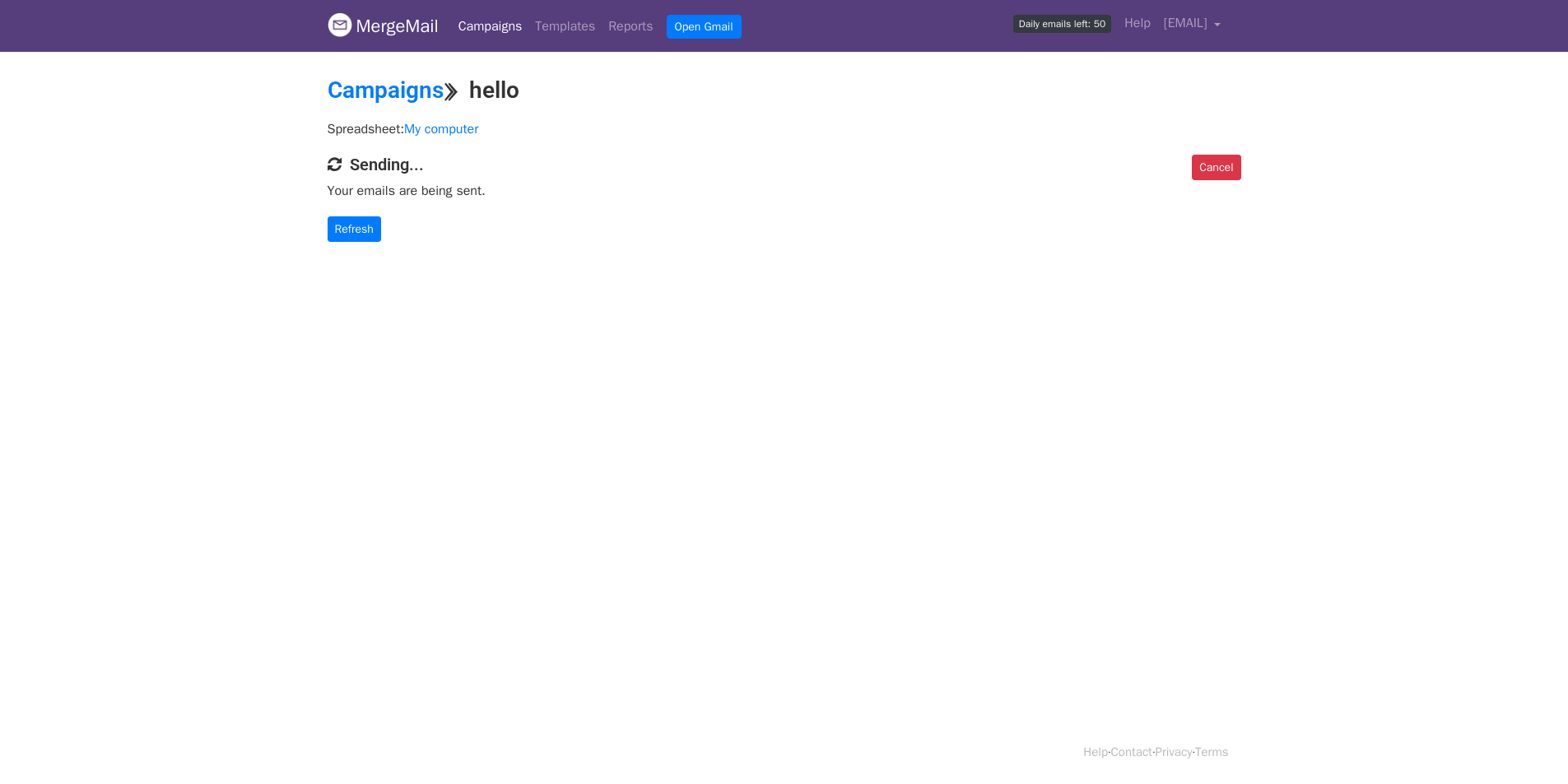 scroll, scrollTop: 0, scrollLeft: 0, axis: both 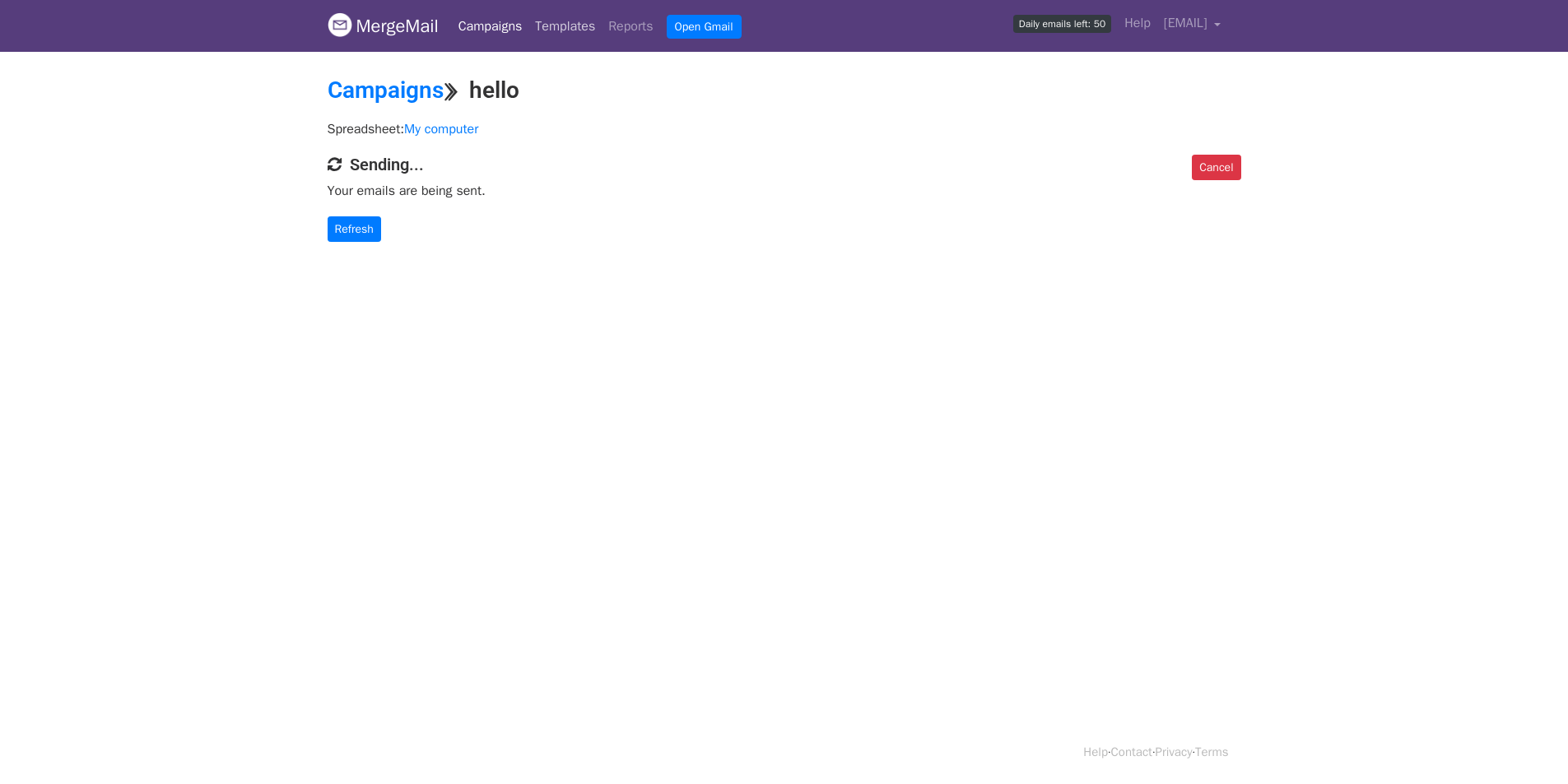 click on "Templates" at bounding box center (565, 26) 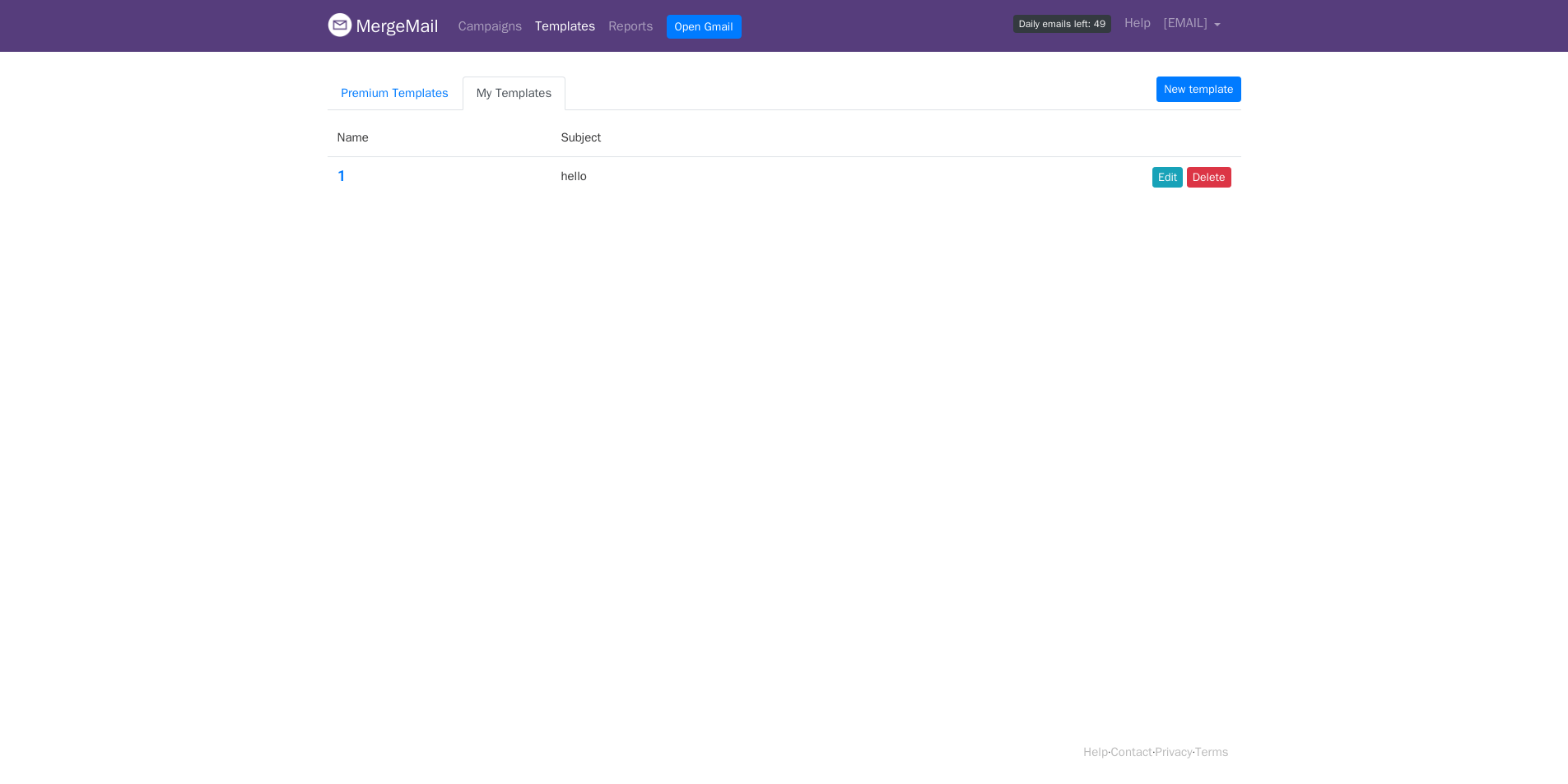 scroll, scrollTop: 0, scrollLeft: 0, axis: both 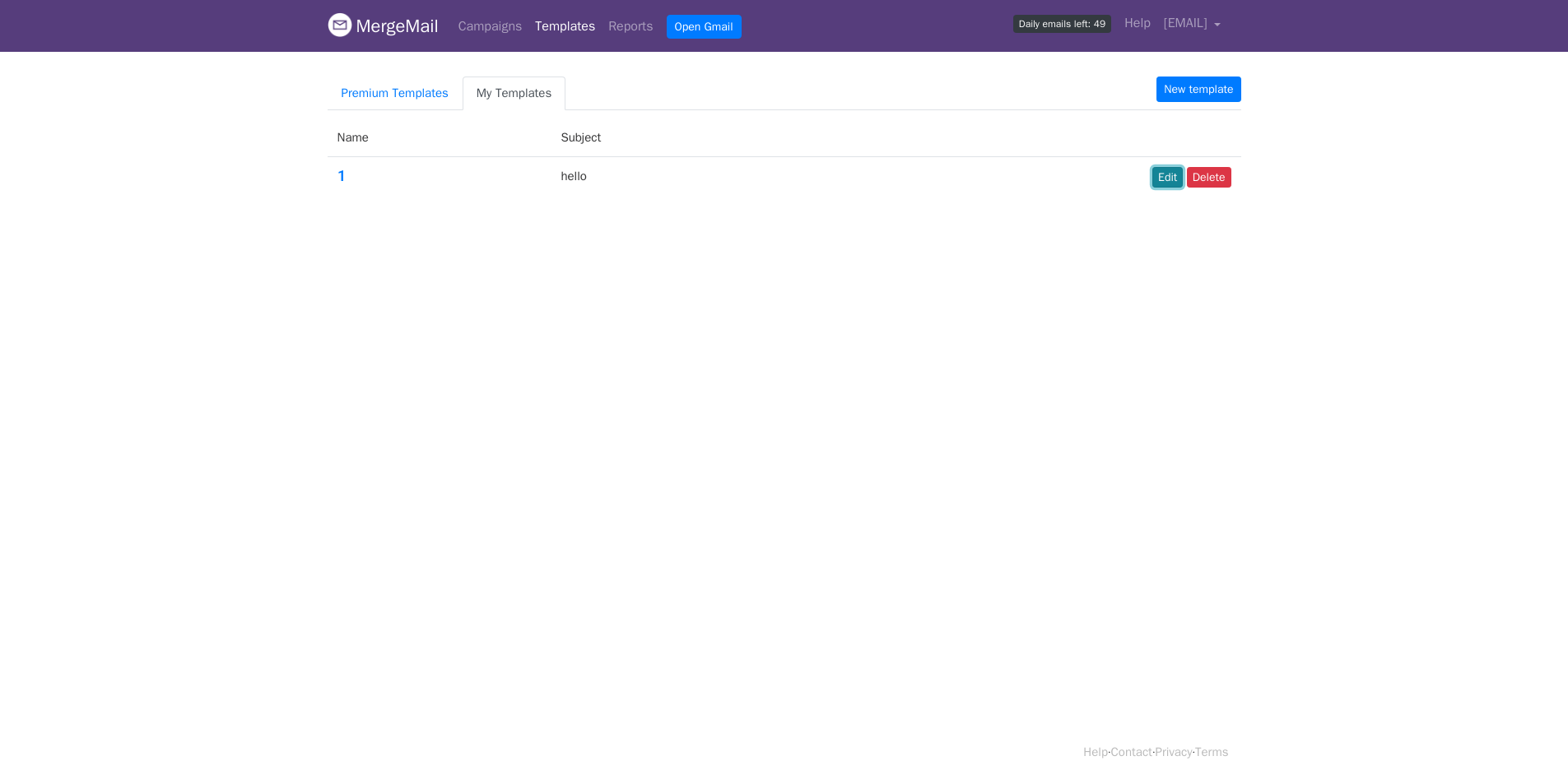 click on "Edit" at bounding box center [1167, 177] 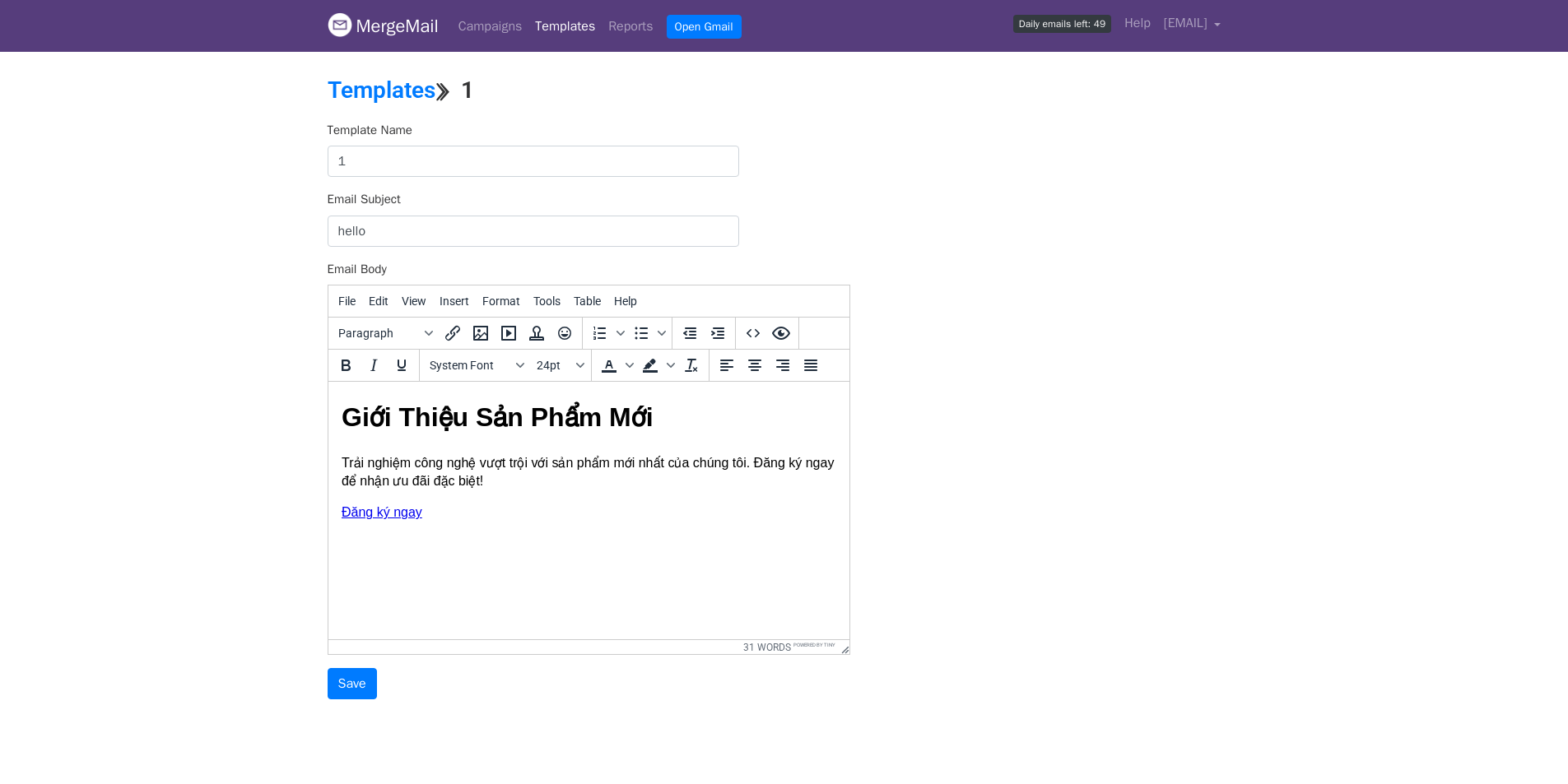 scroll, scrollTop: 0, scrollLeft: 0, axis: both 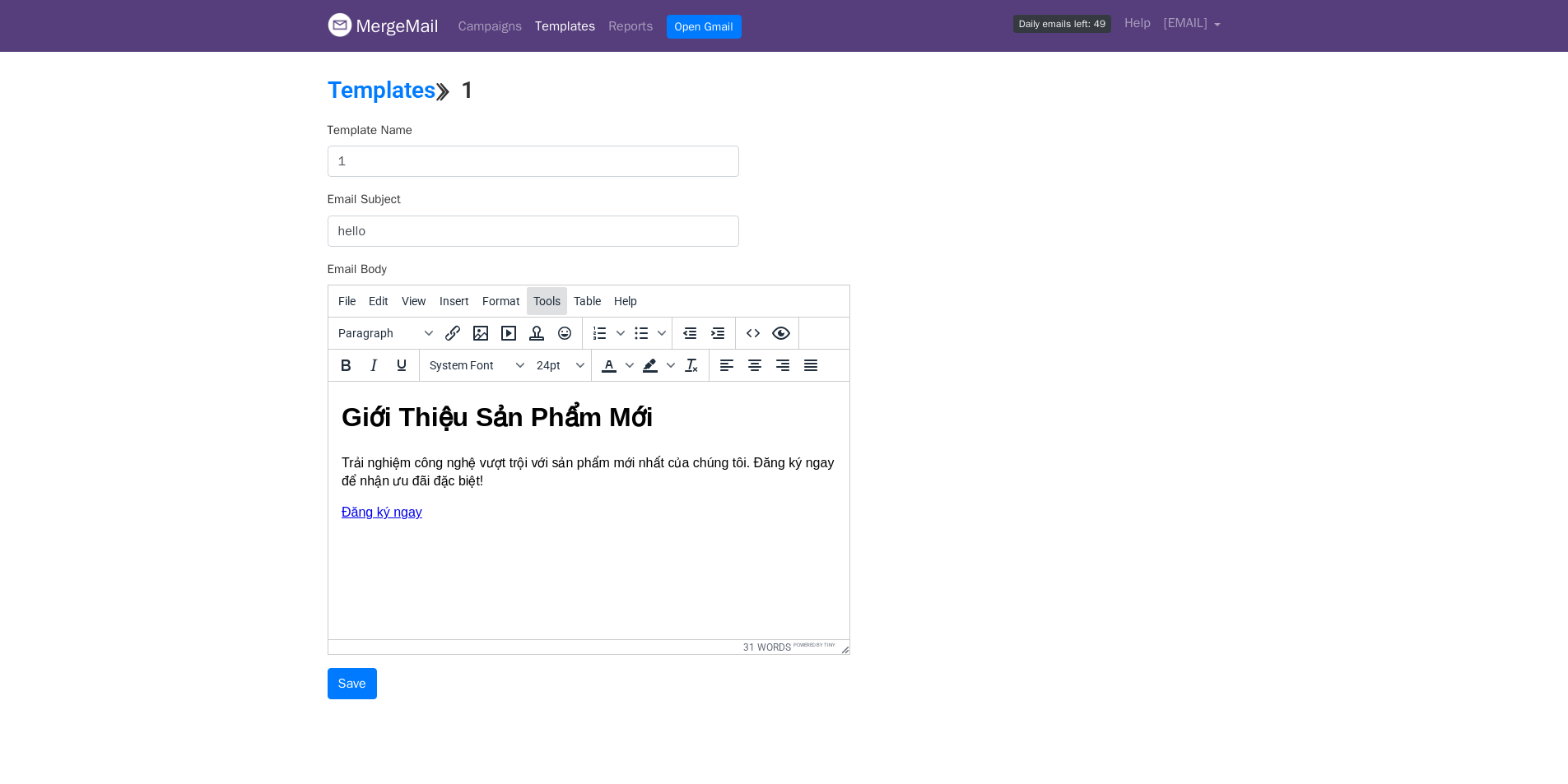 click on "Tools" at bounding box center [547, 301] 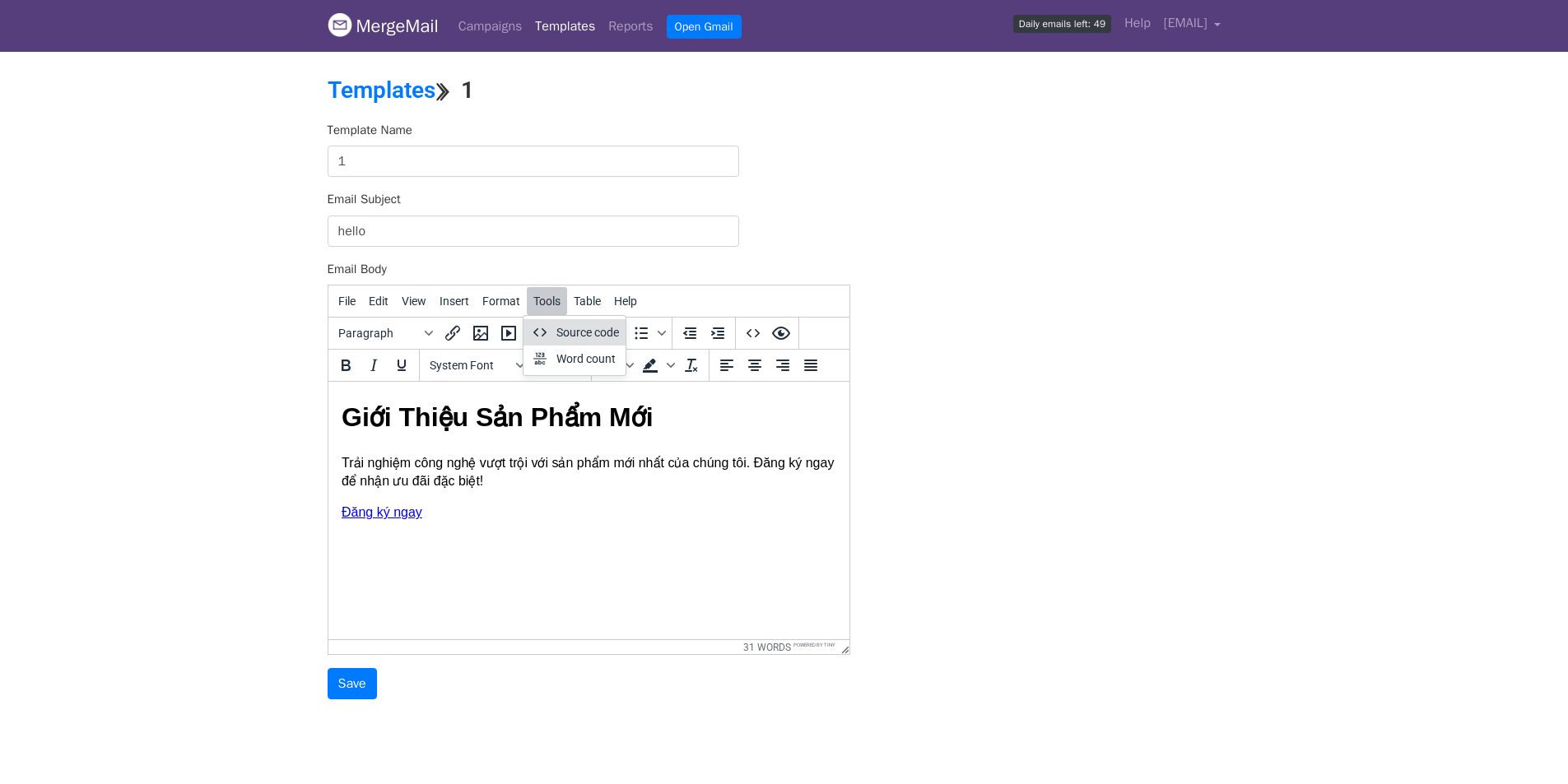 click on "Source code" at bounding box center (588, 332) 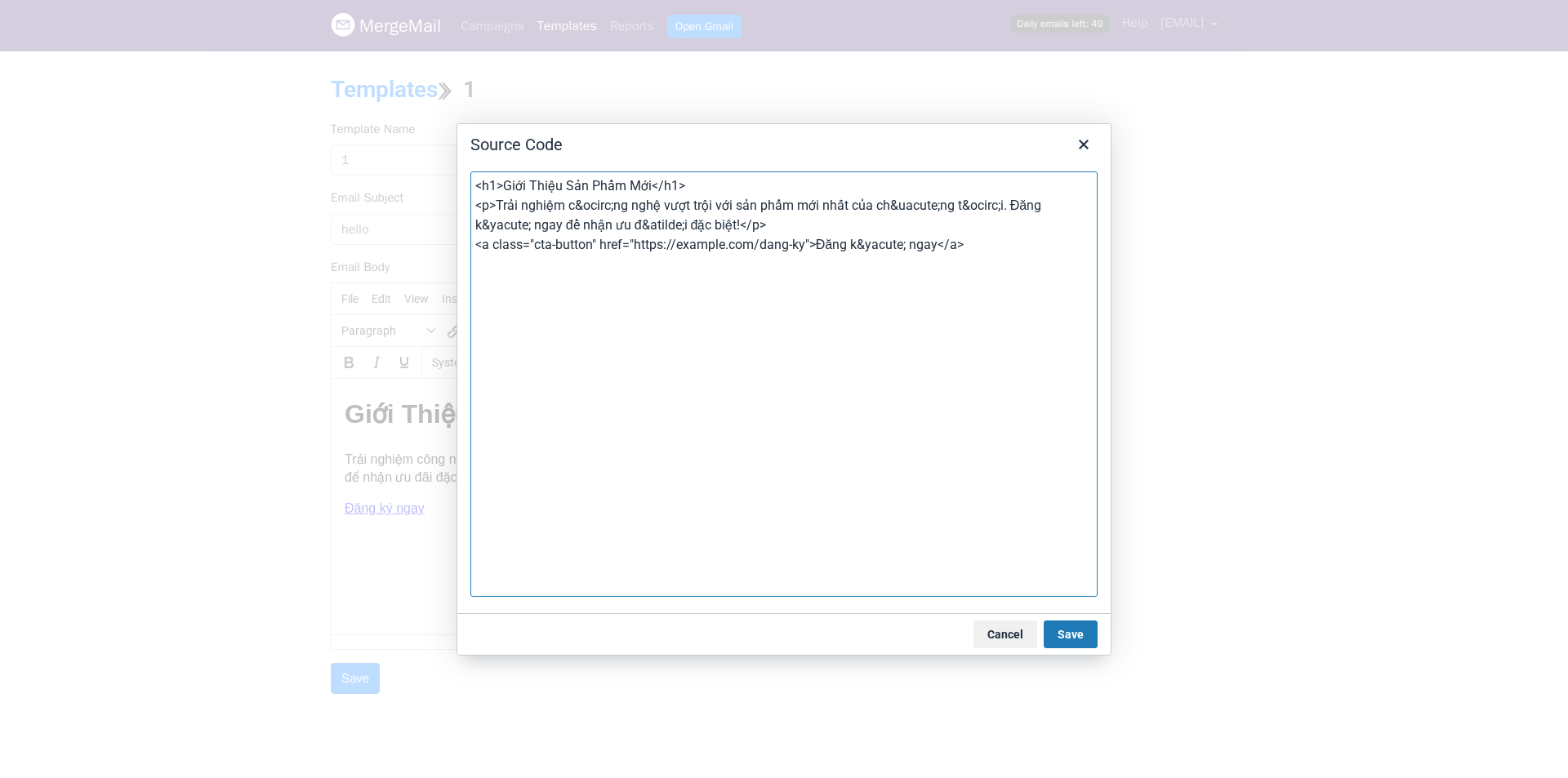 click on "<h1>Giới Thiệu Sản Phẩm Mới</h1>
<p>Trải nghiệm c&ocirc;ng nghệ vượt trội với sản phẩm mới nhất của ch&uacute;ng t&ocirc;i. Đăng k&yacute; ngay để nhận ưu đ&atilde;i đặc biệt!</p>
<a class="cta-button" href="https://example.com/dang-ky">Đăng k&yacute; ngay</a>" at bounding box center [784, 384] 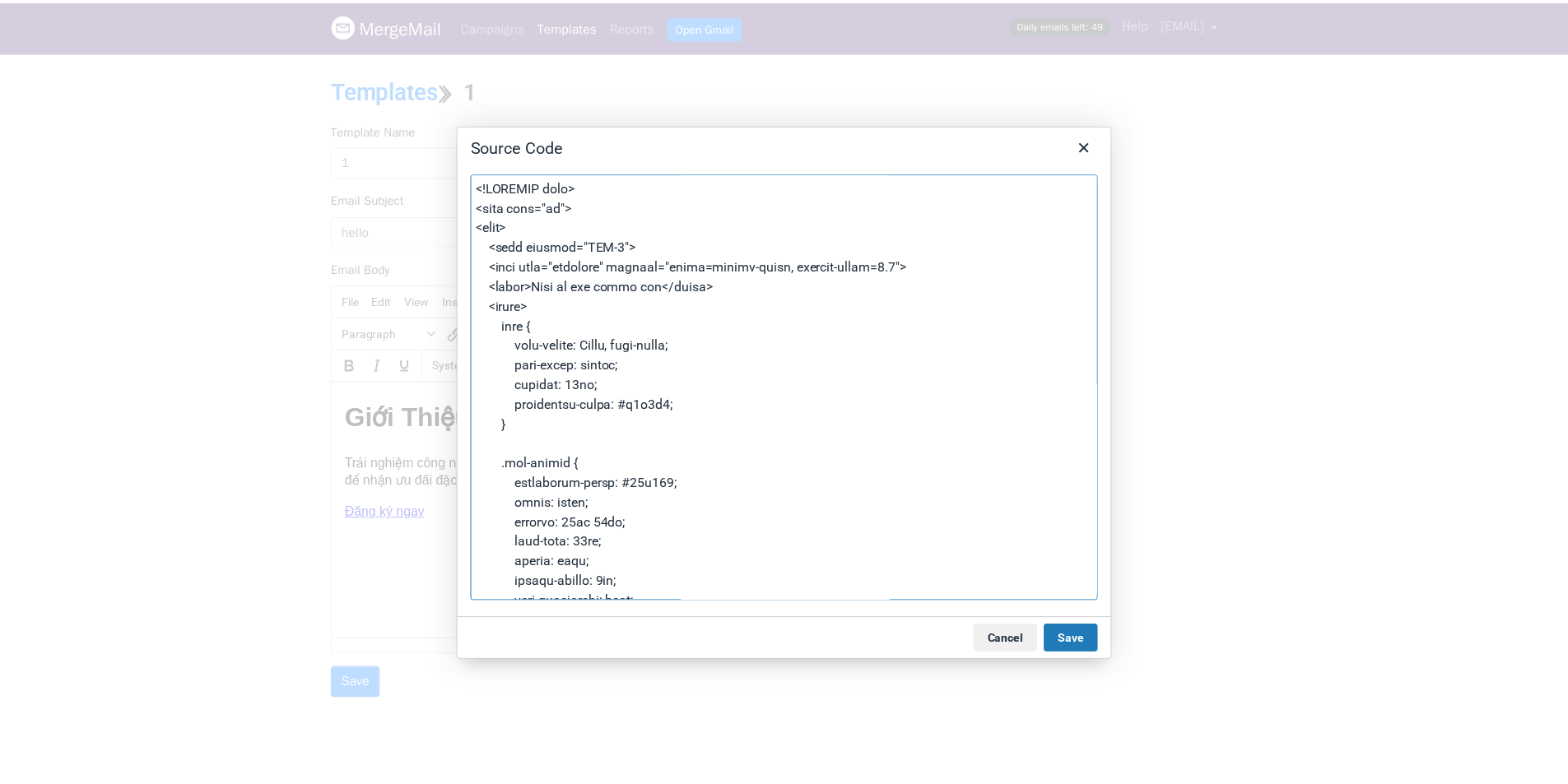 scroll, scrollTop: 465, scrollLeft: 0, axis: vertical 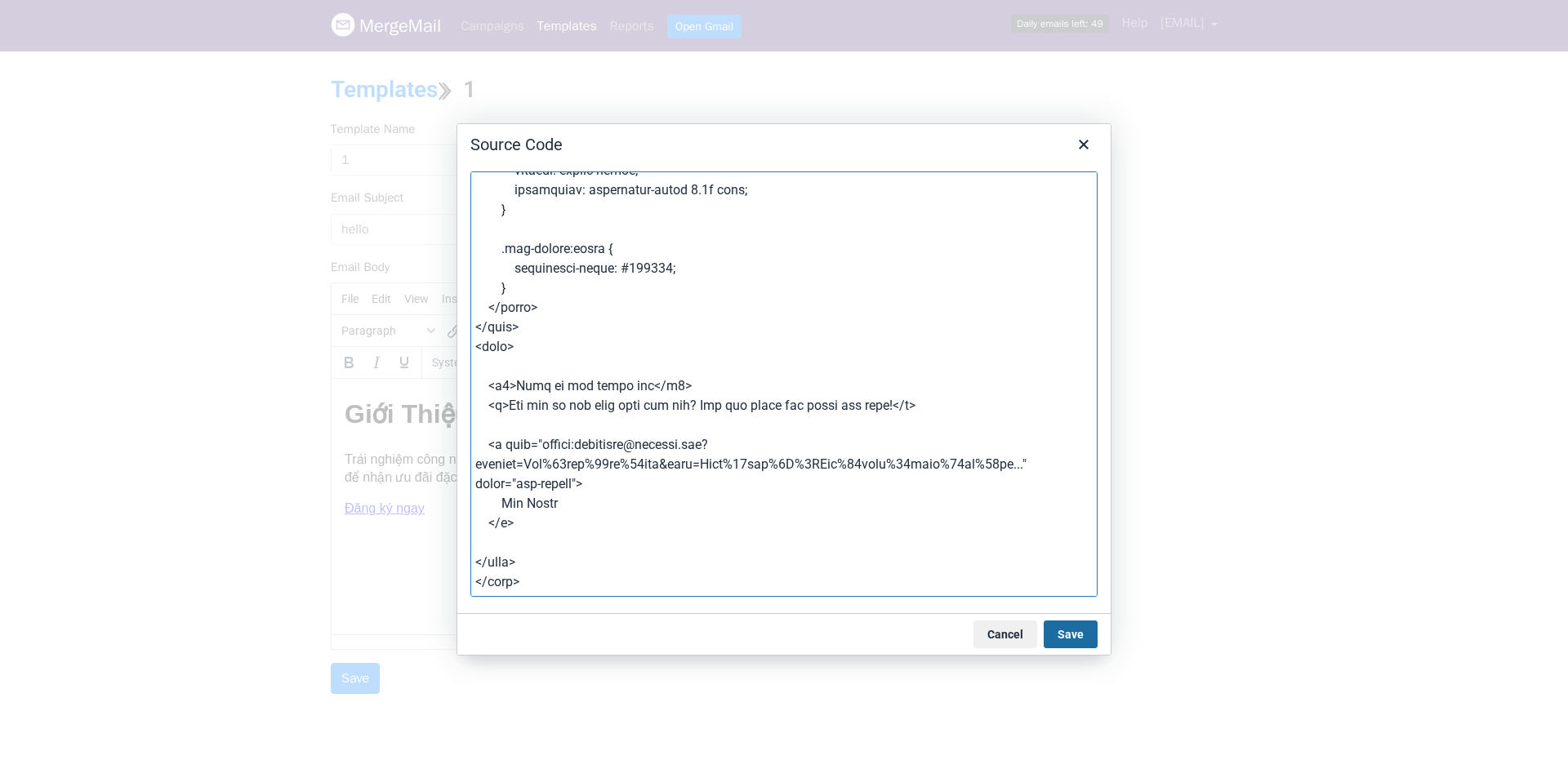 click on "Save" at bounding box center (1071, 634) 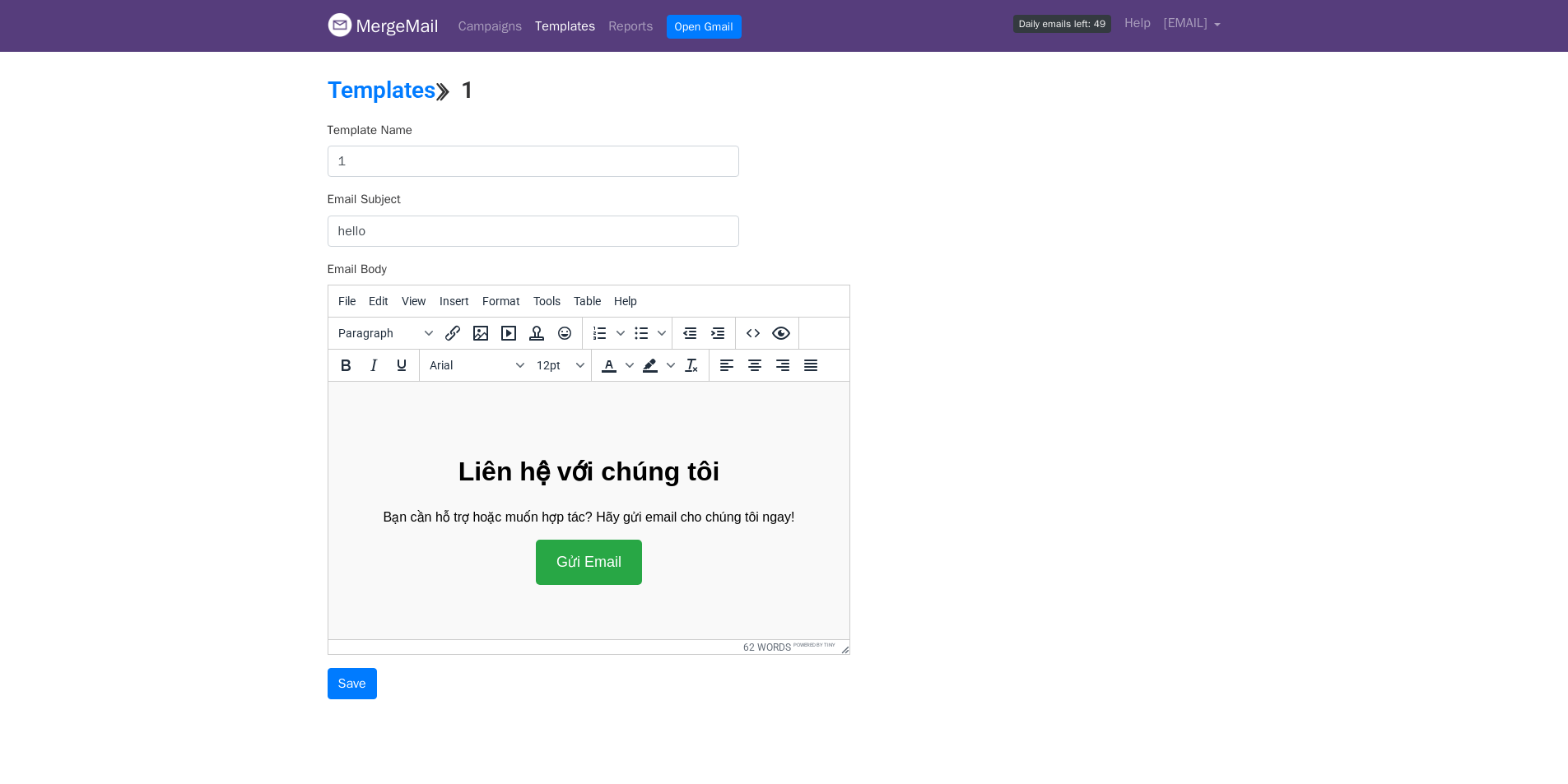 scroll, scrollTop: 0, scrollLeft: 0, axis: both 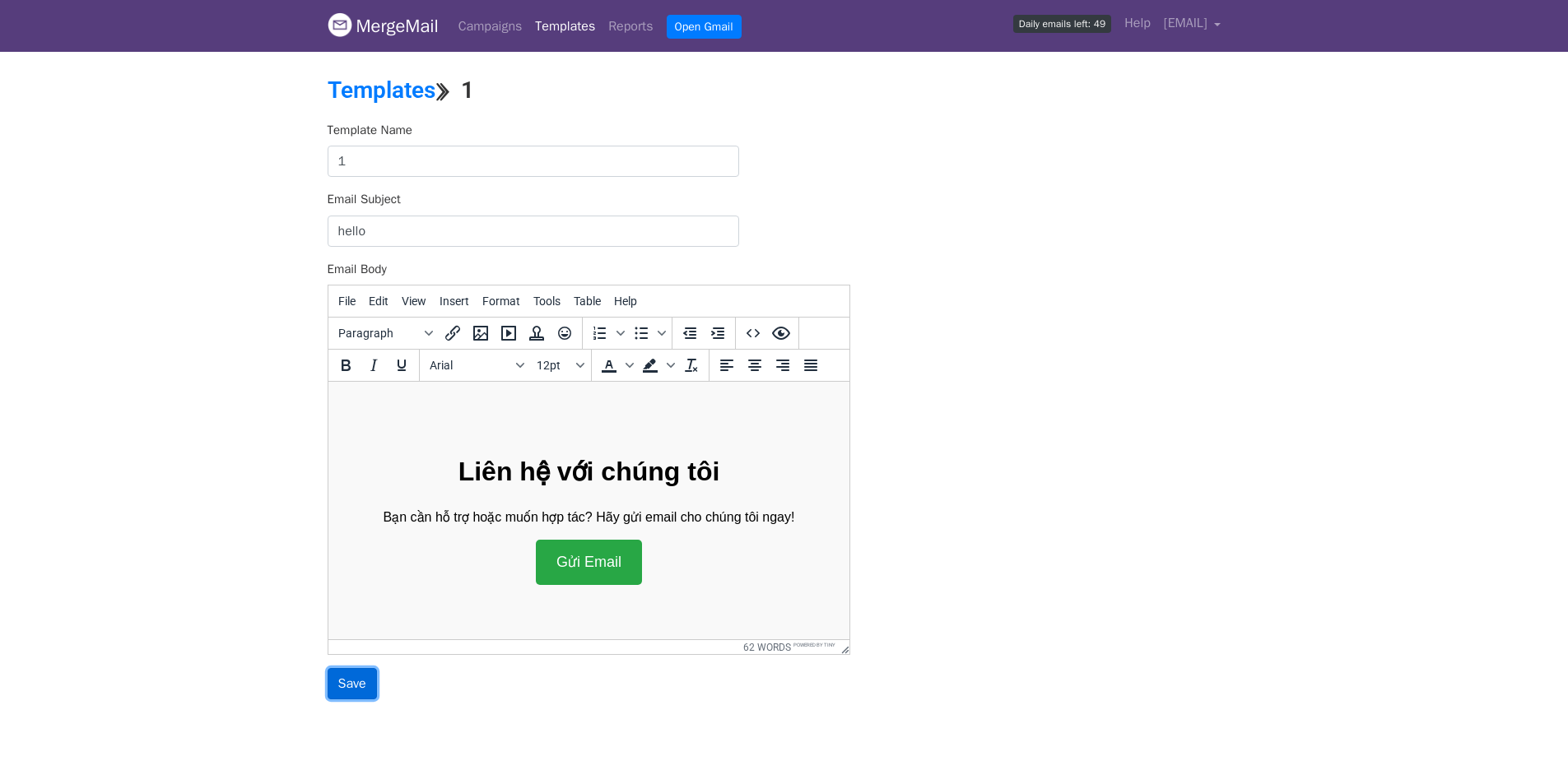 click on "Save" at bounding box center (352, 684) 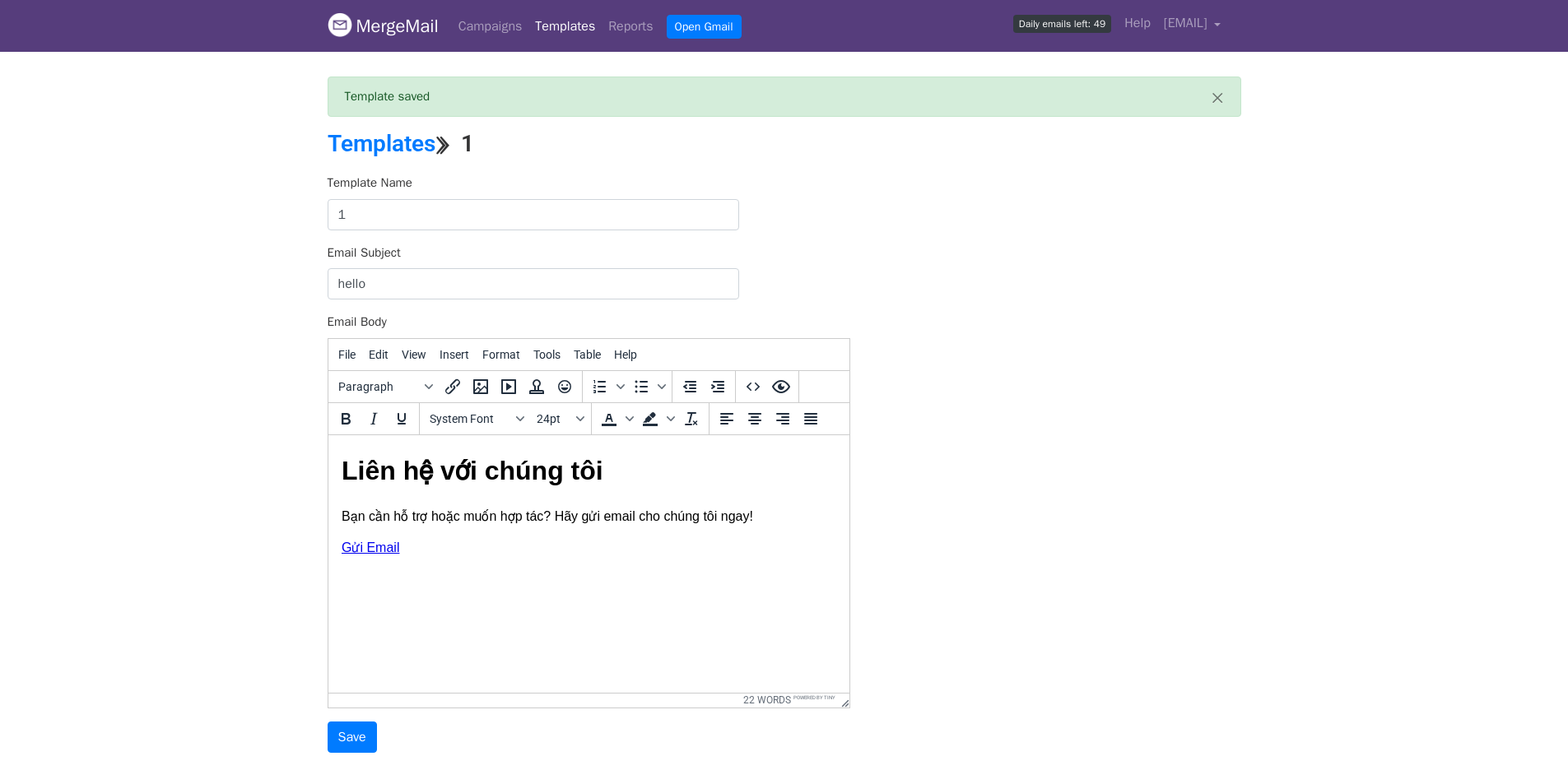scroll, scrollTop: 0, scrollLeft: 0, axis: both 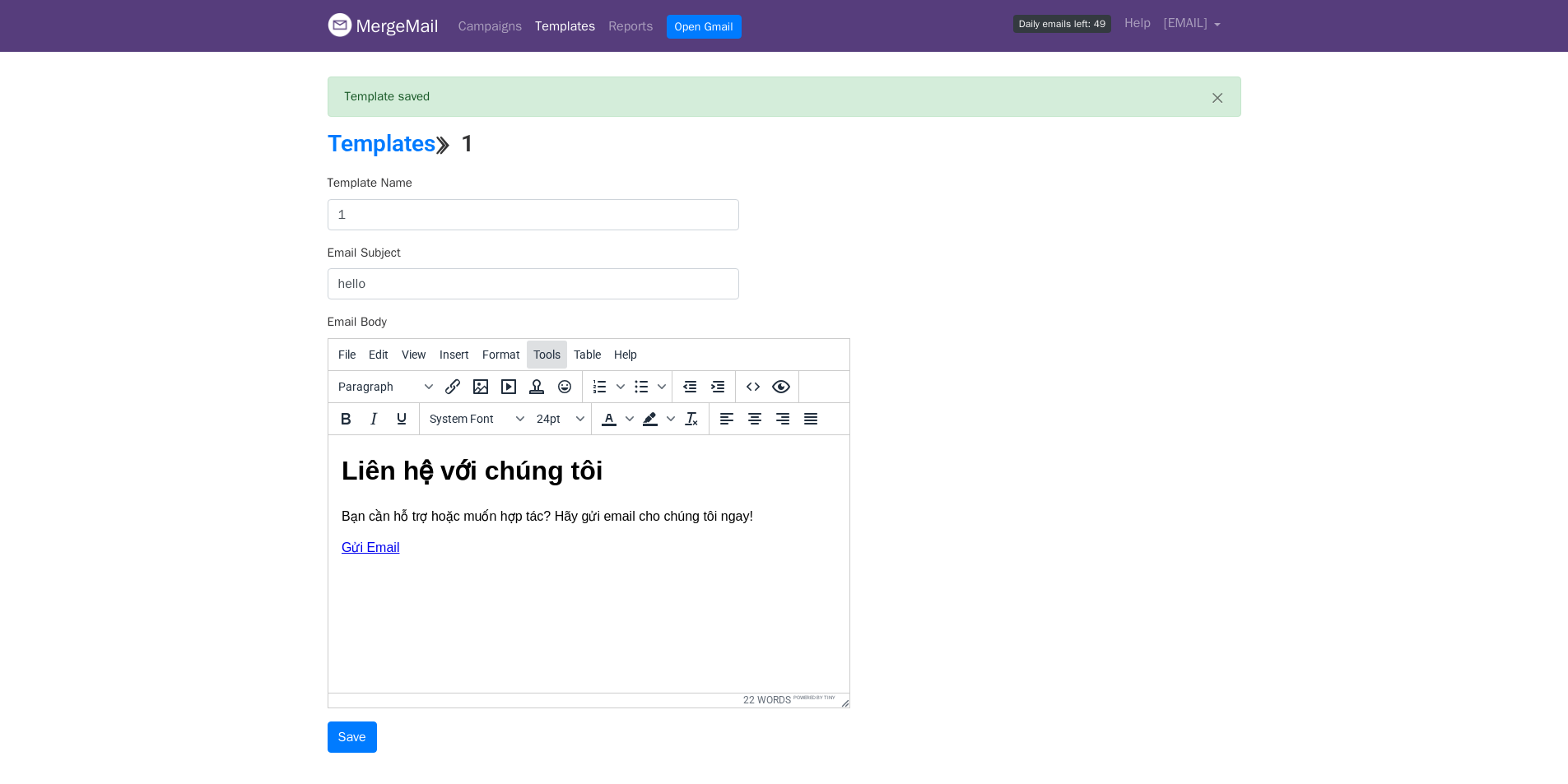 click on "Tools" at bounding box center [547, 355] 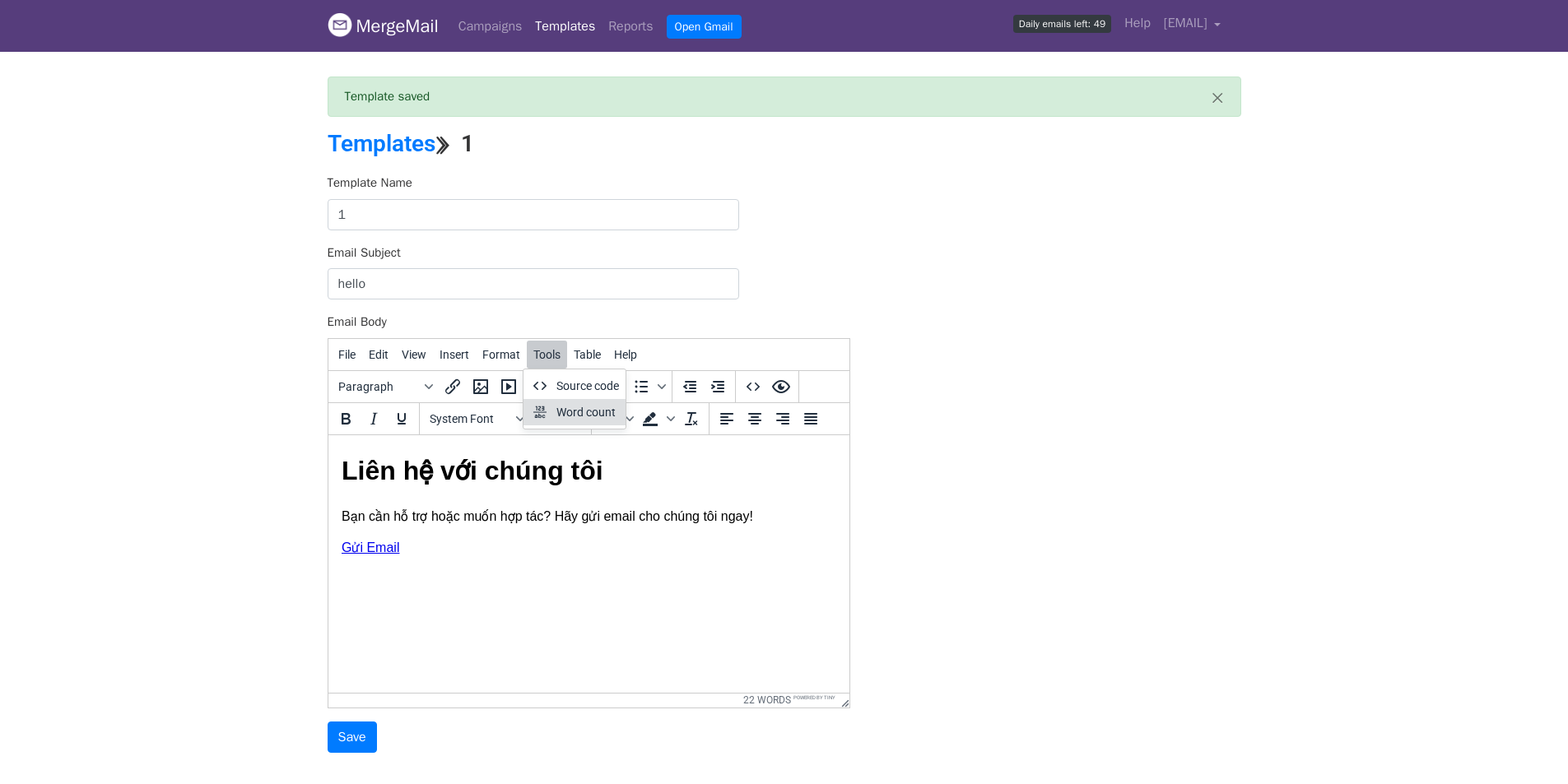 click on "Word count" at bounding box center (588, 412) 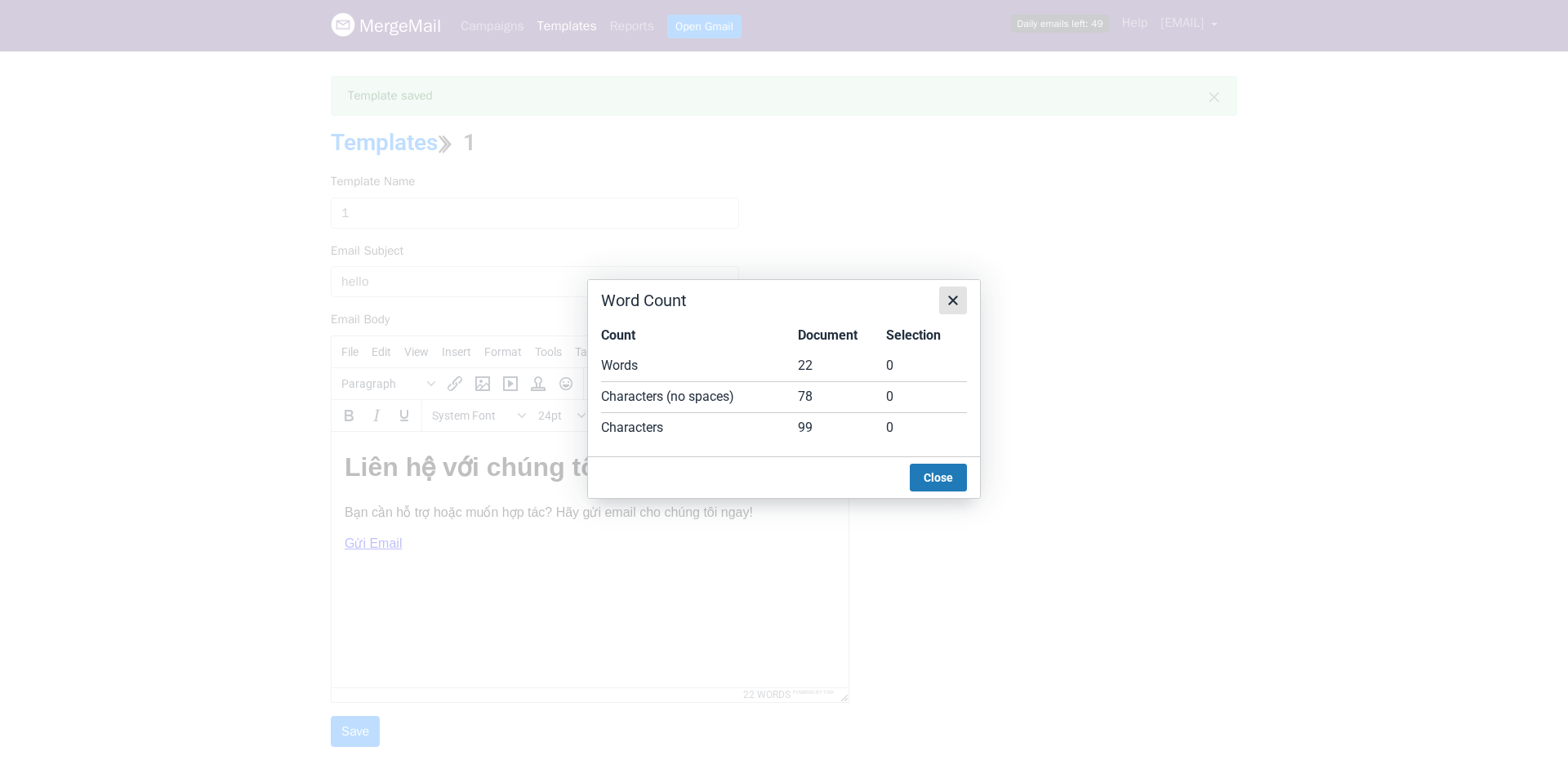 click at bounding box center (953, 300) 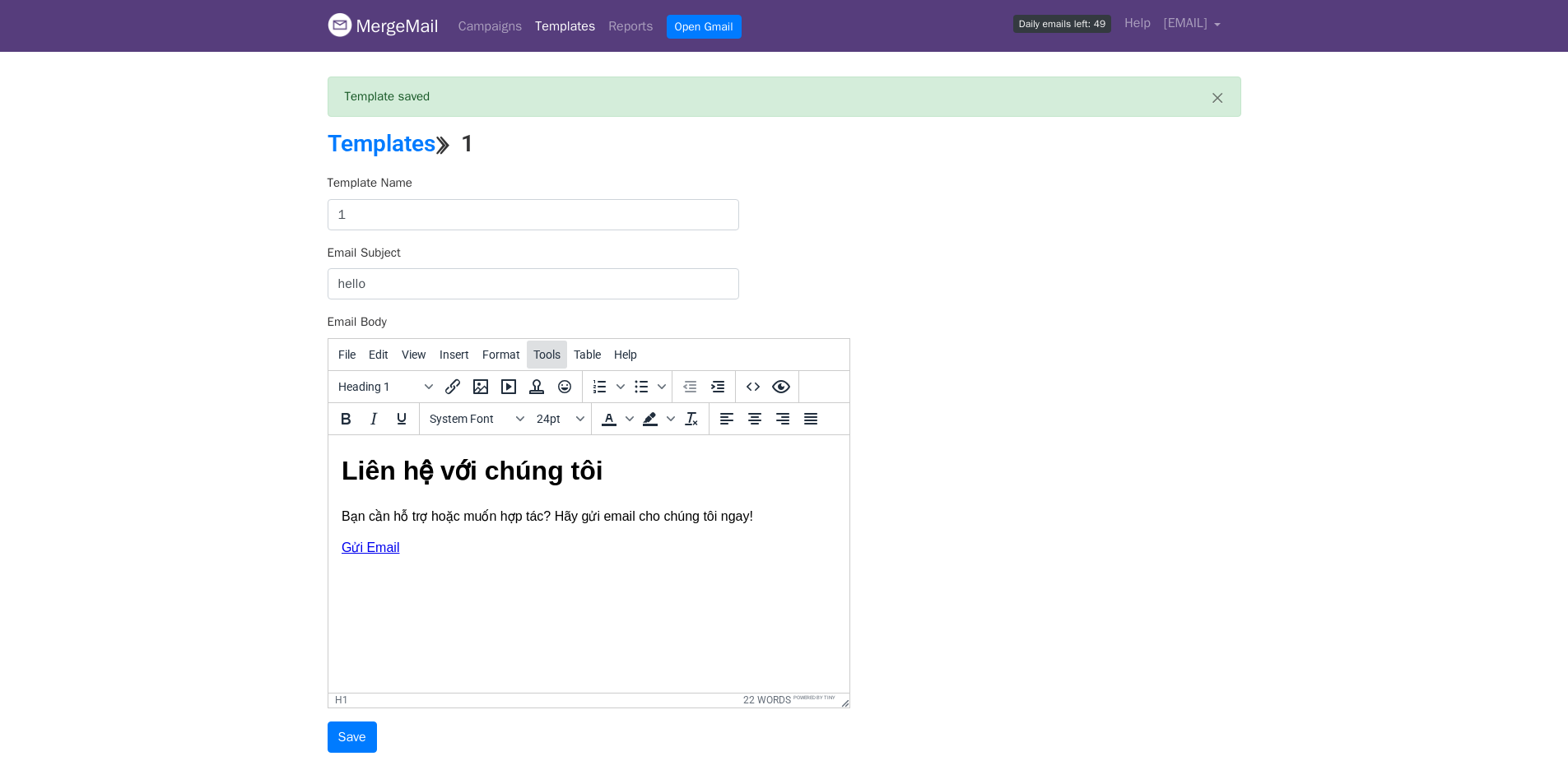 click on "Tools" at bounding box center (547, 355) 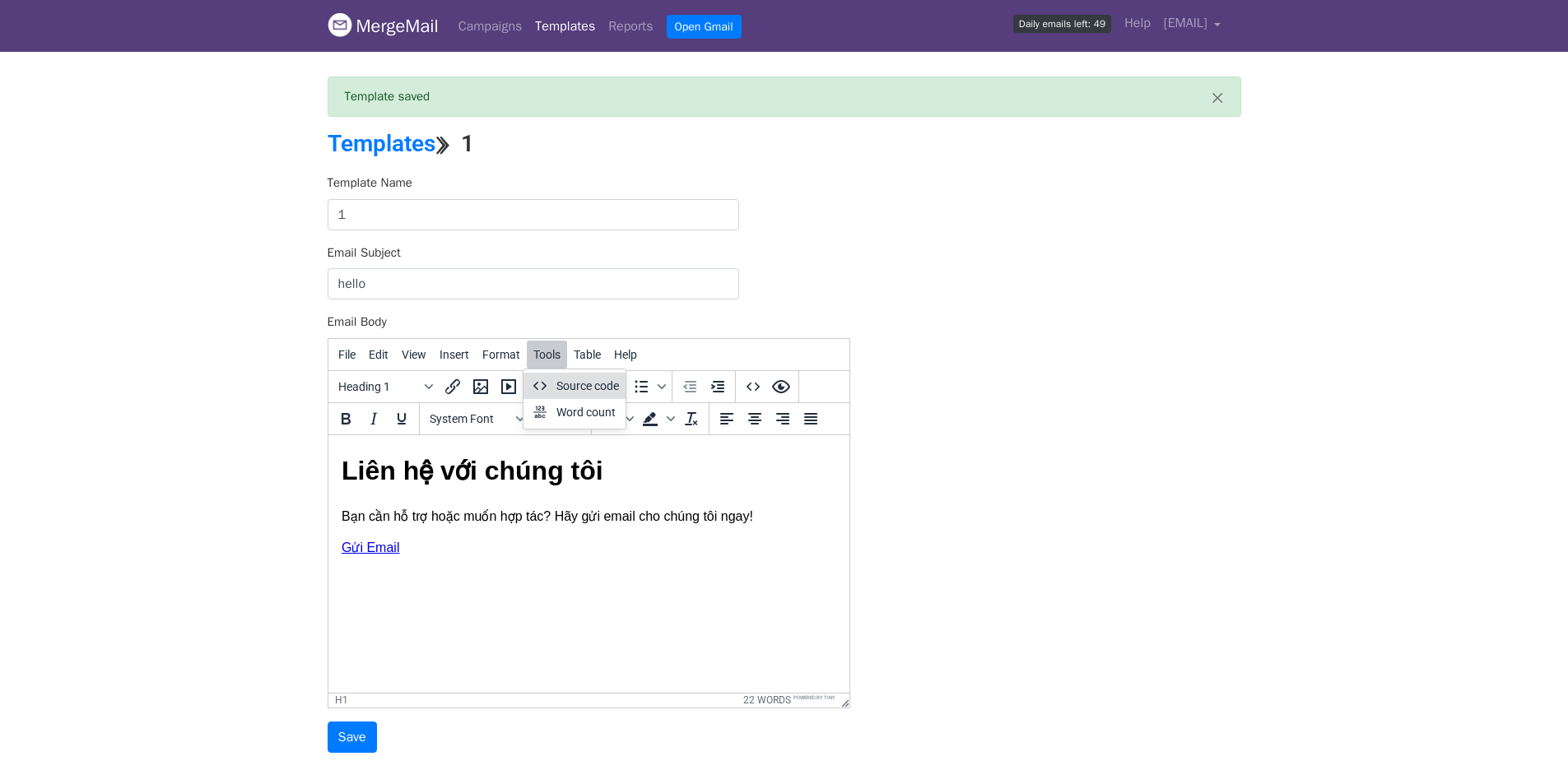 click on "Source code" at bounding box center [588, 386] 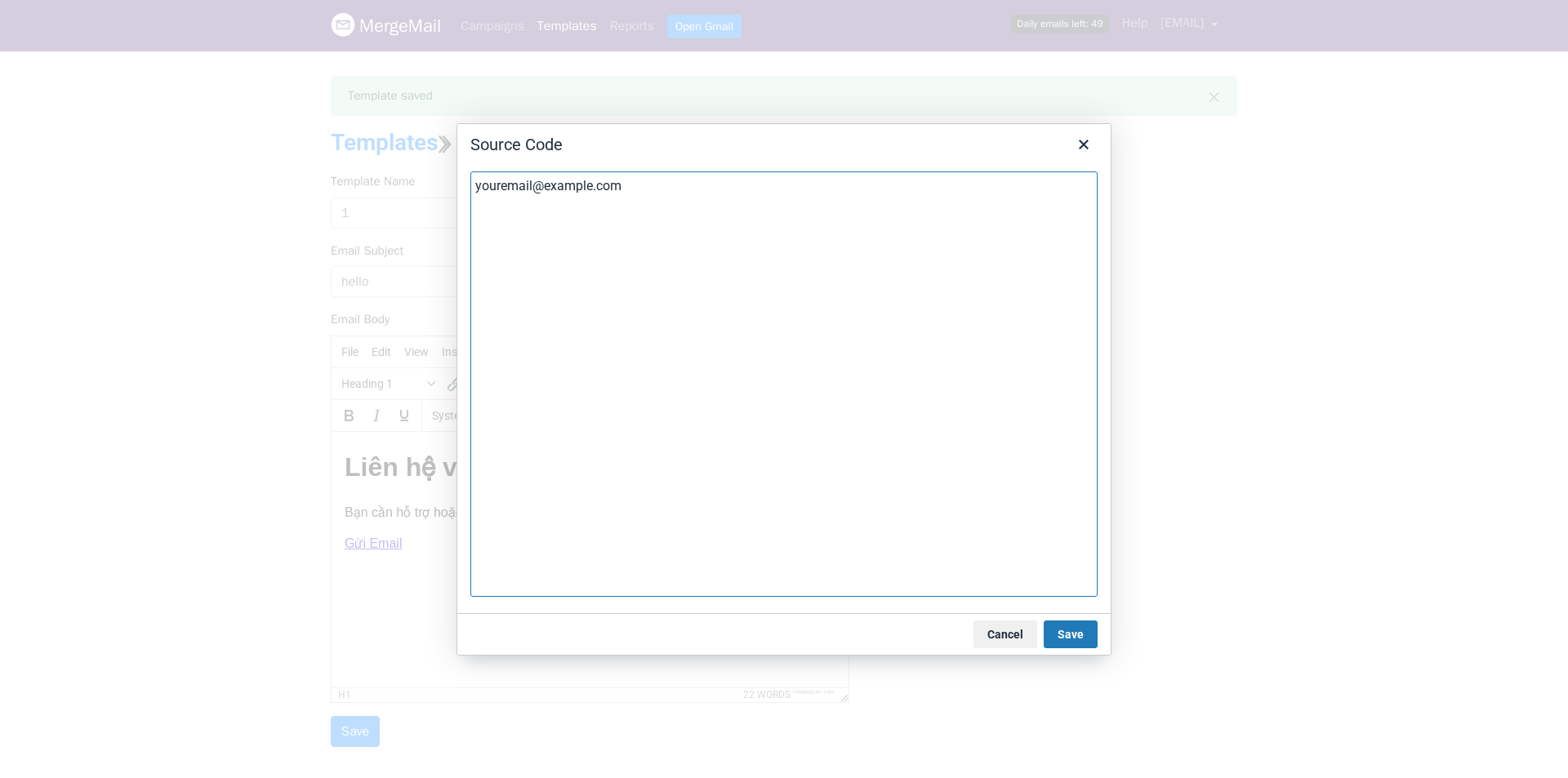 click on "<h1>Li&ecirc;n hệ với ch&uacute;ng t&ocirc;i</h1>
<p>Bạn cần hỗ trợ hoặc muốn hợp t&aacute;c? H&atilde;y gửi email cho ch&uacute;ng t&ocirc;i ngay!</p>
<a class="cta-button" href="mailto:youremail@example.com?subject=Y&ecirc;u%20cầu%20hỗ%20trợ&amp;body=Ch&agrave;o%20bạn%2C%0AT&ocirc;i%20muốn%20li&ecirc;n%20hệ%20về..."> Gửi Email </a>" at bounding box center (784, 384) 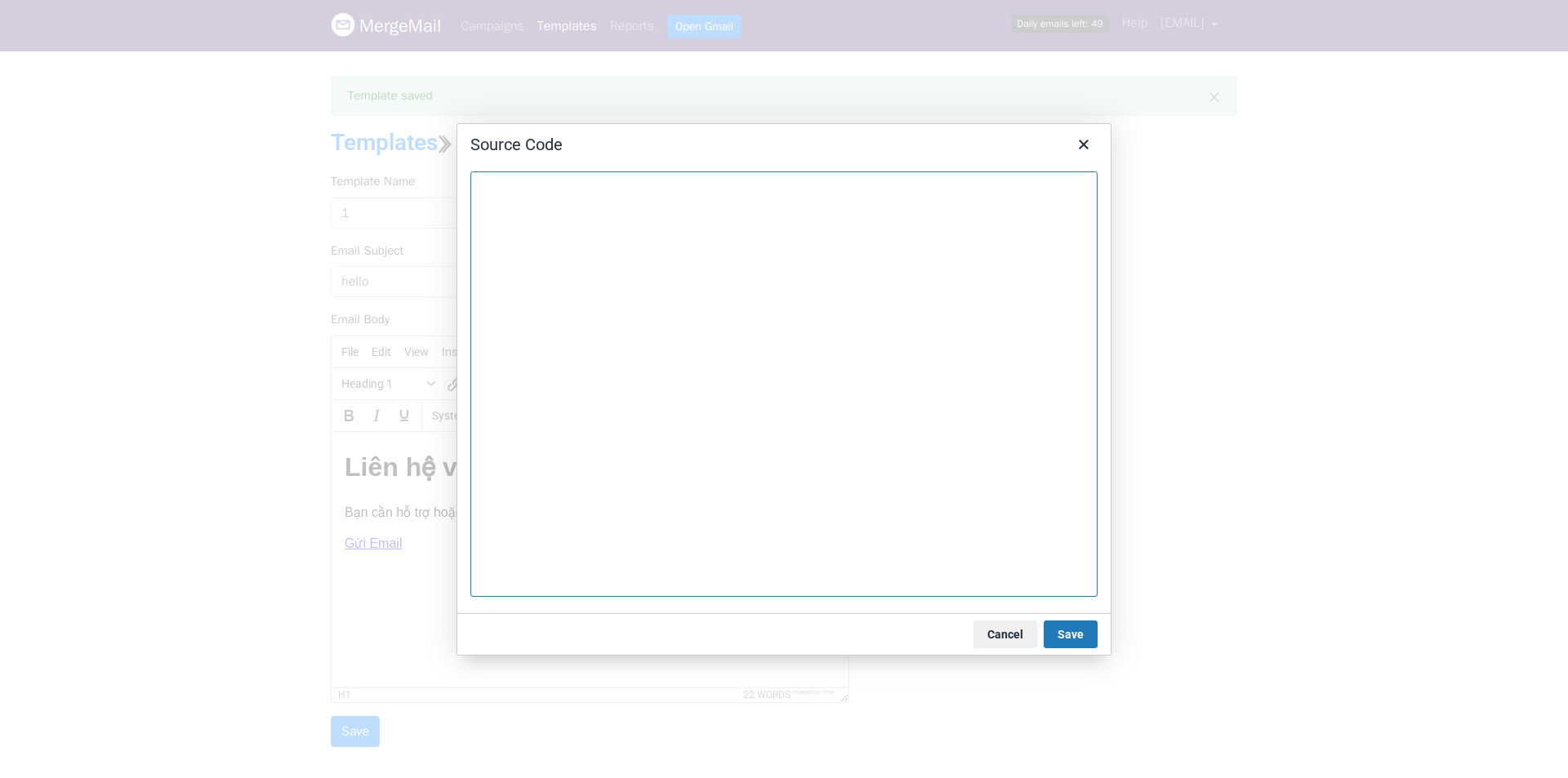 paste on "<!DOCTYPE html>
<html lang="vi">
<head>
<meta charset="UTF-8">
<title>Gửi Email</title>
</head>
<body style="font-family: Arial, sans-serif; text-align: center; background-color: #f9f9f9; padding: 50px;">
<h1 style="color: #333;">Liên hệ với chúng tôi</h1>
<p style="font-size: 16px; color: #555;">
Bạn cần hỗ trợ hoặc muốn hợp tác? Hãy gửi email cho chúng tôi ngay!
</p>
<a href="mailto:youremail@example.com?subject=Yêu%20cầu%20hỗ%20trợ&body=Chào%20bạn%2C%0ATôi%20muốn%20liên%20hệ%20về..."
style="background-color: #28a745; color: white; padding: 15px 25px; text-decoration: none; font-size: 18px; border-radius: 5px; display: inline-block;">
Gửi Email
</a>
</body>
</html>" 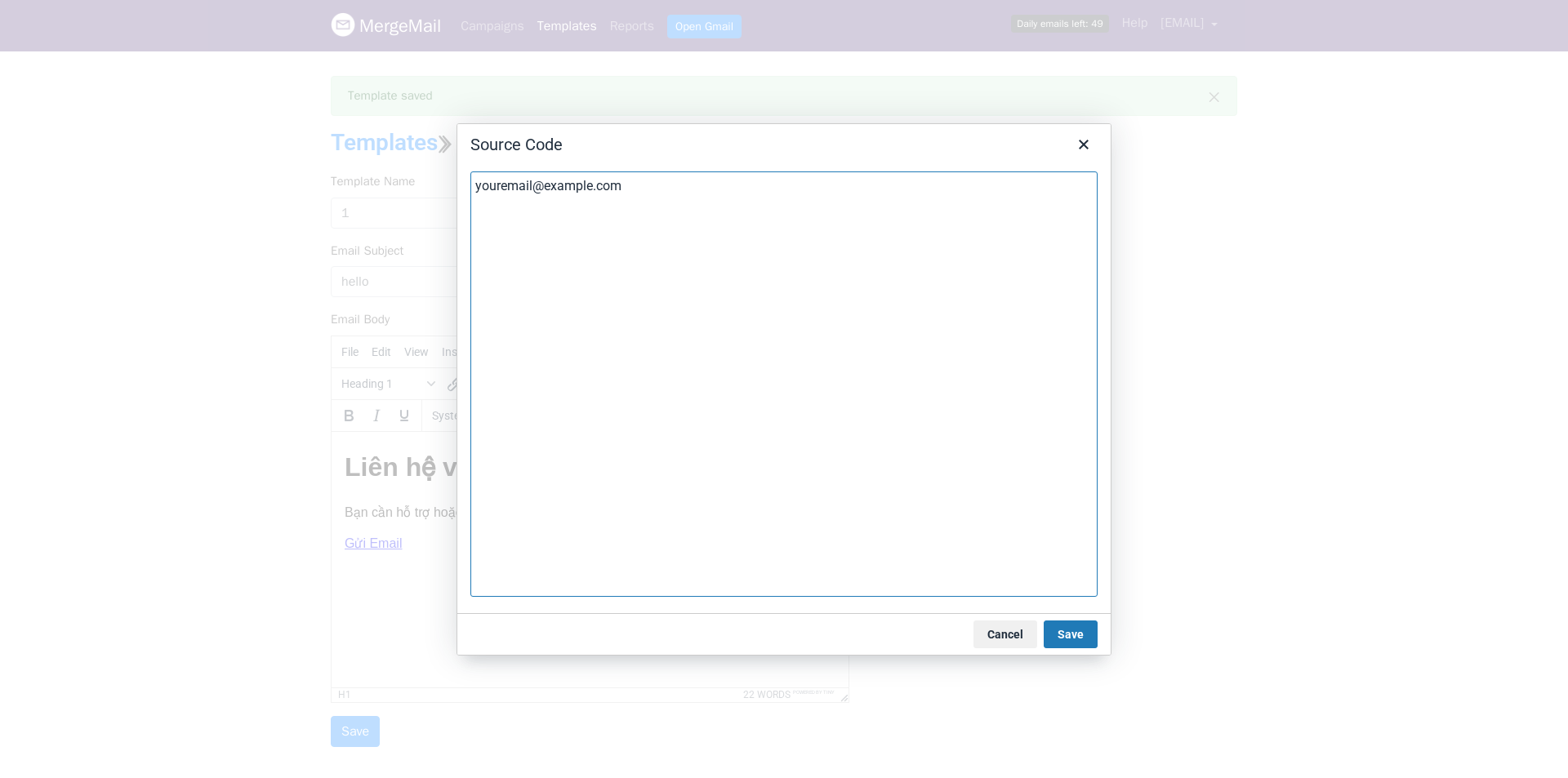 scroll, scrollTop: 69, scrollLeft: 0, axis: vertical 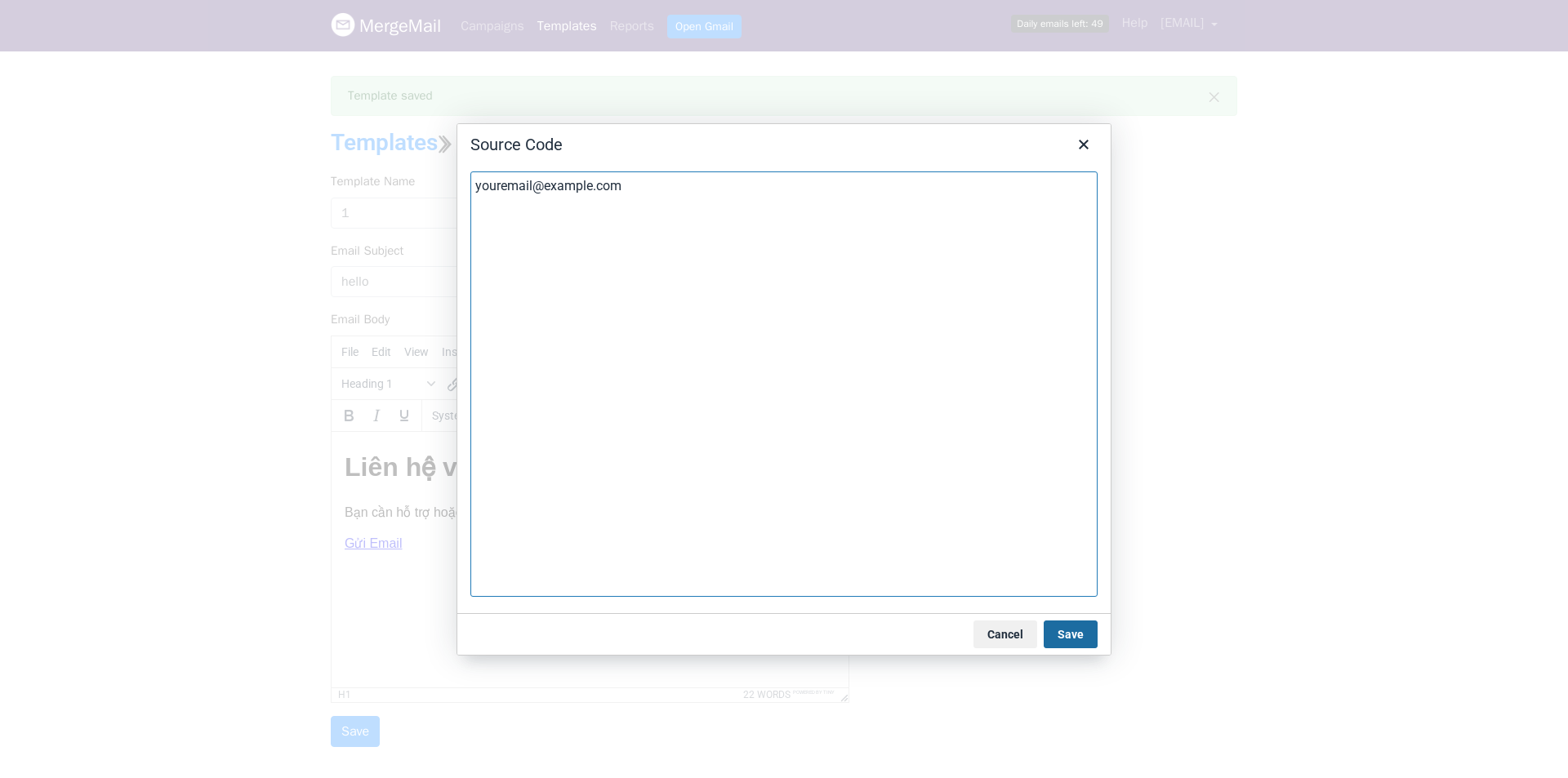 click on "Save" at bounding box center [1071, 634] 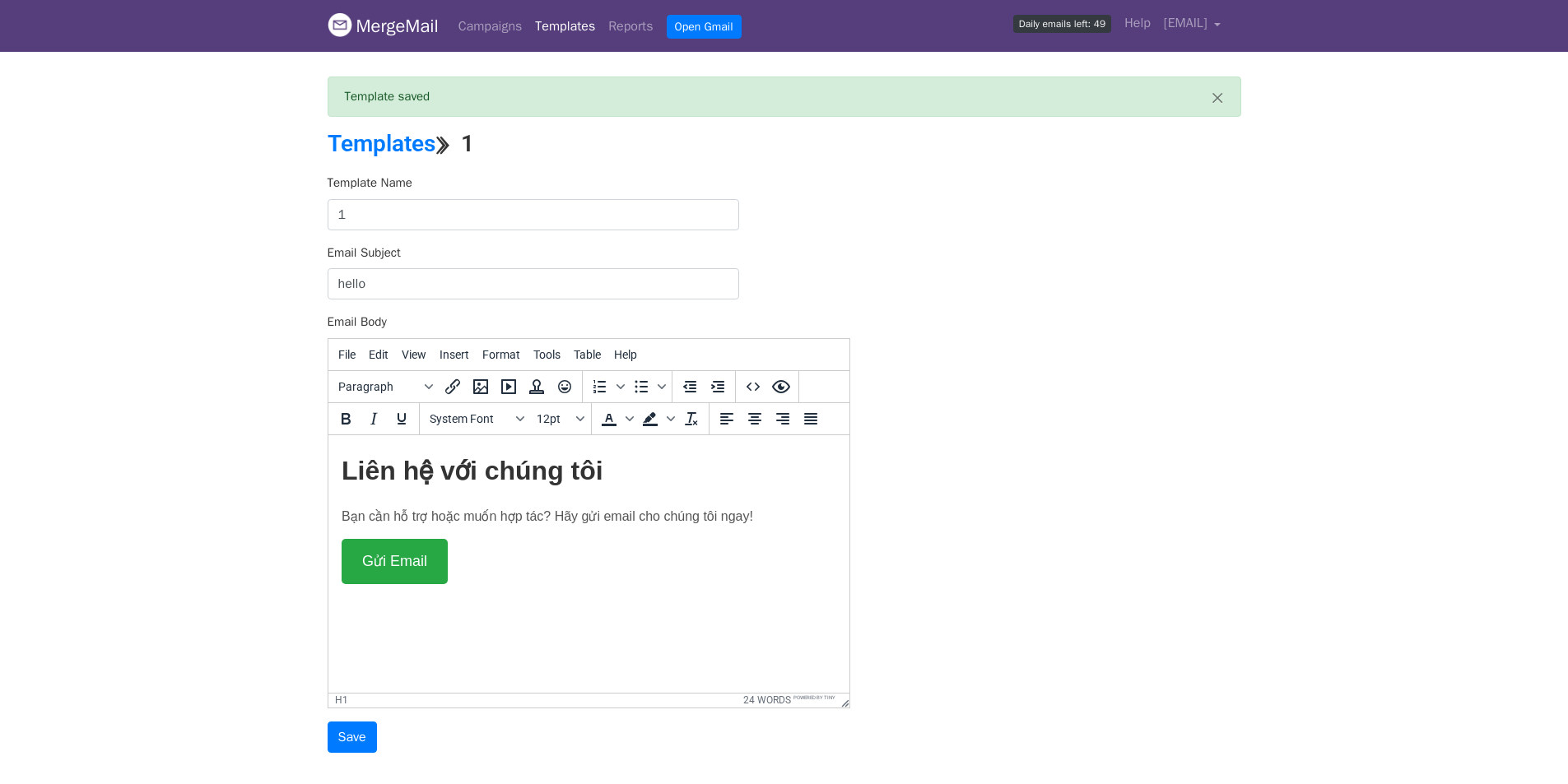 click on "Bạn cần hỗ trợ hoặc muốn hợp tác? Hãy gửi email cho chúng tôi ngay!" at bounding box center [588, 516] 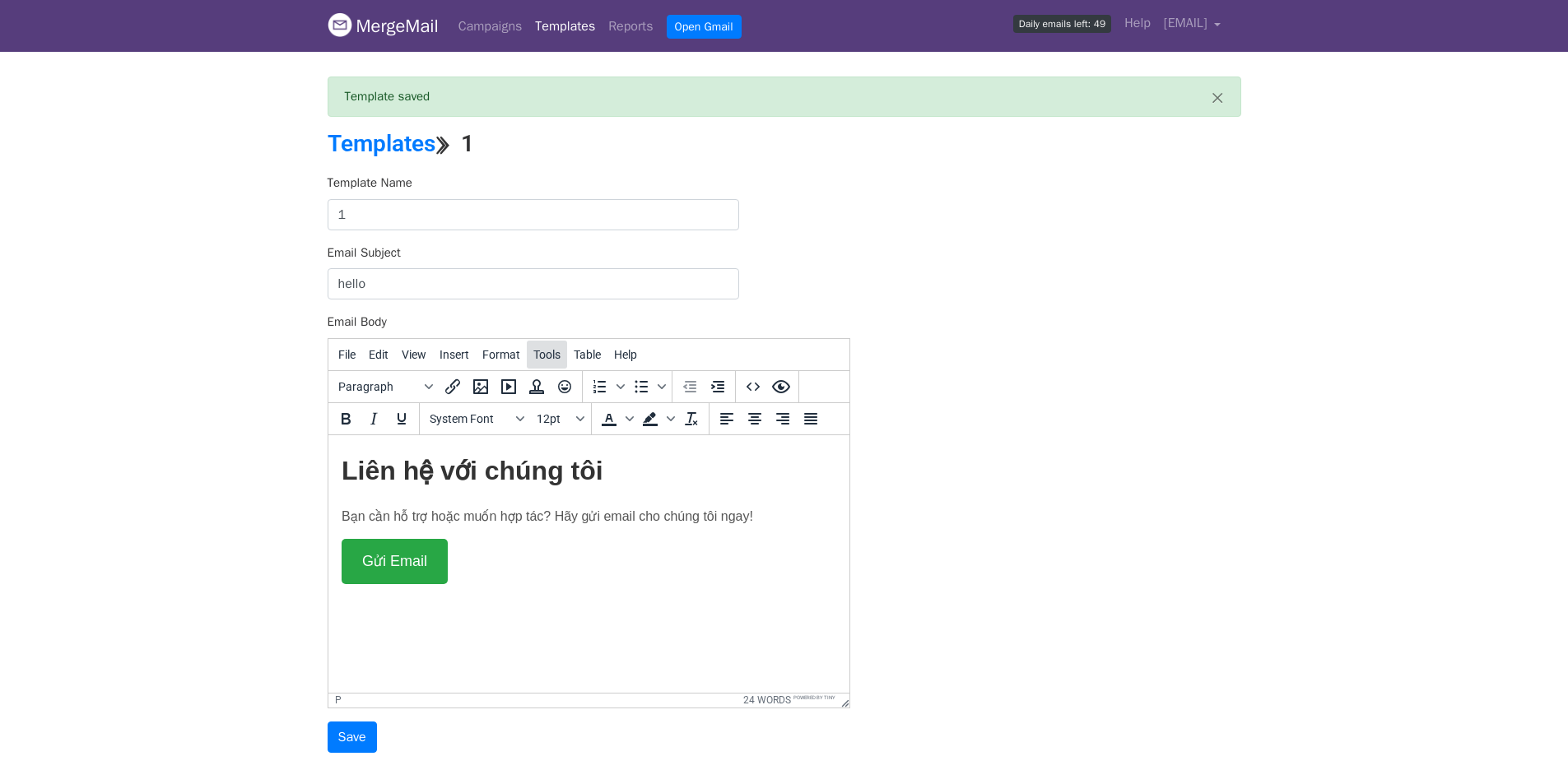 click on "Tools" at bounding box center (547, 355) 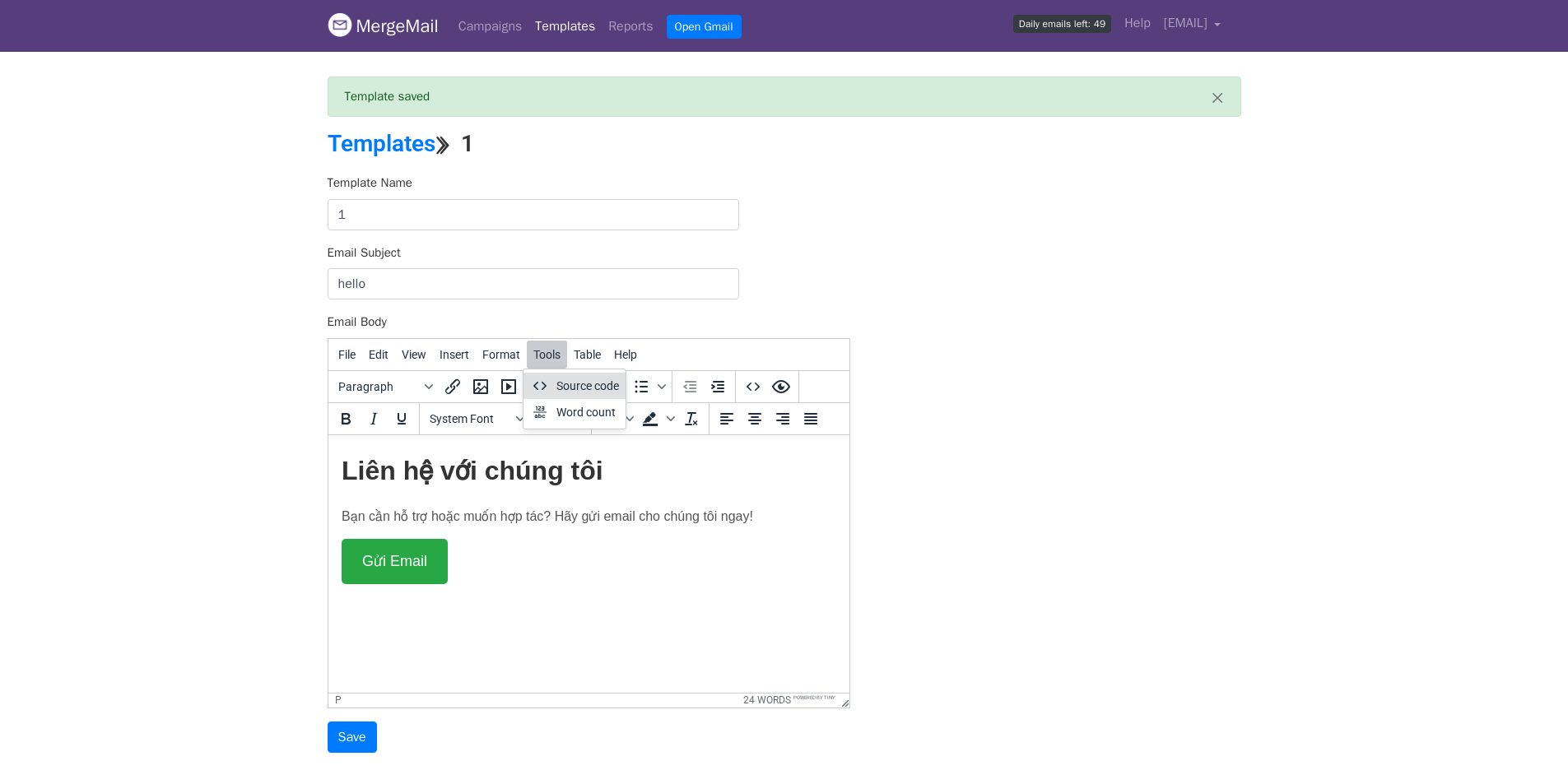 click on "Source code" at bounding box center (575, 386) 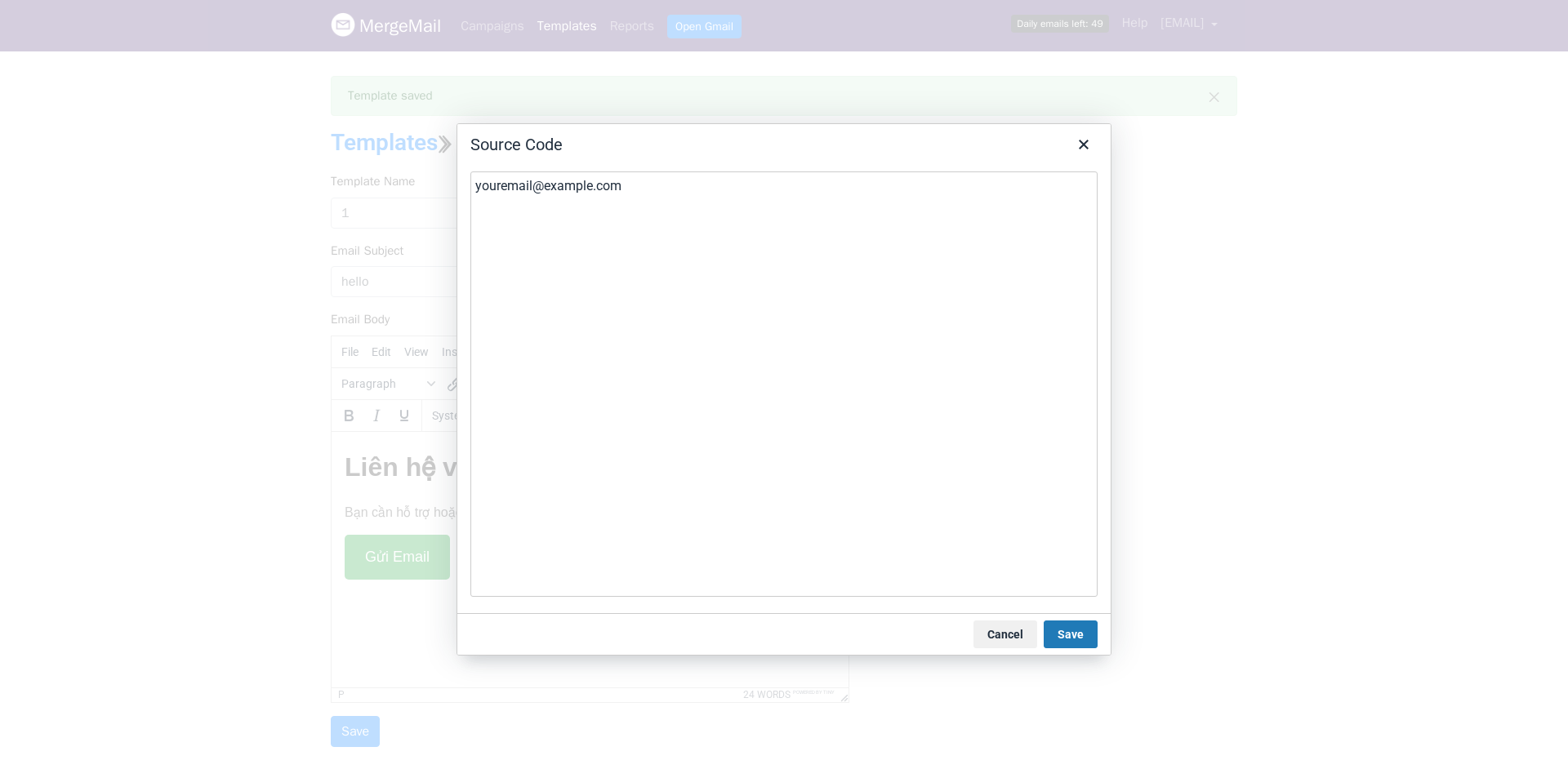 click on "<h1 style="color: #333;">Li&ecirc;n hệ với ch&uacute;ng t&ocirc;i</h1>
<p style="font-size: 16px; color: #555;">Bạn cần hỗ trợ hoặc muốn hợp t&aacute;c? H&atilde;y gửi email cho ch&uacute;ng t&ocirc;i ngay!</p>
<a style="background-color: #28a745; color: white; padding: 15px 25px; text-decoration: none; font-size: 18px; border-radius: 5px; display: inline-block;" href="mailto:youremail@example.com?subject=Y&ecirc;u%20cầu%20hỗ%20trợ&amp;body=Ch&agrave;o%20bạn%2C%0AT&ocirc;i%20muốn%20li&ecirc;n%20hệ%20về..."> Gửi Email </a>" at bounding box center [784, 384] 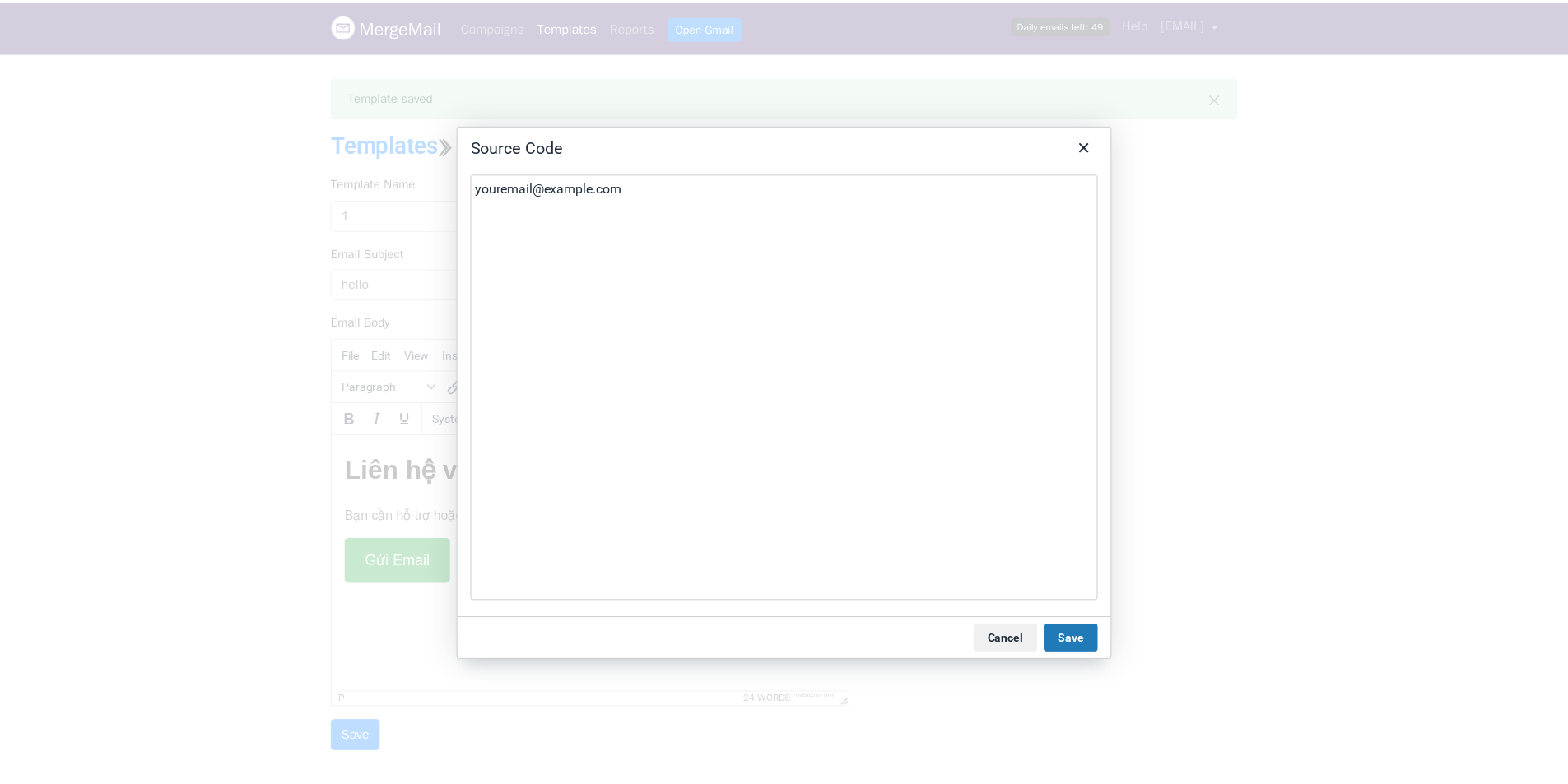 scroll, scrollTop: 70, scrollLeft: 0, axis: vertical 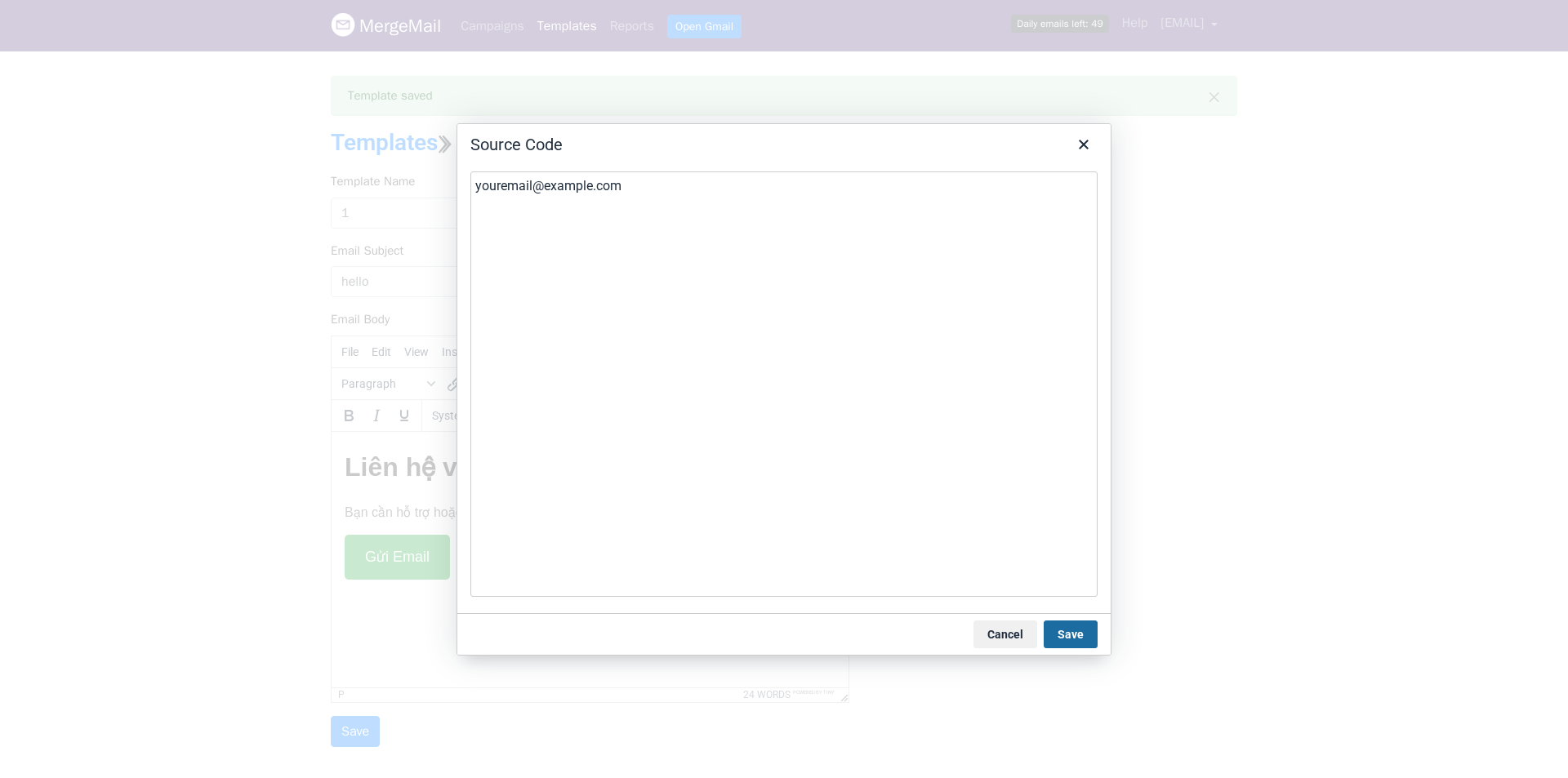 click on "Save" at bounding box center [1071, 634] 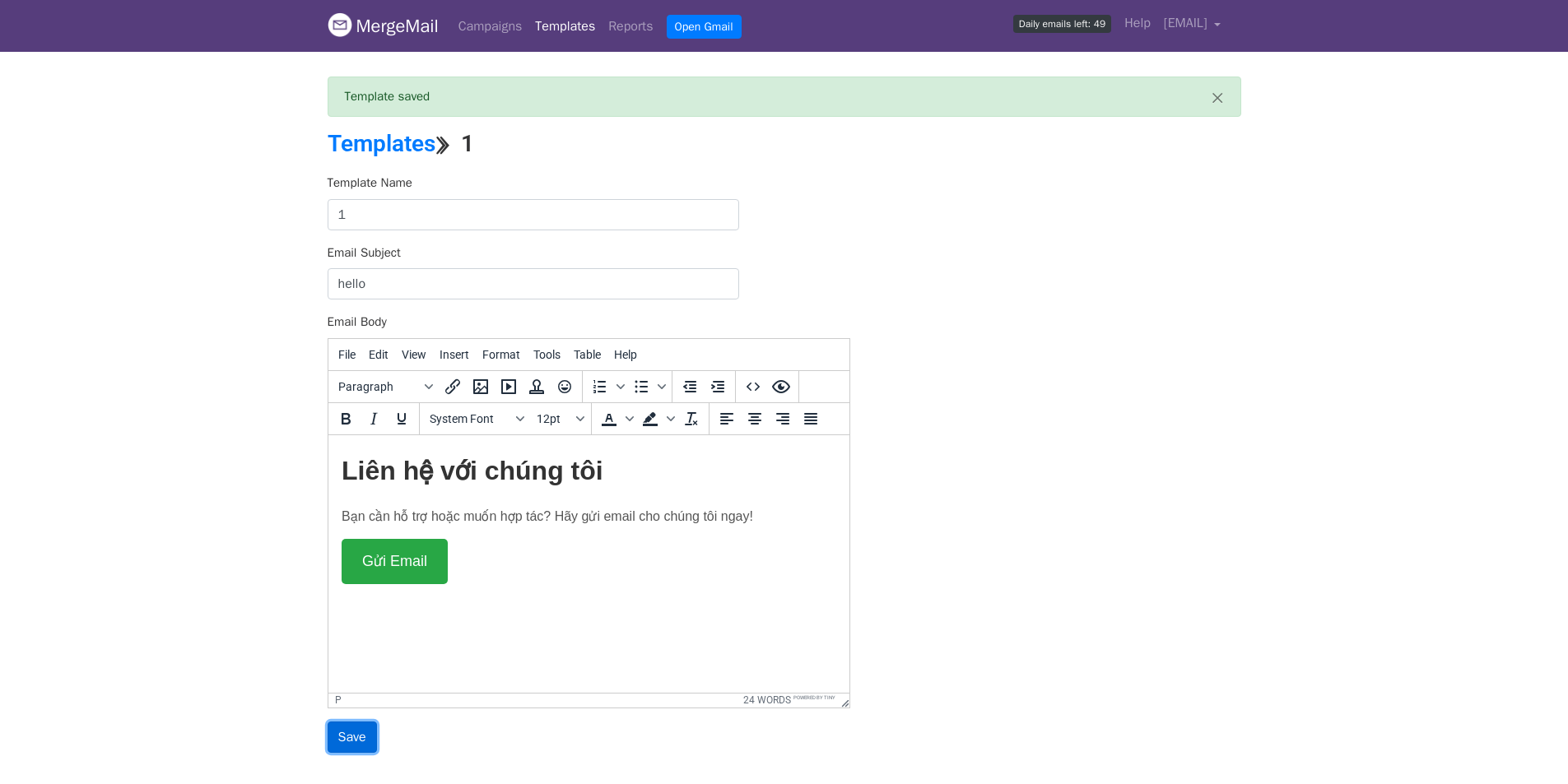 click on "Save" at bounding box center [352, 737] 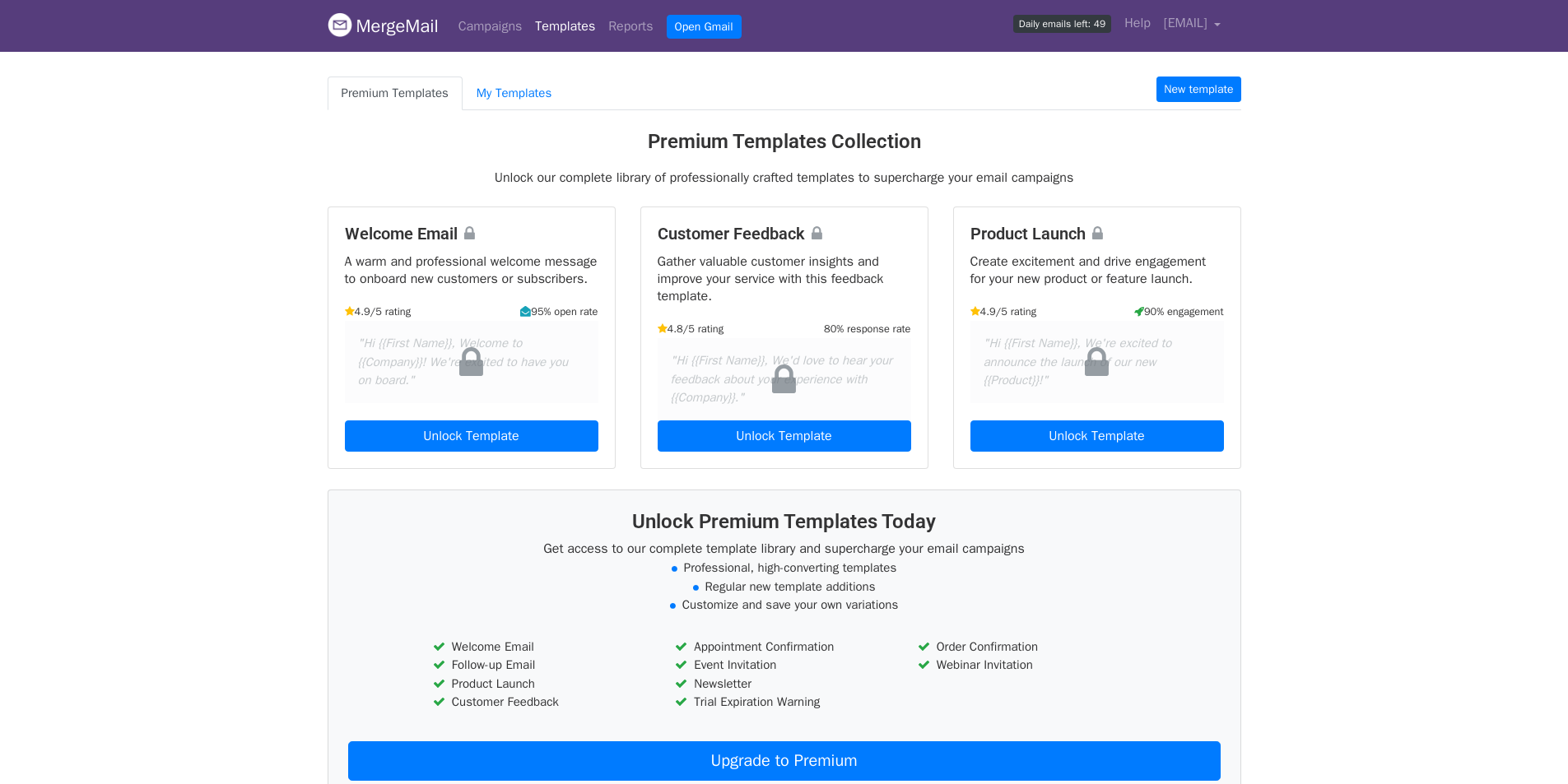 scroll, scrollTop: 0, scrollLeft: 0, axis: both 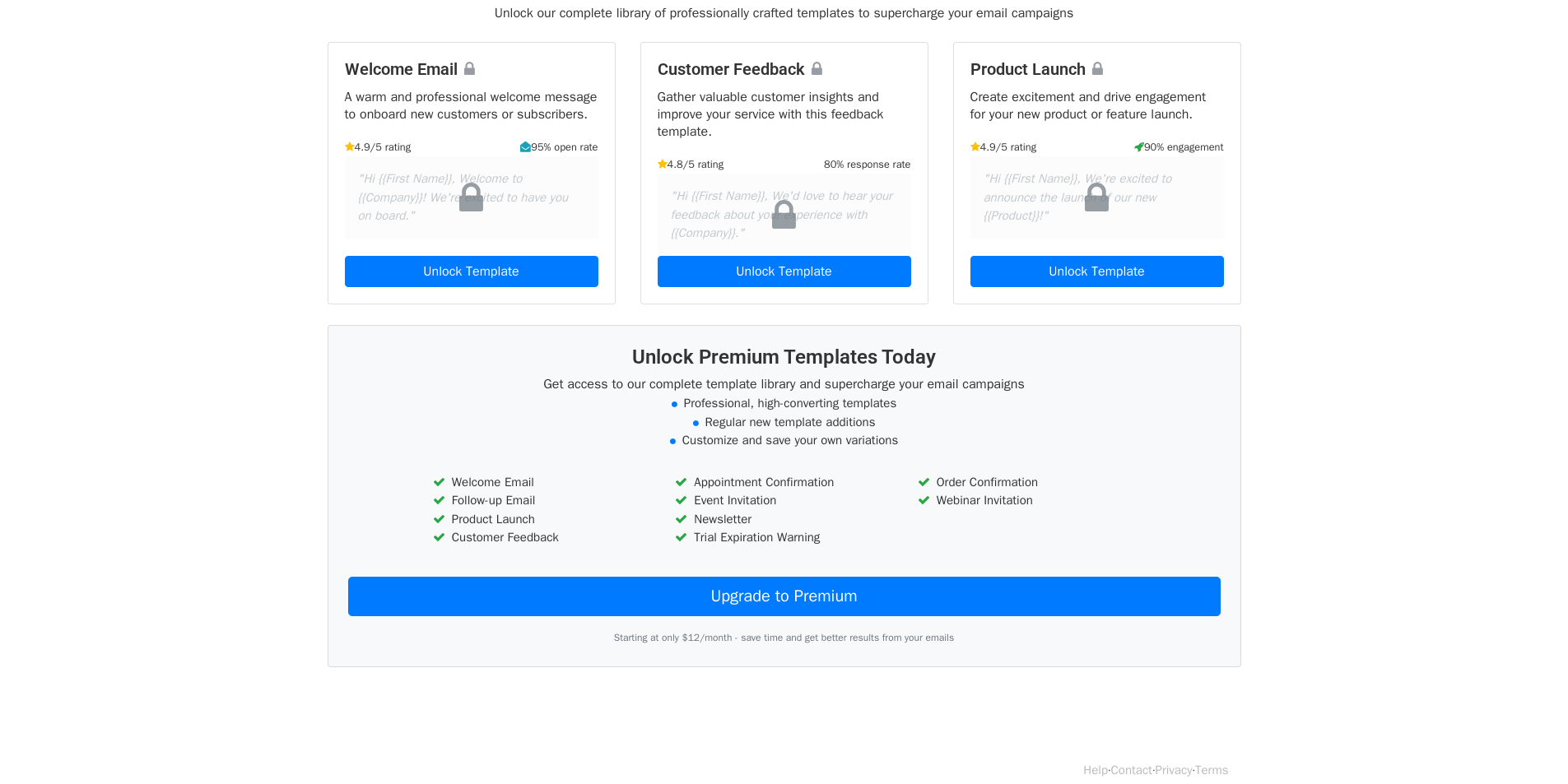 drag, startPoint x: 158, startPoint y: 556, endPoint x: 171, endPoint y: 572, distance: 20.615528 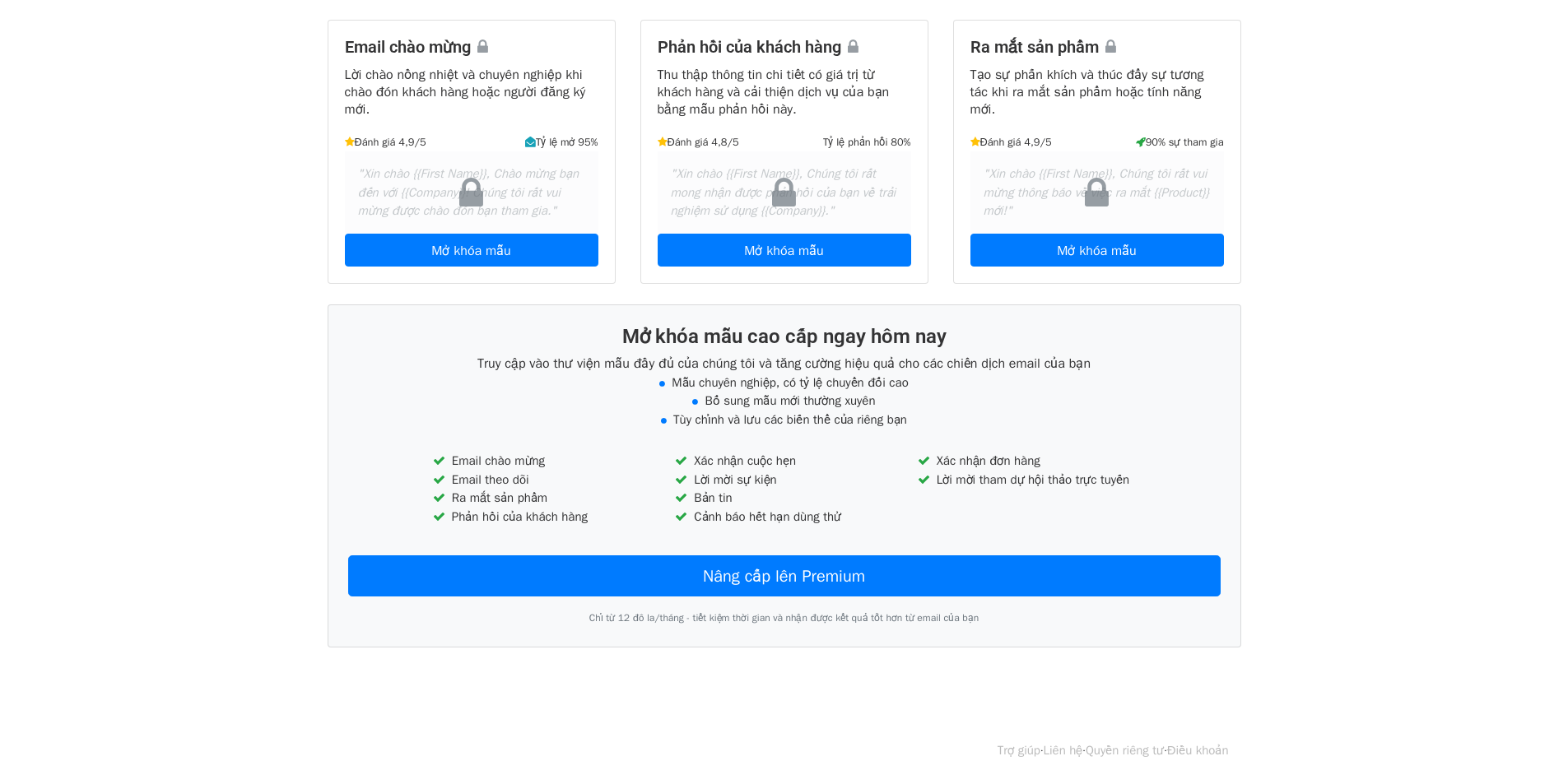 scroll, scrollTop: 0, scrollLeft: 0, axis: both 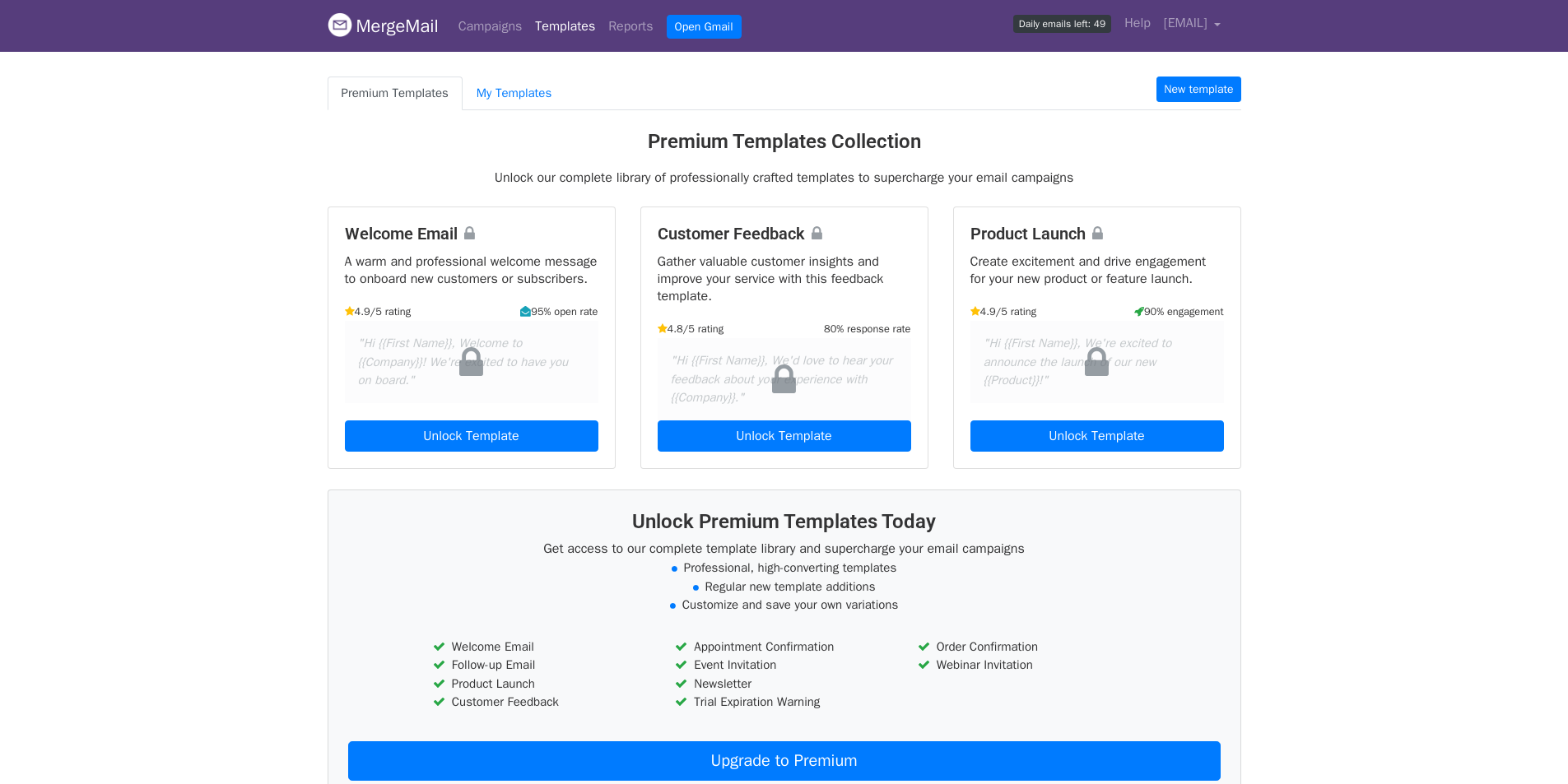 click on "MergeMail
Campaigns
Templates
Reports
Open Gmail
Daily emails left: 49
Help
[EMAIL]
Account
Unsubscribes
Integrations
Notification Settings
Sign out
New Features
You're all caught up!
Scheduled Campaigns
Schedule your emails to be sent later.
Read more
Account Reports
View reports across all of your campaigns to find highly-engaged recipients and to see which templates and campaigns have the most clicks and opens.
Read more
View my reports
Template Editor
Create beautiful emails using our powerful template editor.
Read more
View my templates
Premium Templates
My Templates
New template
Premium Templates Collection
Unlock our complete library of professionally crafted templates to supercharge your email campaigns
Welcome Email" at bounding box center (784, 450) 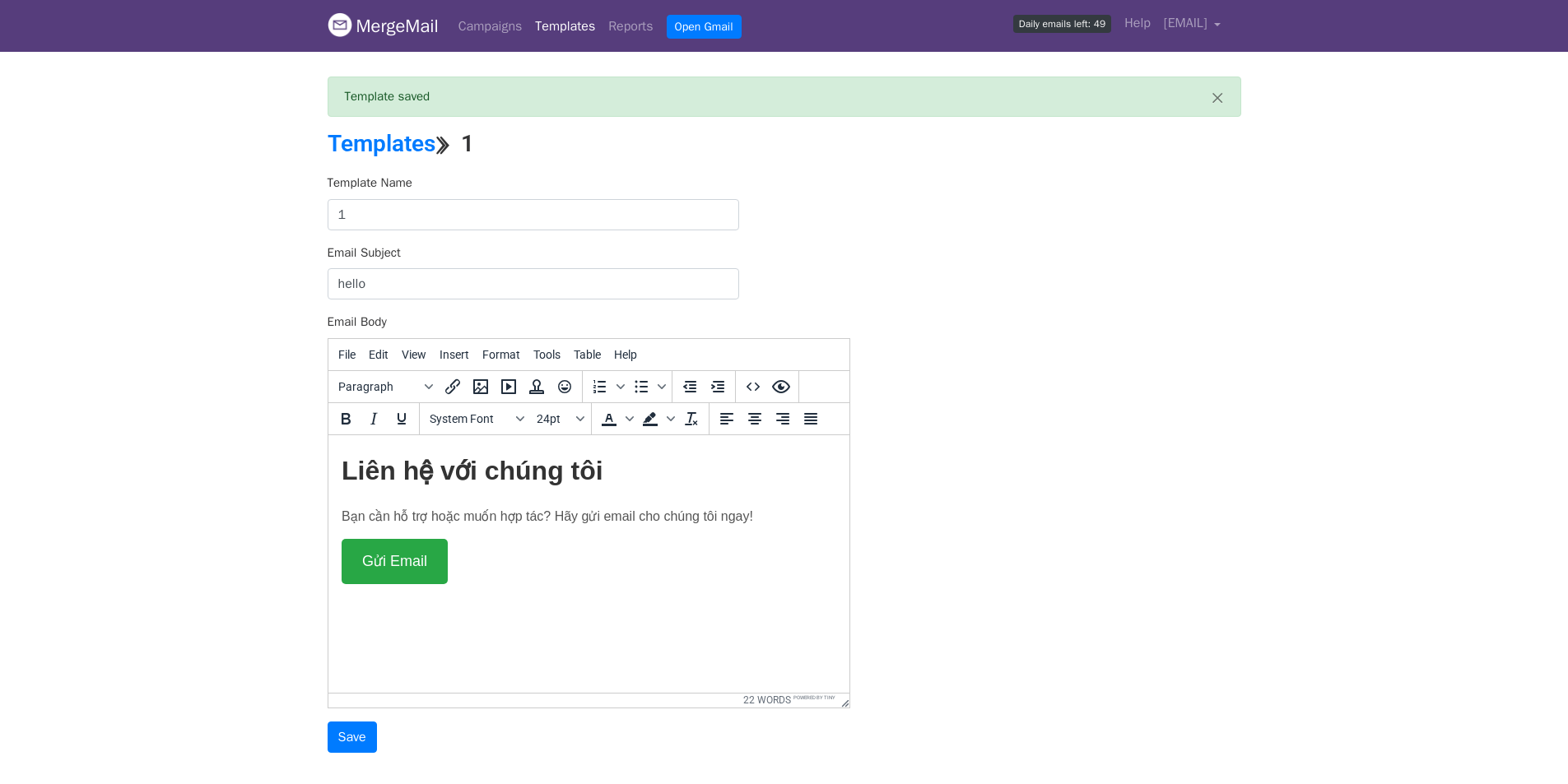 scroll, scrollTop: 0, scrollLeft: 0, axis: both 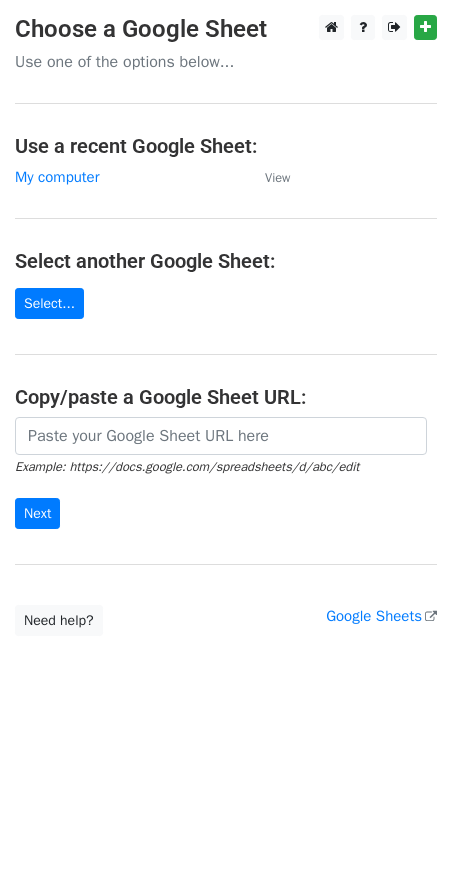 click on "Choose a Google Sheet
Use one of the options below...
Use a recent Google Sheet:
My computer
View
Select another Google Sheet:
Select...
Copy/paste a Google Sheet URL:
Example:
https://docs.google.com/spreadsheets/d/abc/edit
Next
Google Sheets
Need help?
Help
×
Why do I need to copy/paste a Google Sheet URL?
Normally, MergeMail would show you a list of your Google Sheets to choose from, but because you didn't allow MergeMail access to your Google Drive, it cannot show you a list of your Google Sheets. You can read more about permissions in our  support pages .
If you'd like to see a list of your Google Sheets, you'll need to  sign out of MergeMail  and then sign back in and allow access to your Google Drive.
Are your recipients in a CSV or Excel file?
Import your CSV or Excel file into a Google Sheet  then try again.
Need help with something else?
Read our" at bounding box center (226, 325) 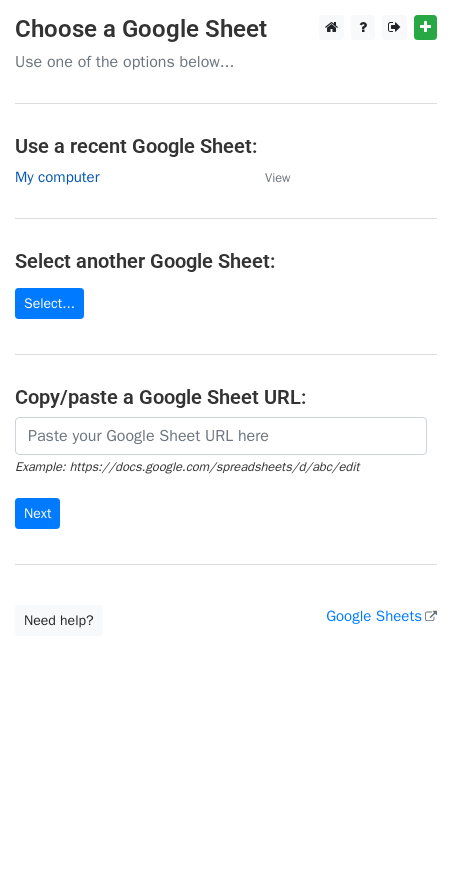 click on "My computer" at bounding box center [57, 177] 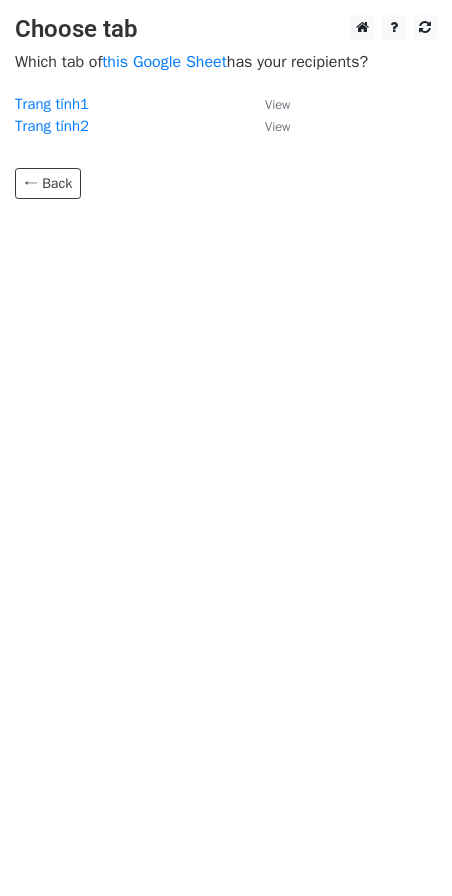 scroll, scrollTop: 0, scrollLeft: 0, axis: both 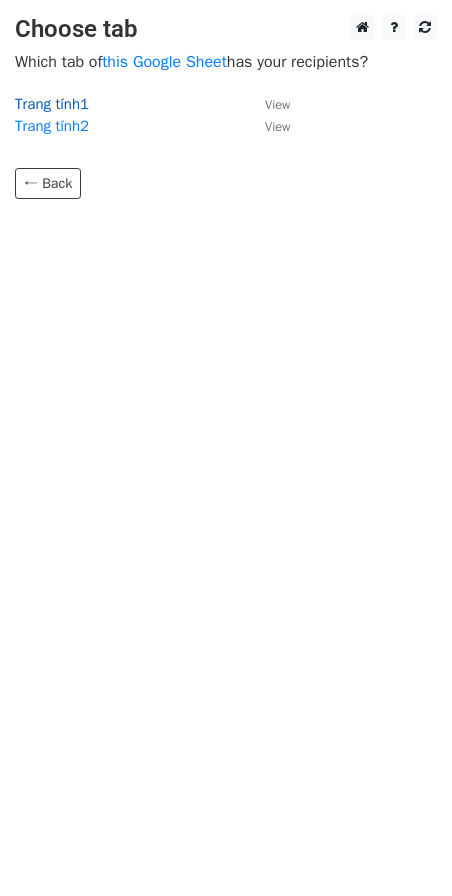 click on "Trang tính1" at bounding box center [52, 104] 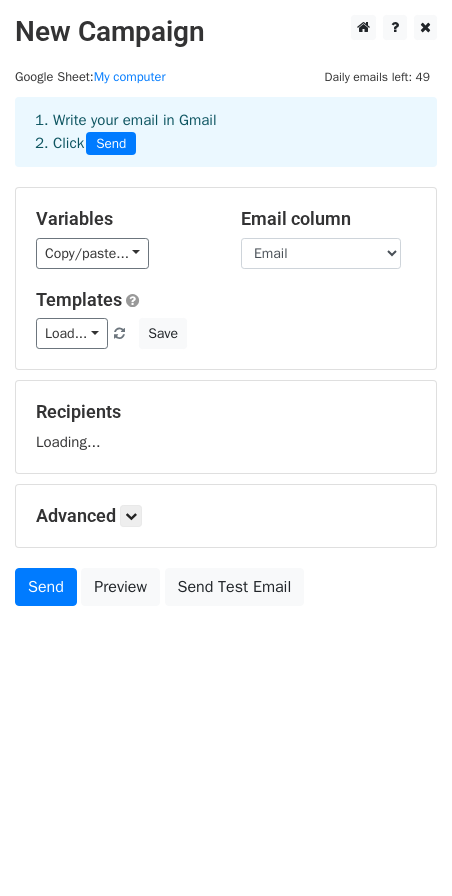 scroll, scrollTop: 0, scrollLeft: 0, axis: both 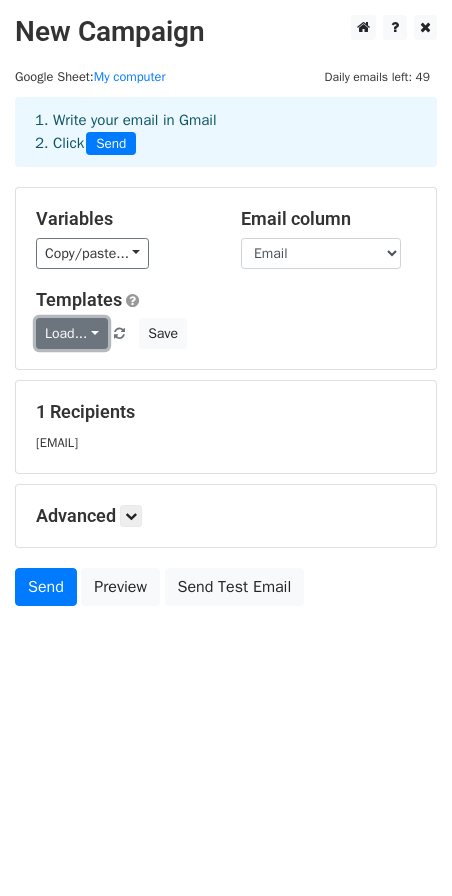 click on "Load..." at bounding box center (72, 333) 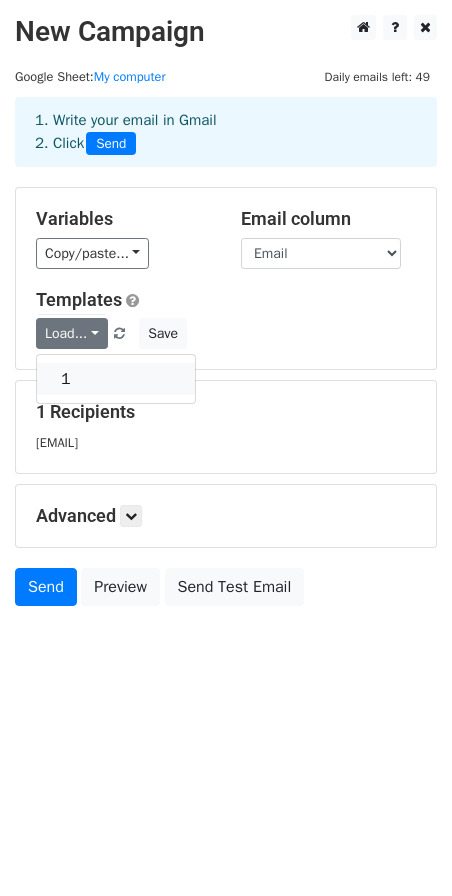 click on "1" at bounding box center (116, 379) 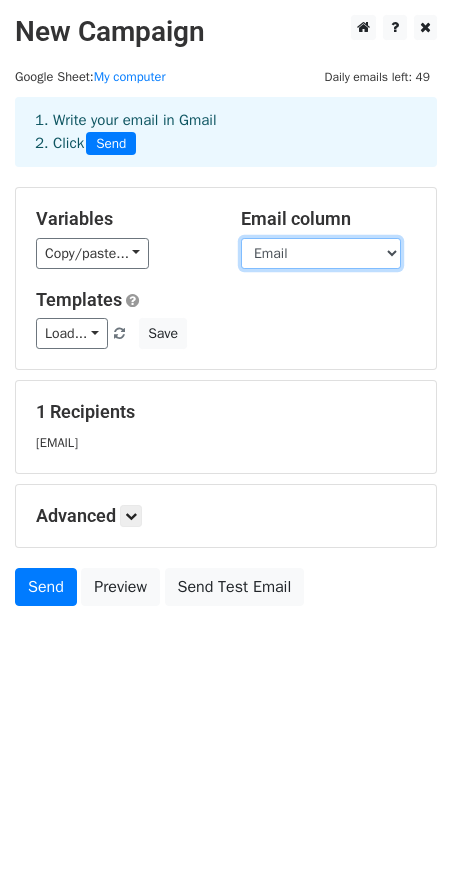 click on "Id
Email
Tên
Trạng thái
📮 [TEMPLATE_NAME] ([DATE])" at bounding box center [321, 253] 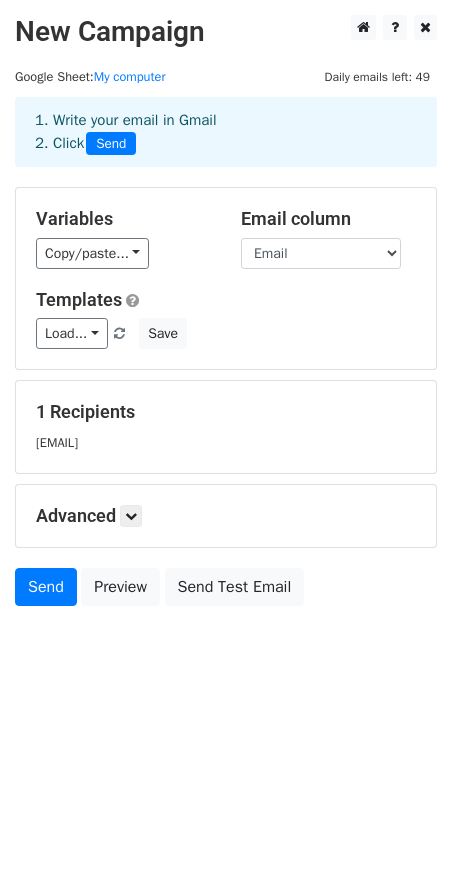 click on "Load...
1
Save" at bounding box center (226, 333) 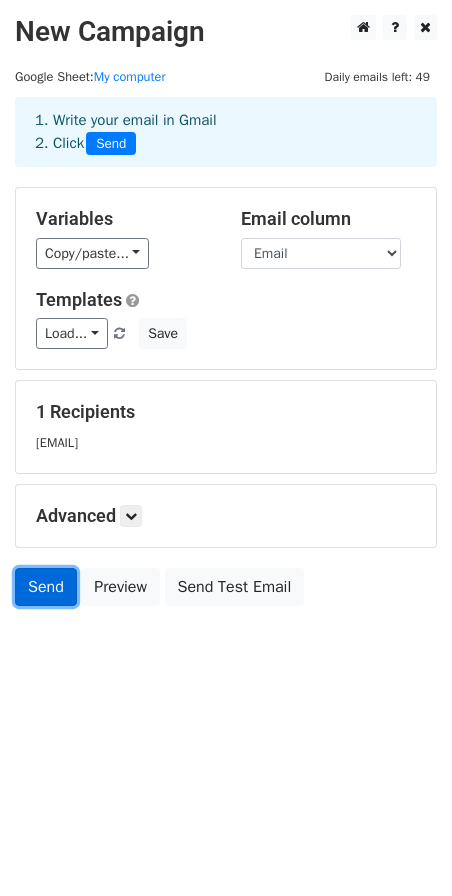 click on "Send" at bounding box center [46, 587] 